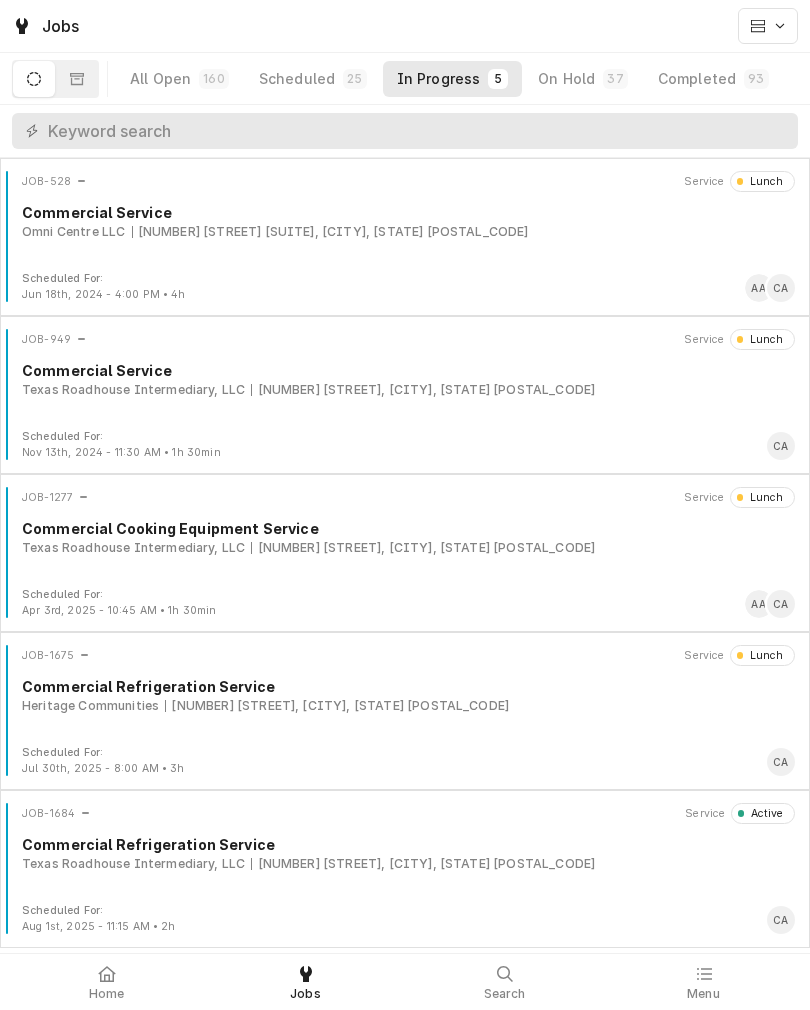 scroll, scrollTop: 6, scrollLeft: 0, axis: vertical 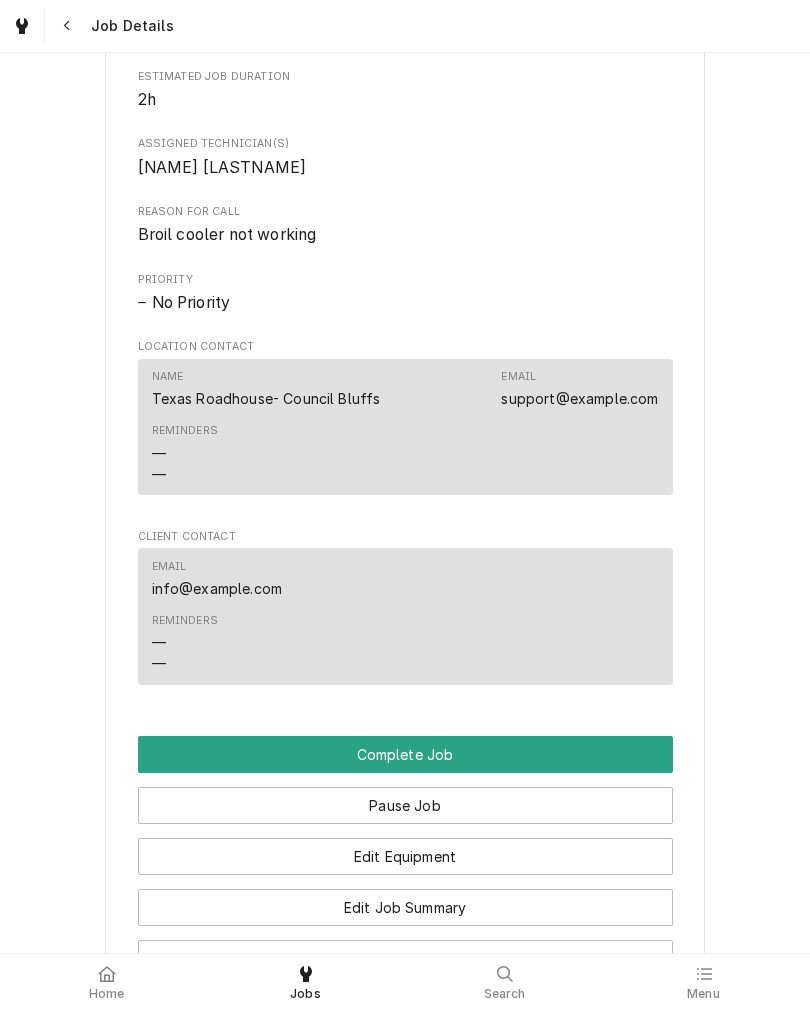 click on "Complete Job" at bounding box center [405, 754] 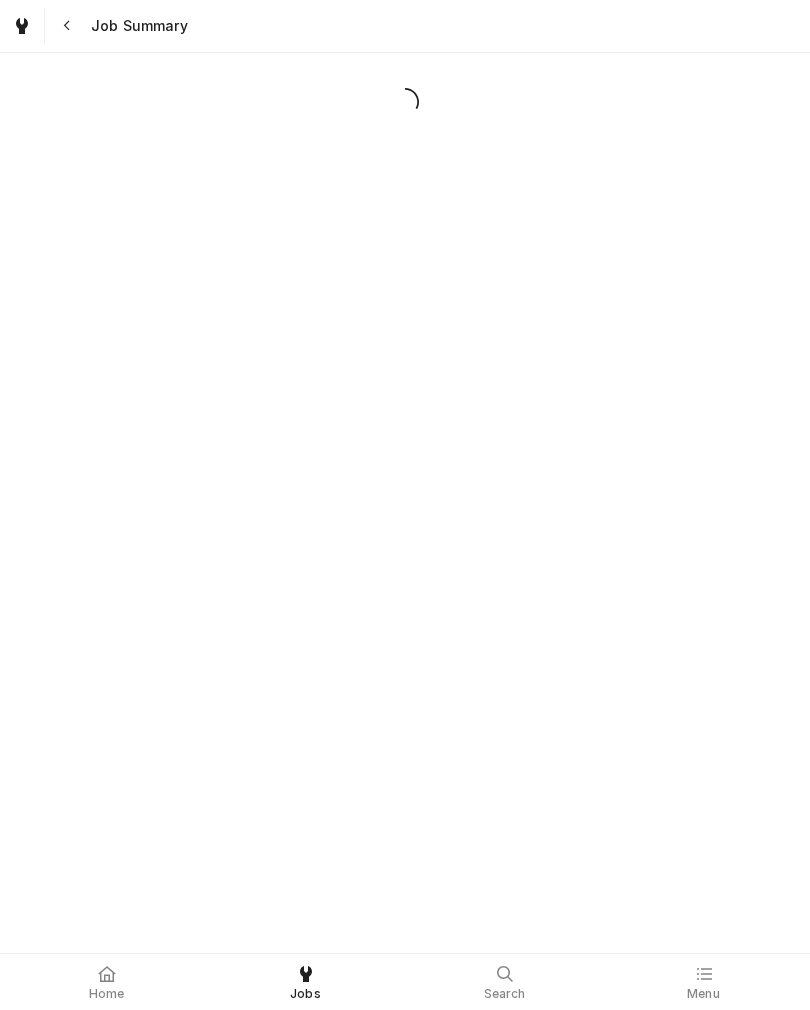 scroll, scrollTop: 0, scrollLeft: 0, axis: both 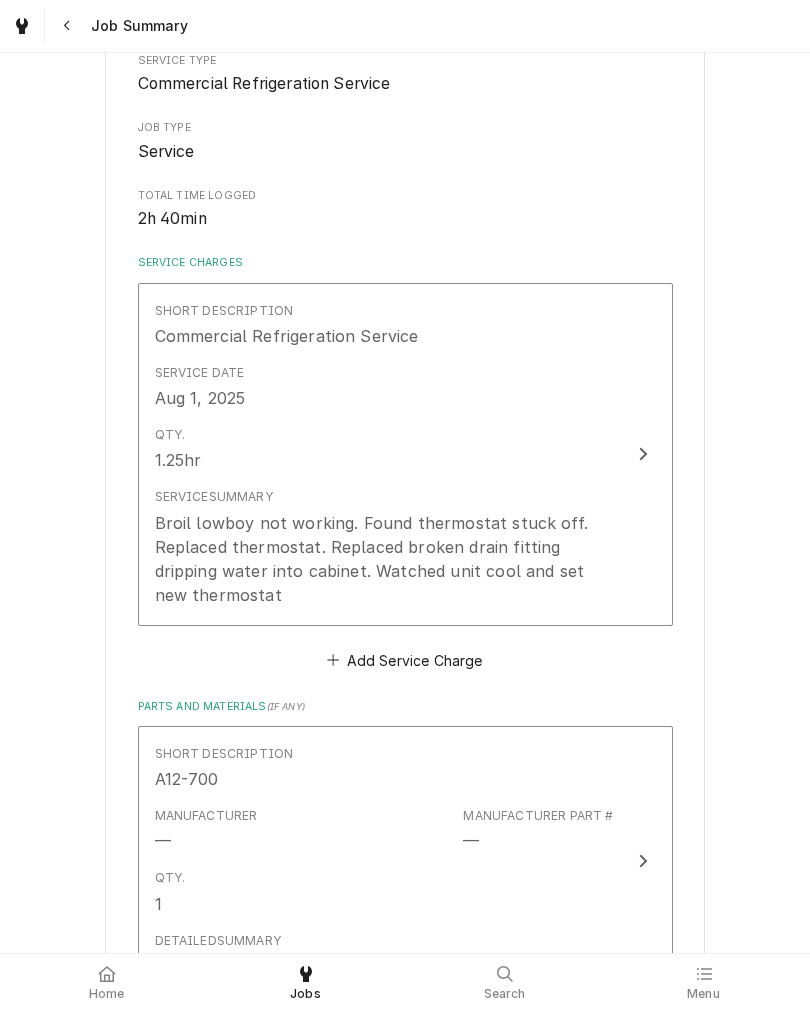 click on "Qty. 1.25hr" at bounding box center (384, 449) 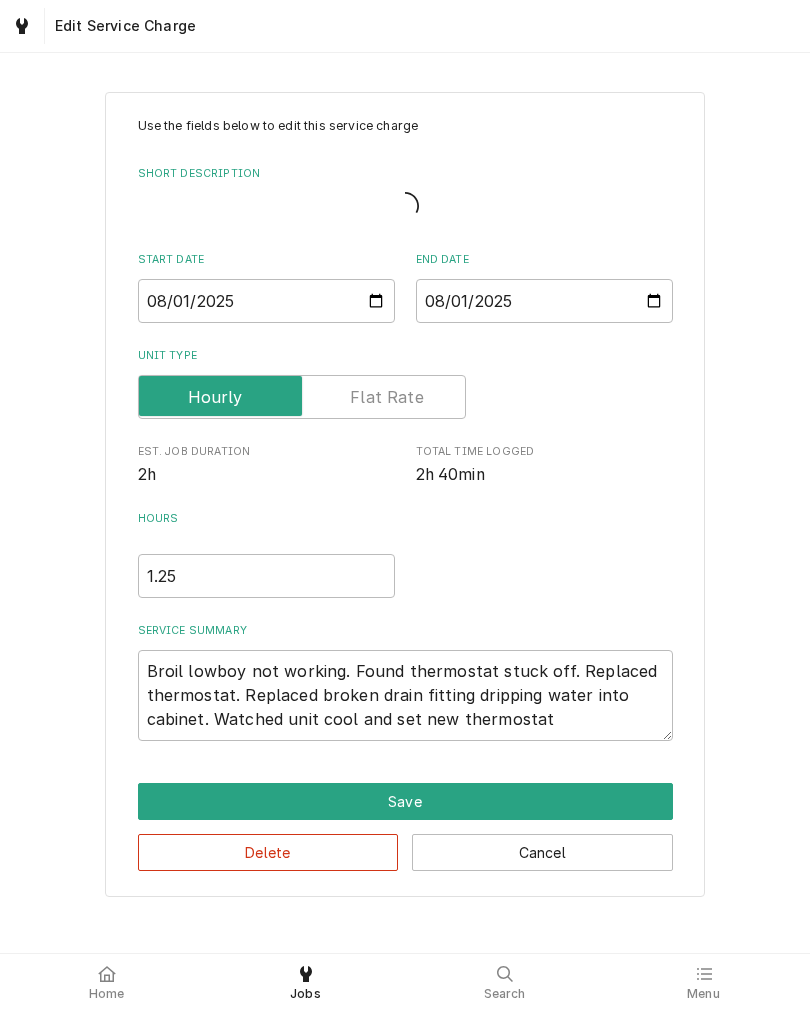 type on "x" 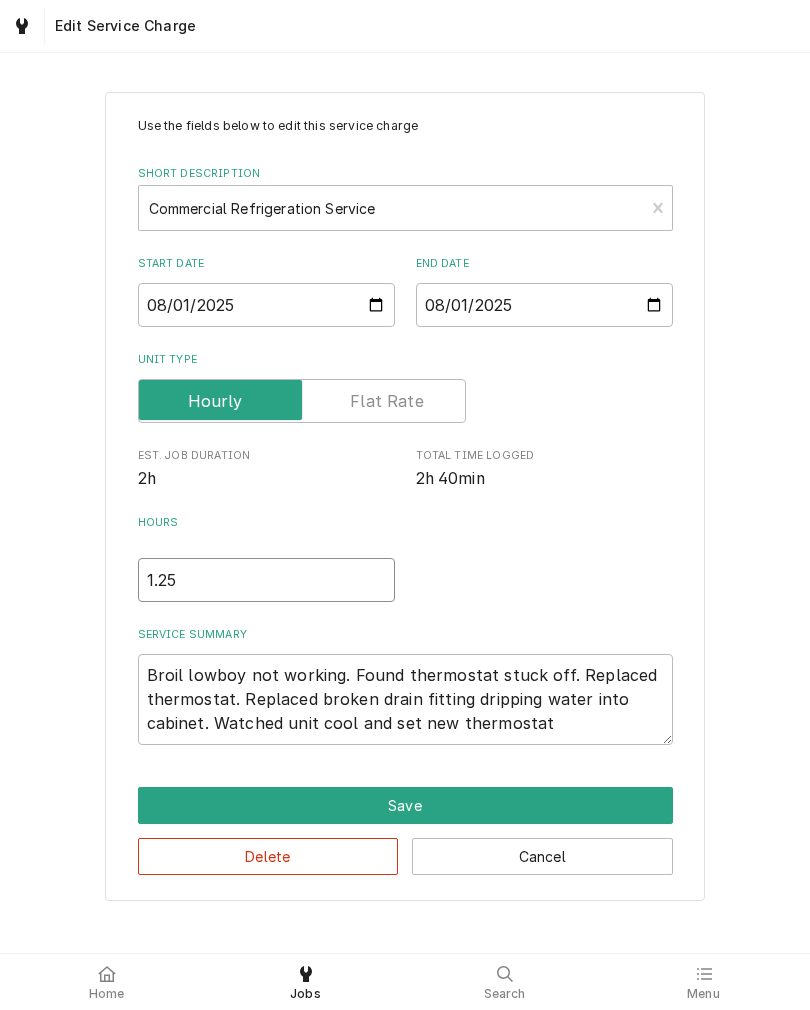click on "1.25" at bounding box center (266, 580) 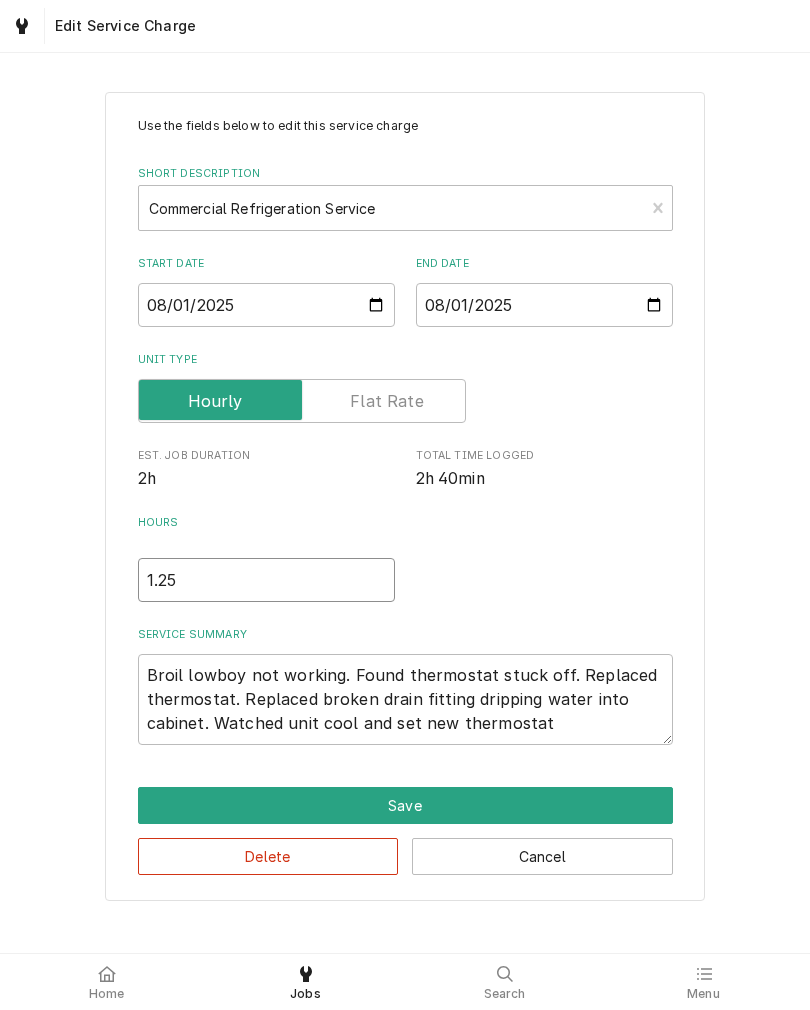 type on "1.2" 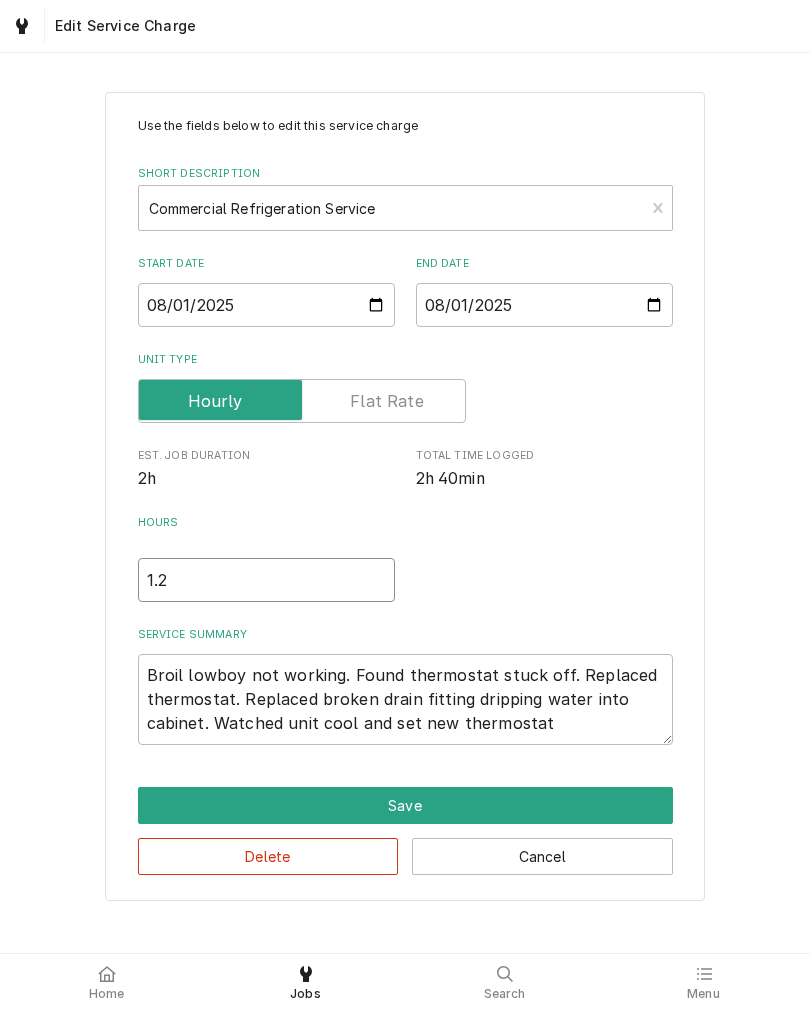 type on "x" 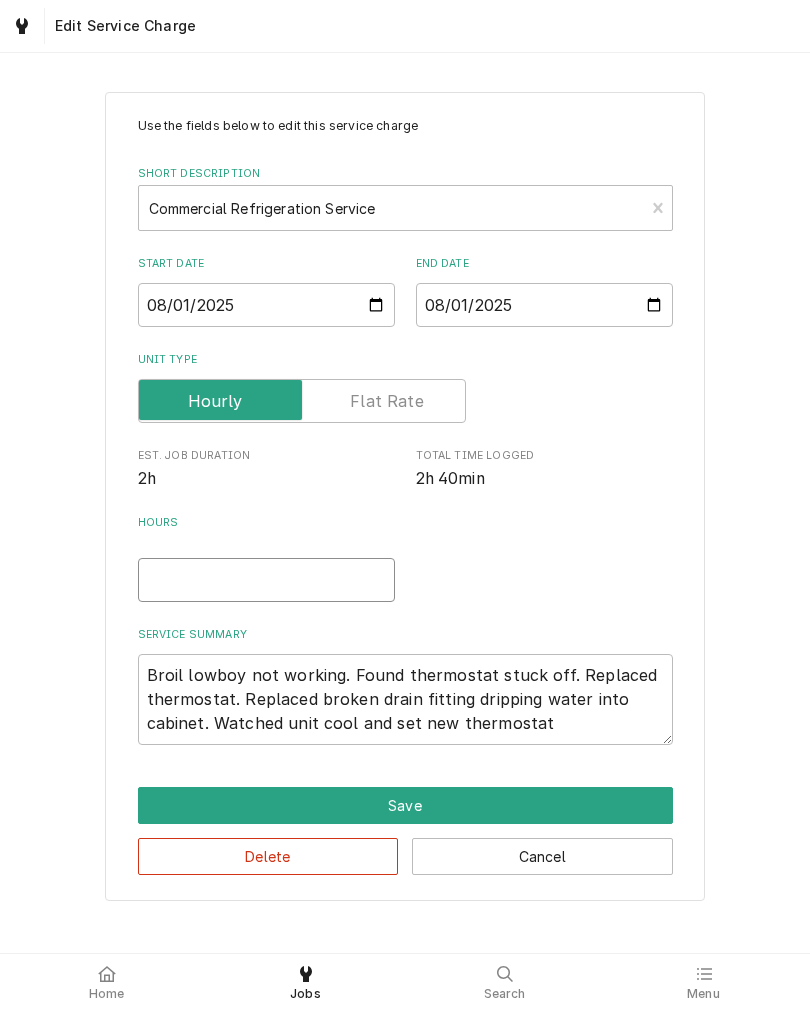type on "x" 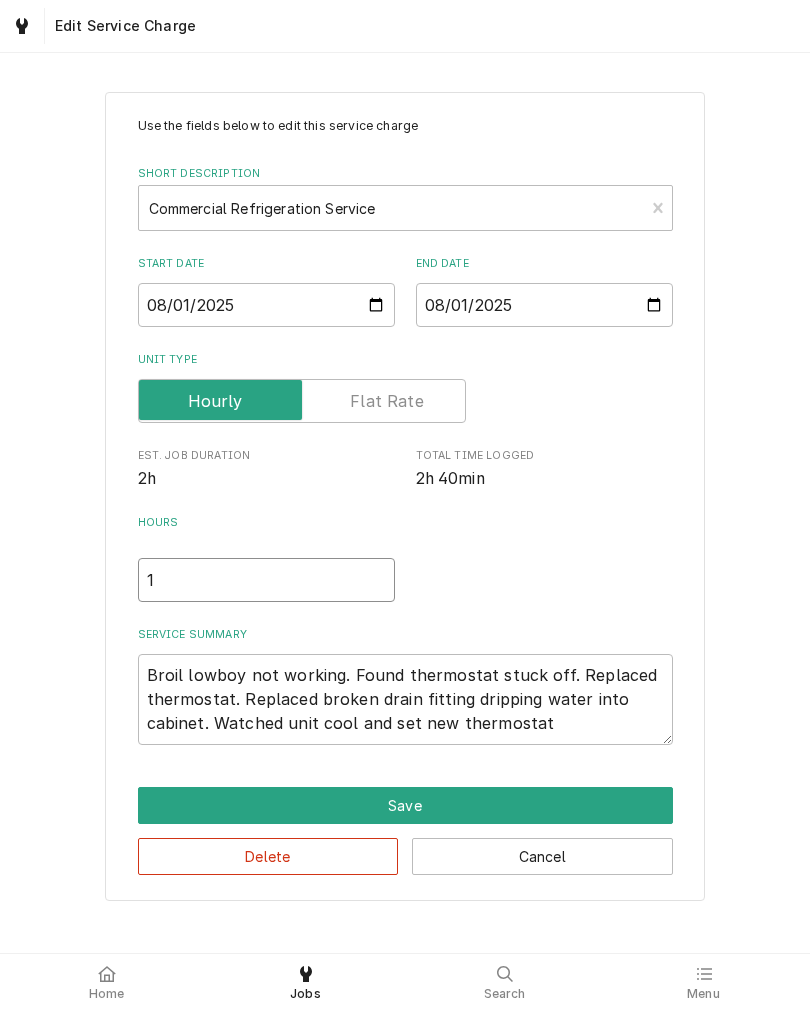 type on "x" 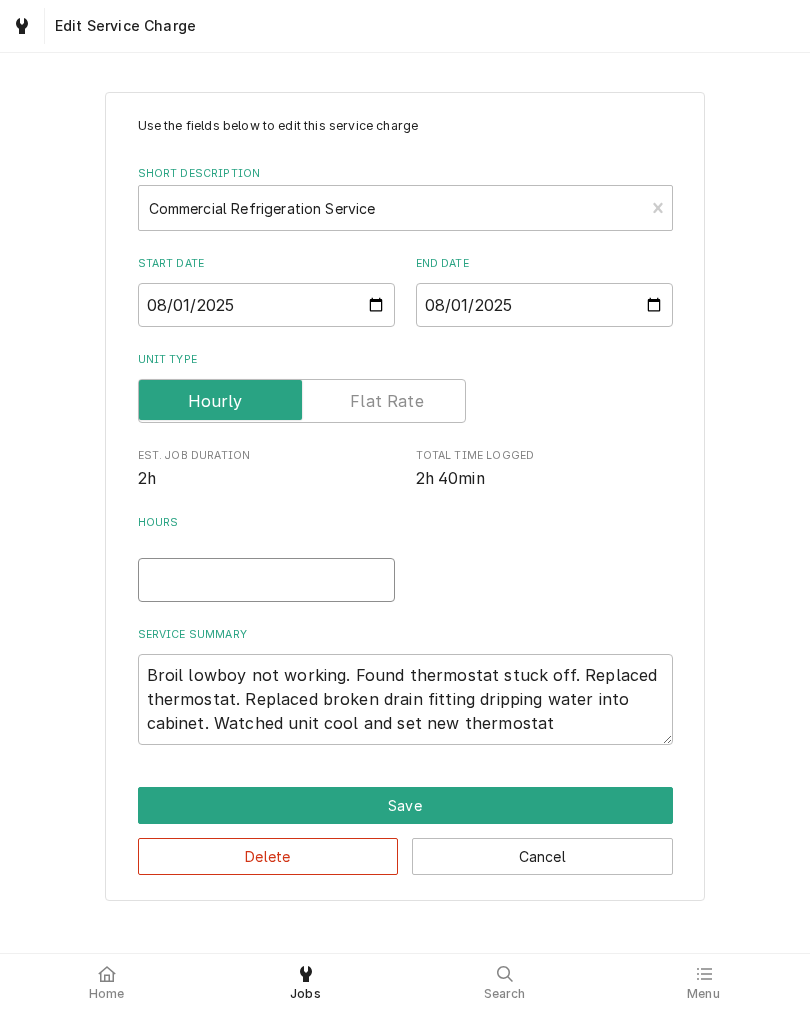 type on "x" 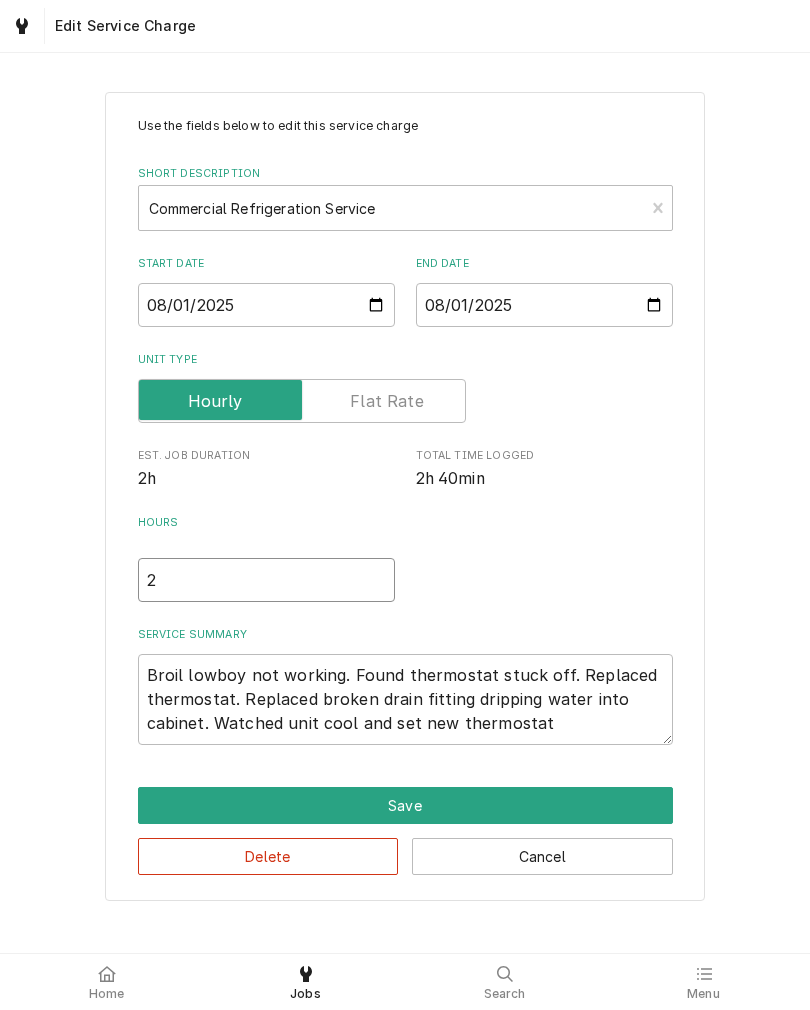 type on "x" 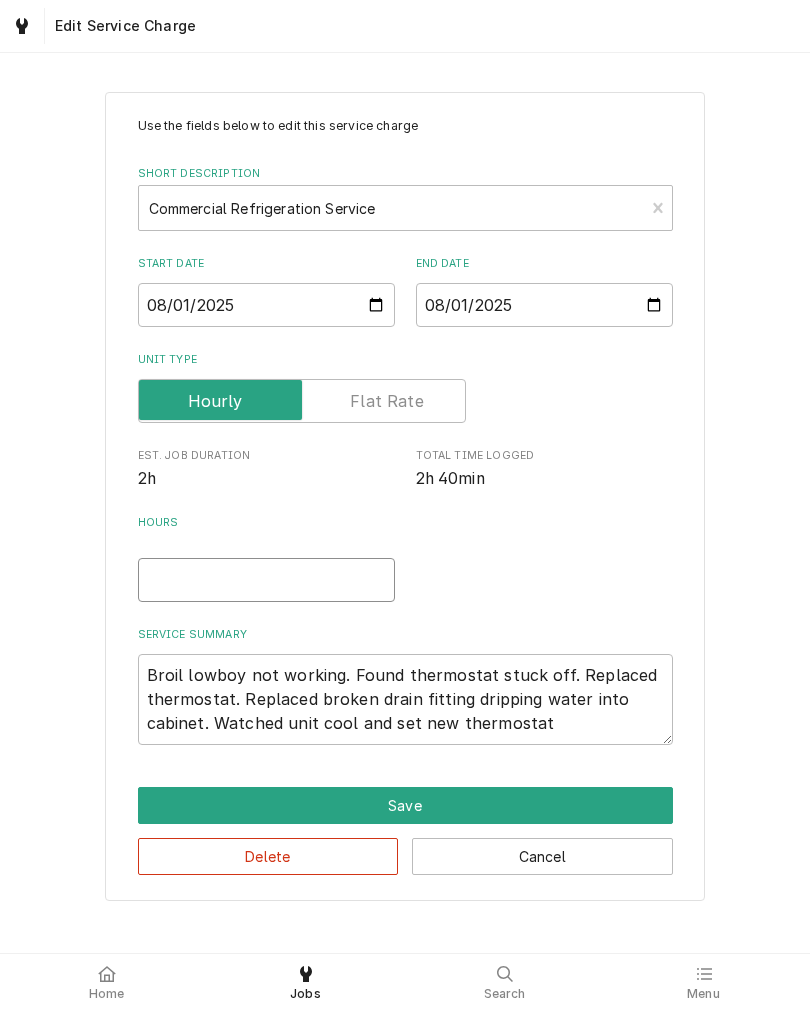type on "x" 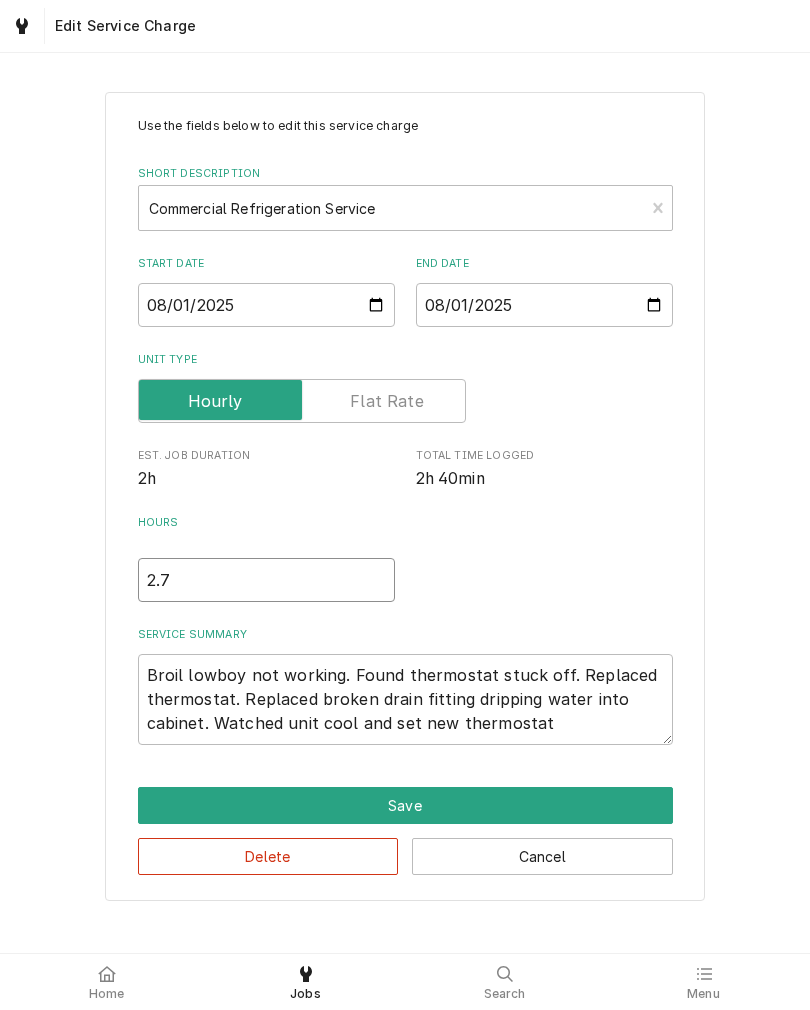 type on "x" 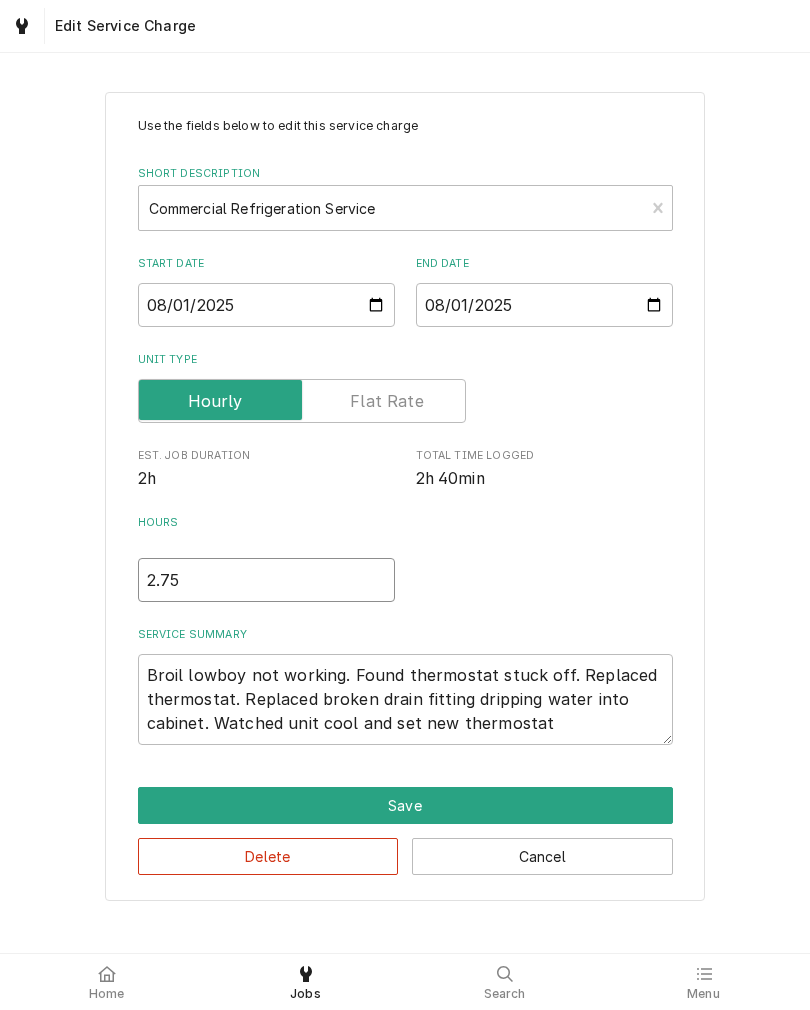 type on "2.75" 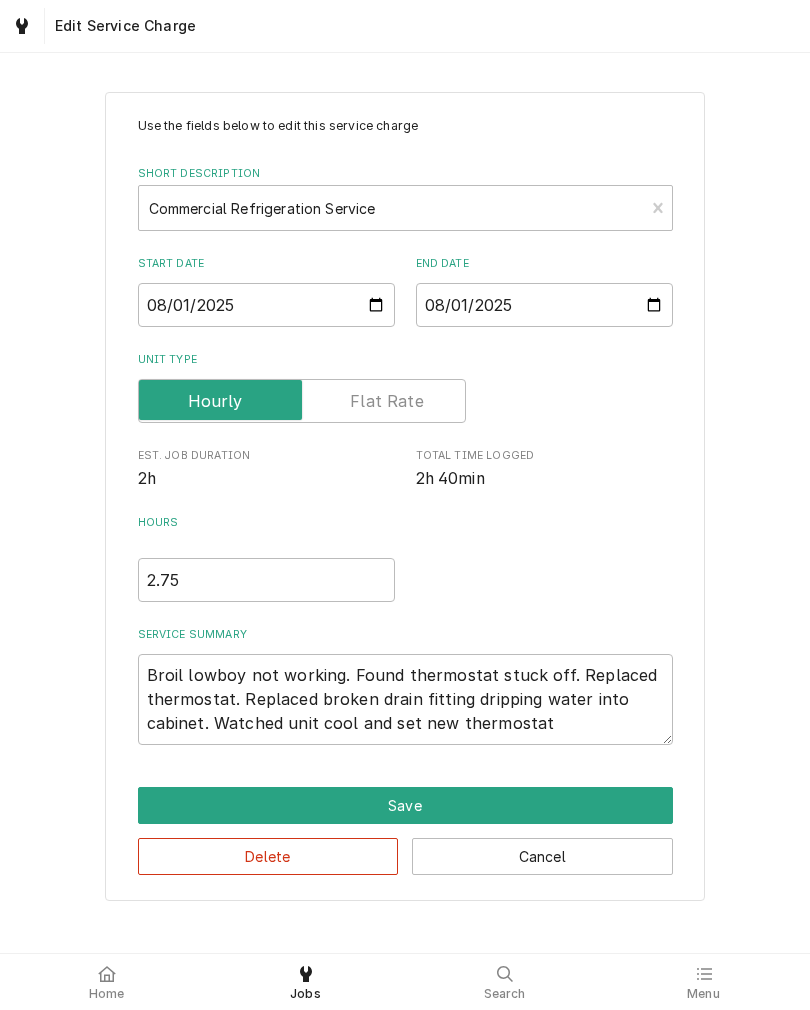click on "Use the fields below to edit this service charge Short Description Commercial Refrigeration Service Start Date 2025-08-01 End Date 2025-08-01 Unit Type Est. Job Duration 2h Total Time Logged 2h 40min Hours 2.75 Service Summary Broil lowboy not working. Found thermostat stuck off. Replaced thermostat. Replaced broken drain fitting dripping water into cabinet. Watched unit cool and set new thermostat Save Delete Cancel" at bounding box center (405, 496) 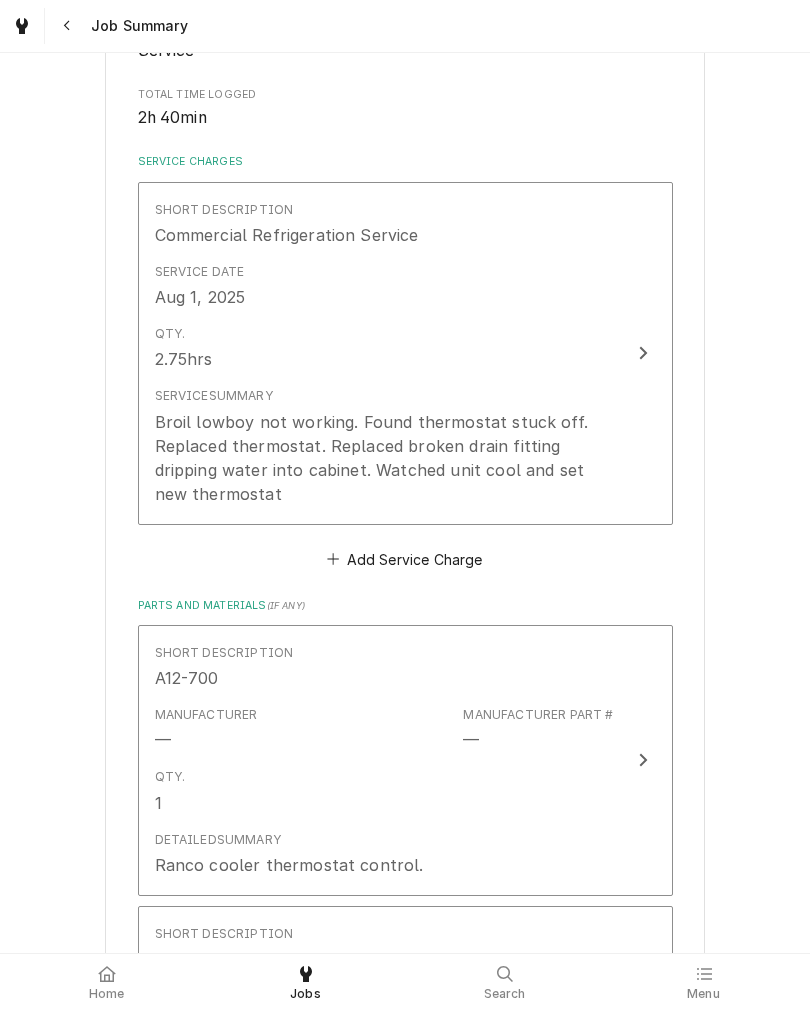 scroll, scrollTop: 375, scrollLeft: 0, axis: vertical 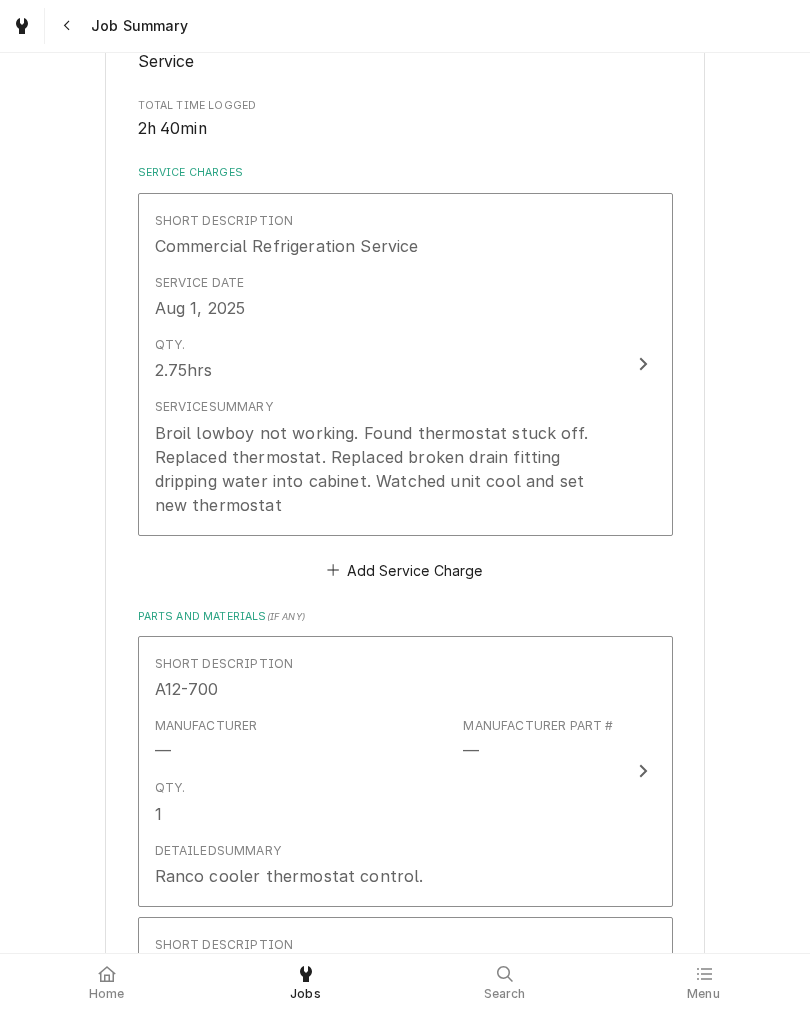 click on "Short Description Commercial Refrigeration Service Service Date Aug 1, 2025 Qty. 2.75hrs Service  Summary Broil lowboy not working. Found thermostat stuck off. Replaced thermostat. Replaced broken drain fitting dripping water into cabinet. Watched unit cool and set new thermostat" at bounding box center (405, 364) 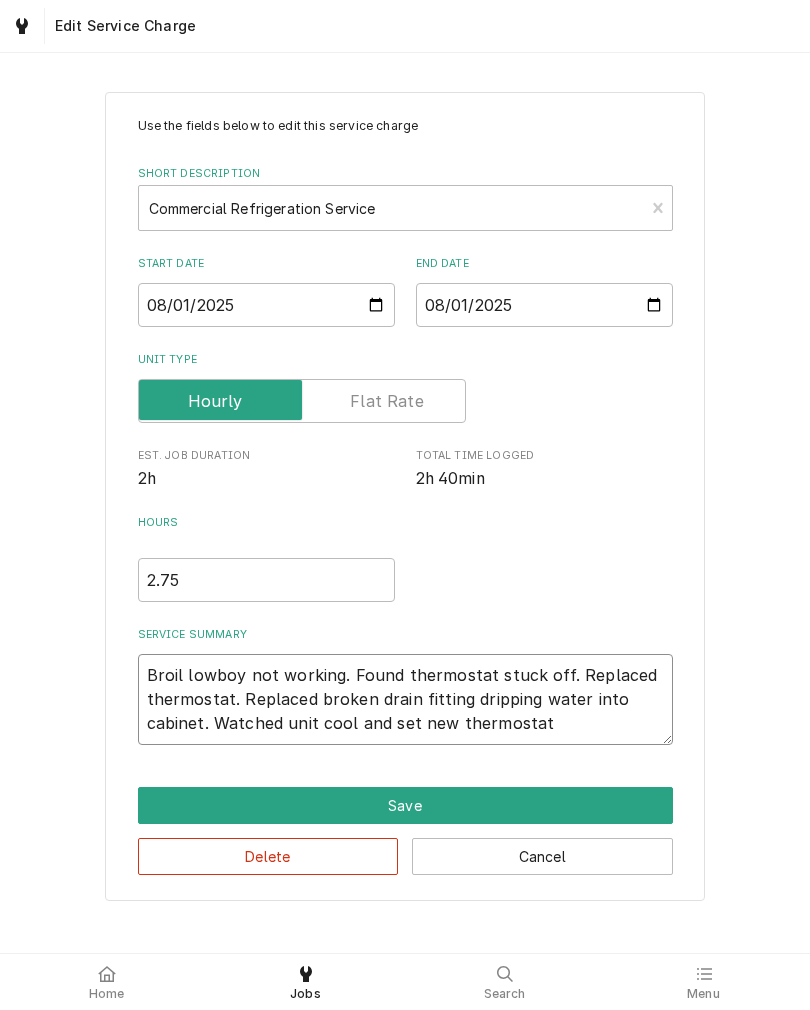 click on "Broil lowboy not working. Found thermostat stuck off. Replaced thermostat. Replaced broken drain fitting dripping water into cabinet. Watched unit cool and set new thermostat" at bounding box center [405, 699] 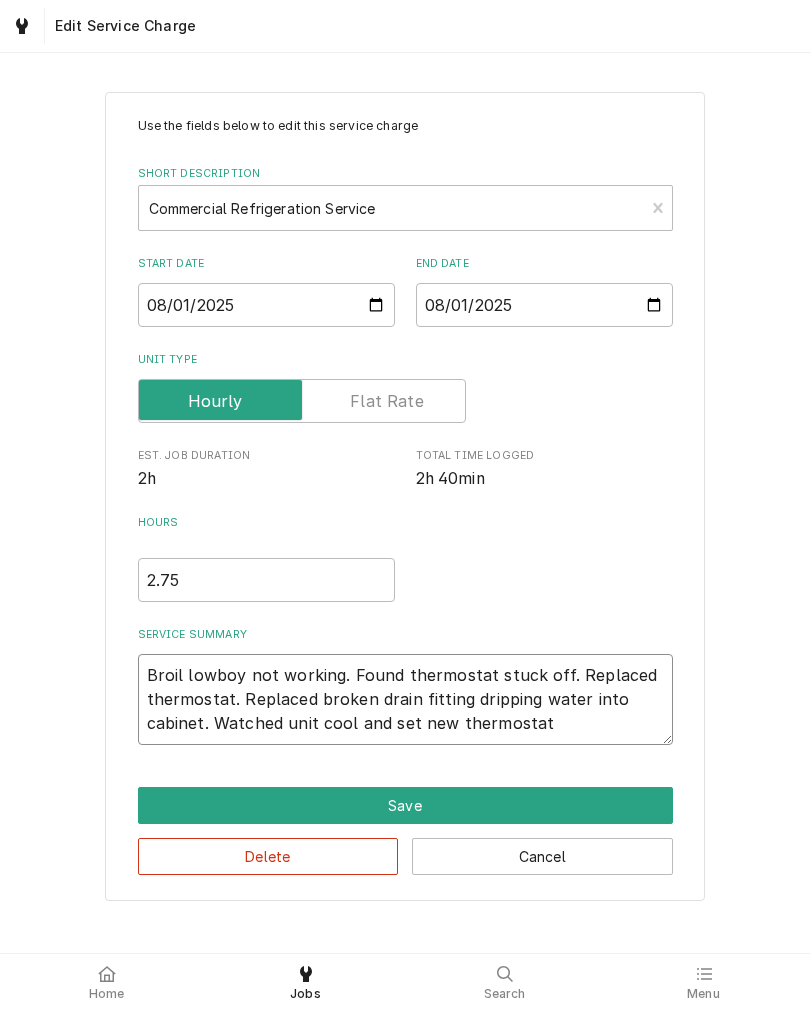 type on "x" 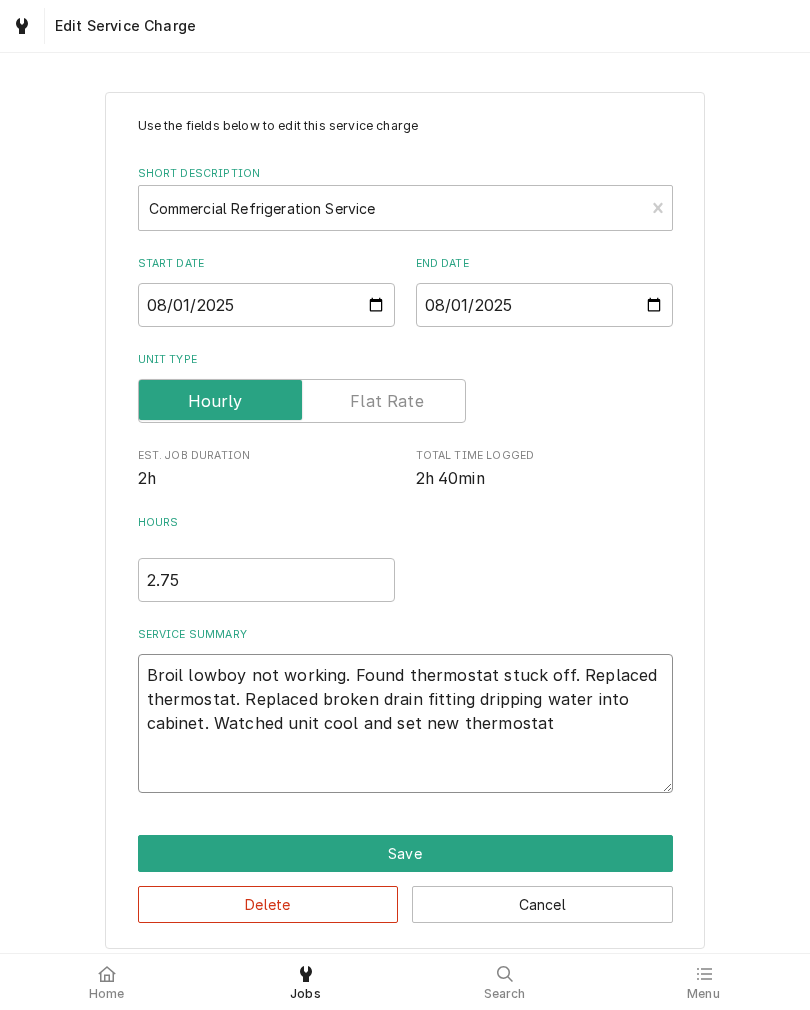 type on "x" 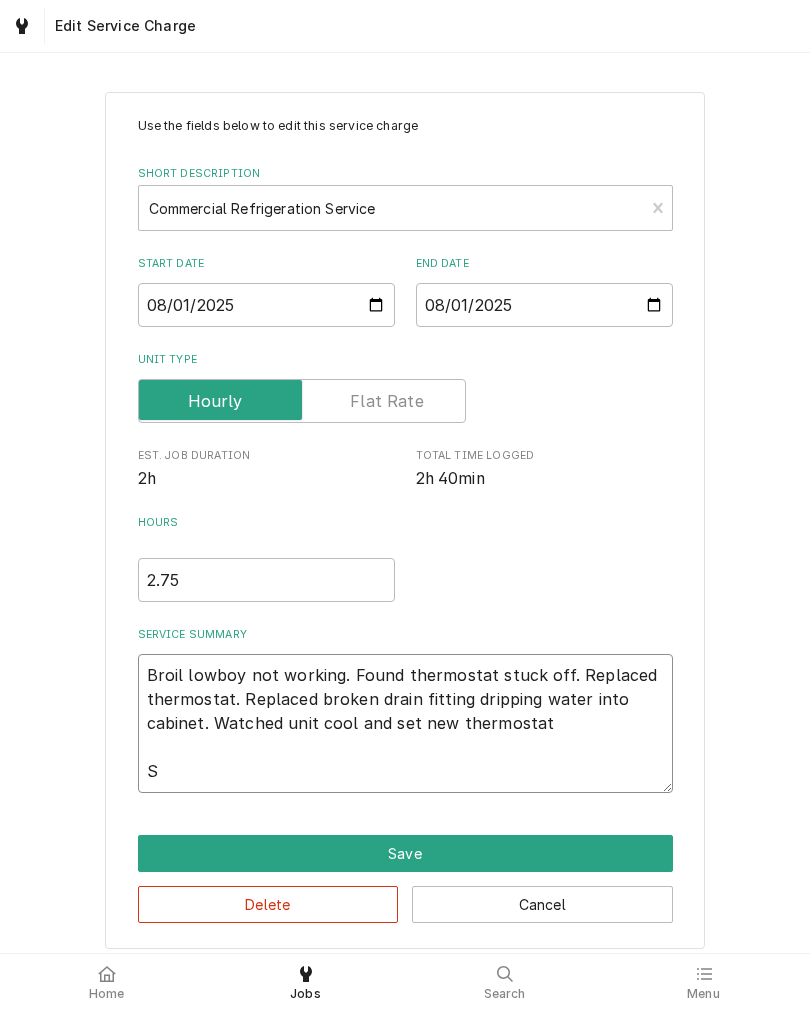 type on "x" 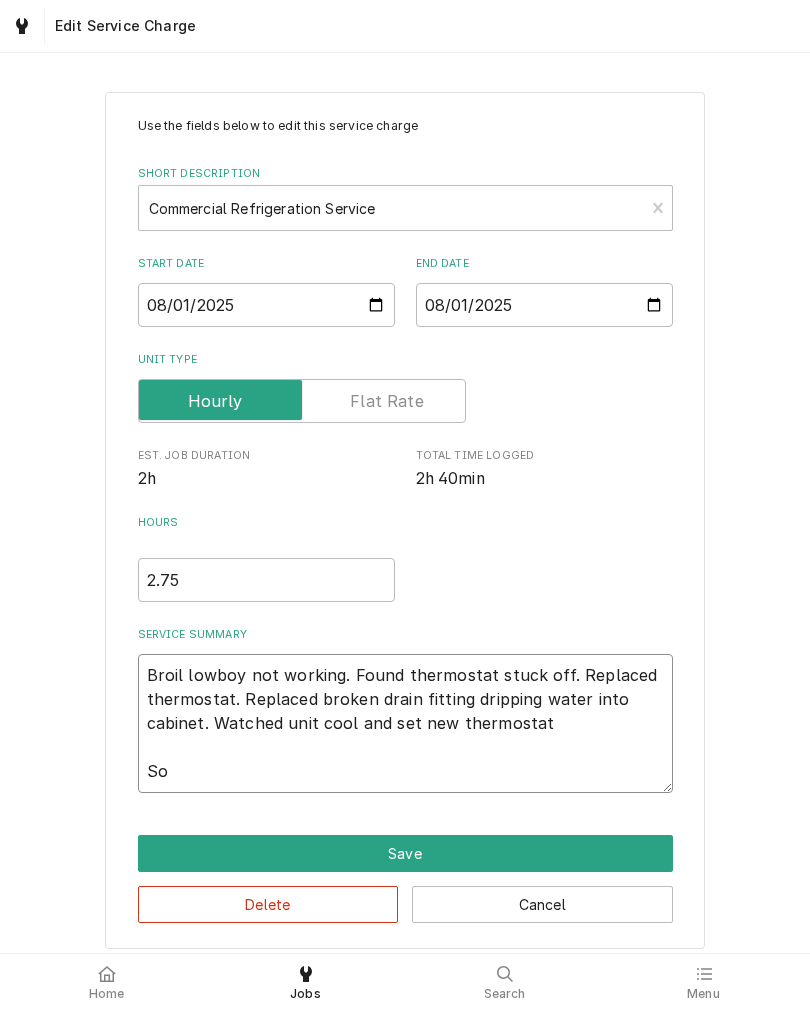 type on "x" 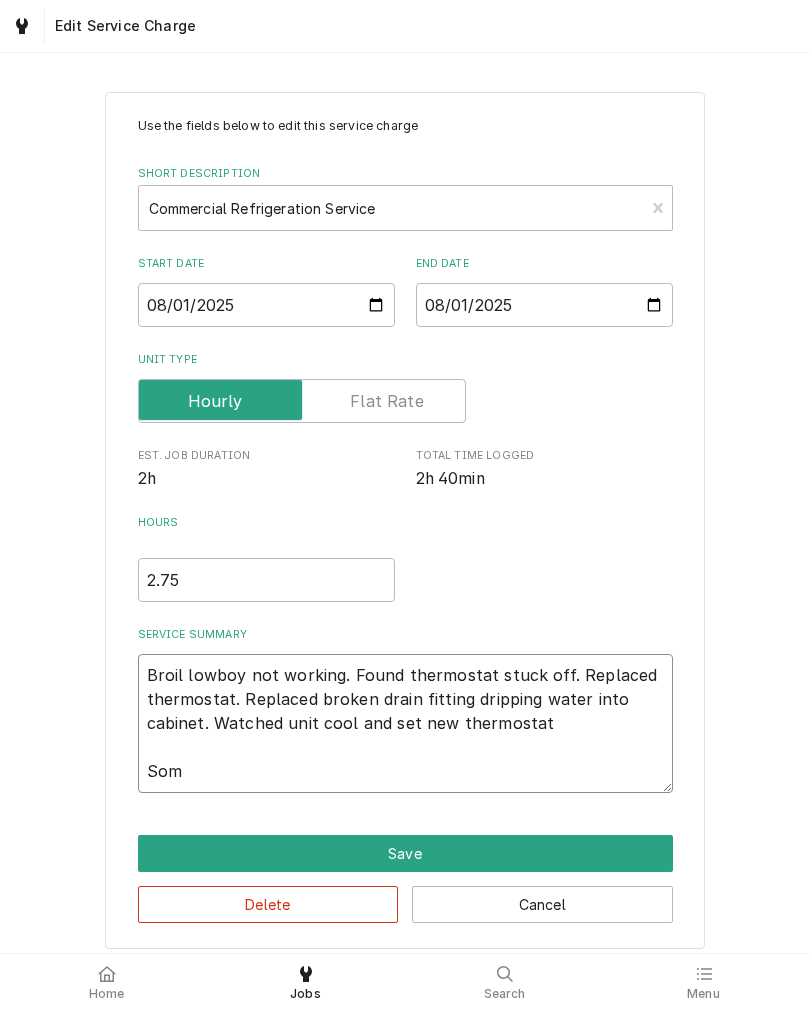 type on "x" 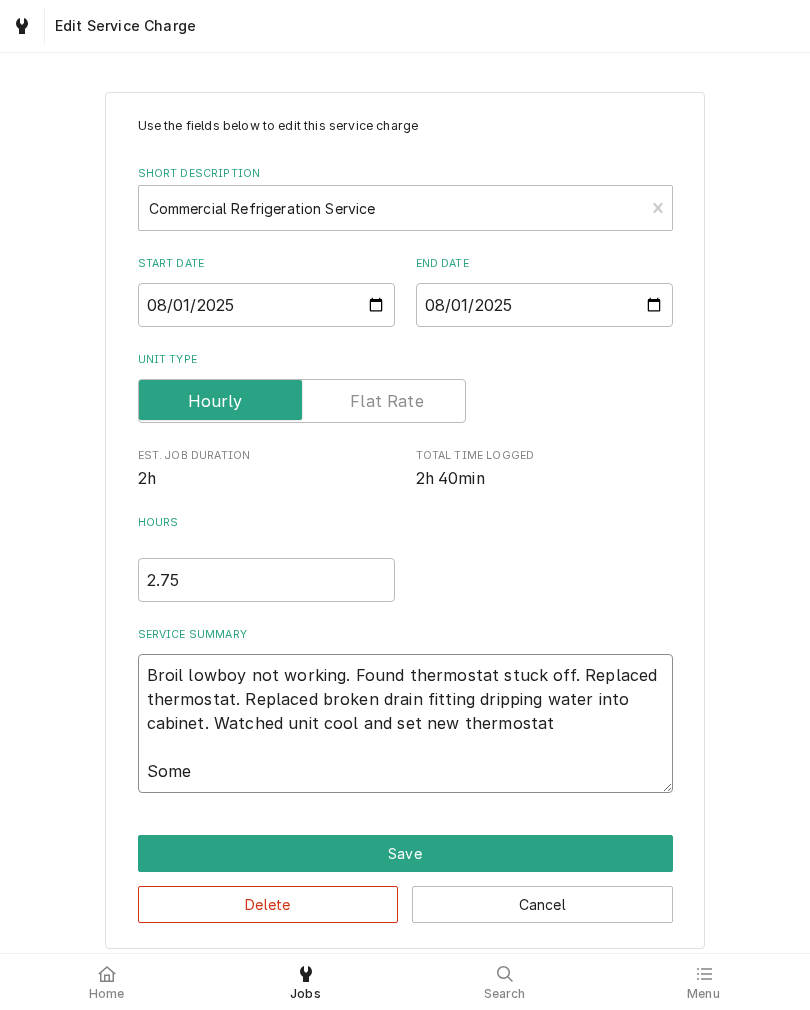 type on "x" 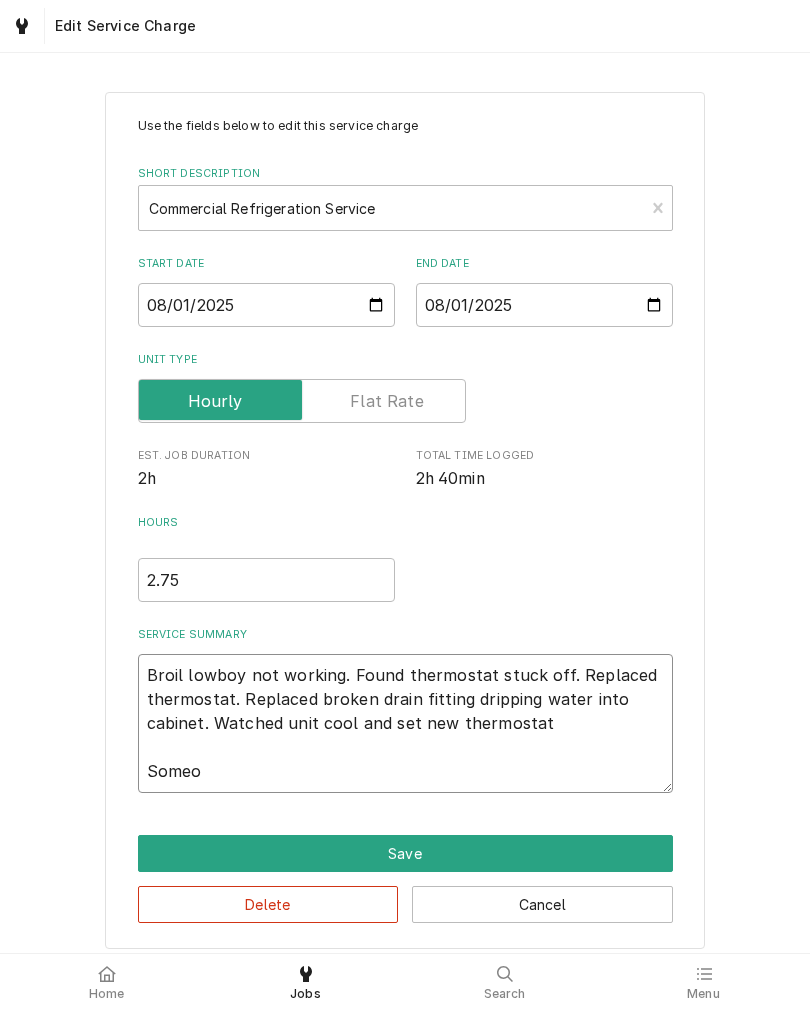 type on "x" 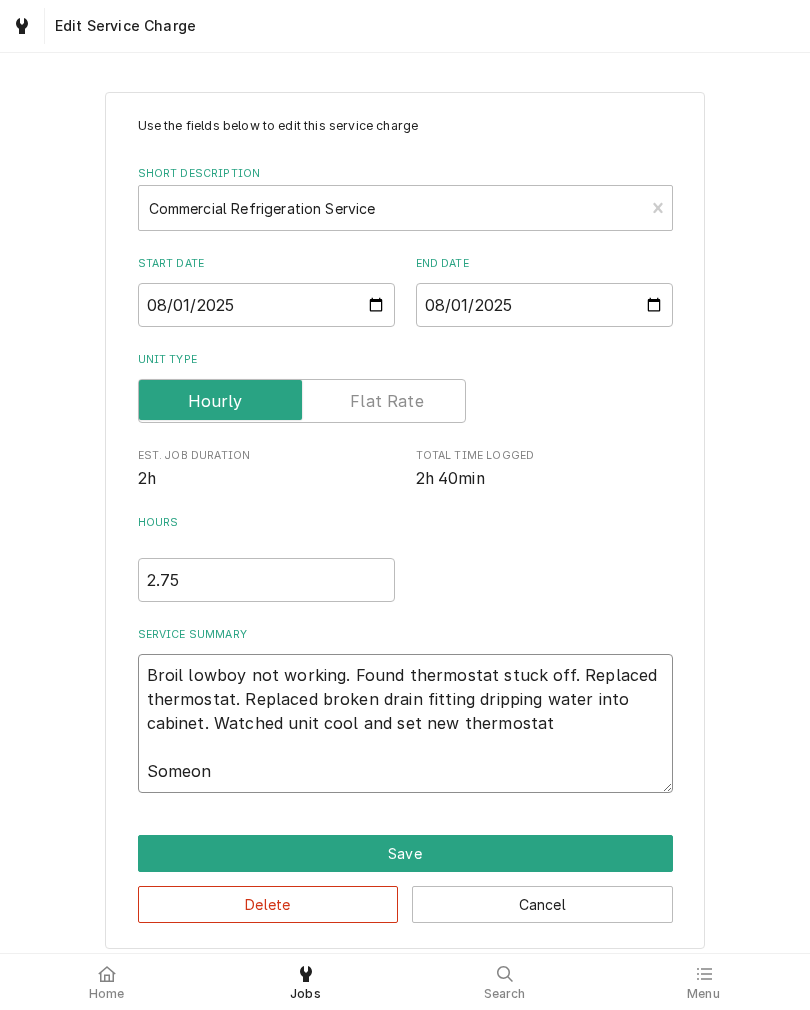 type on "x" 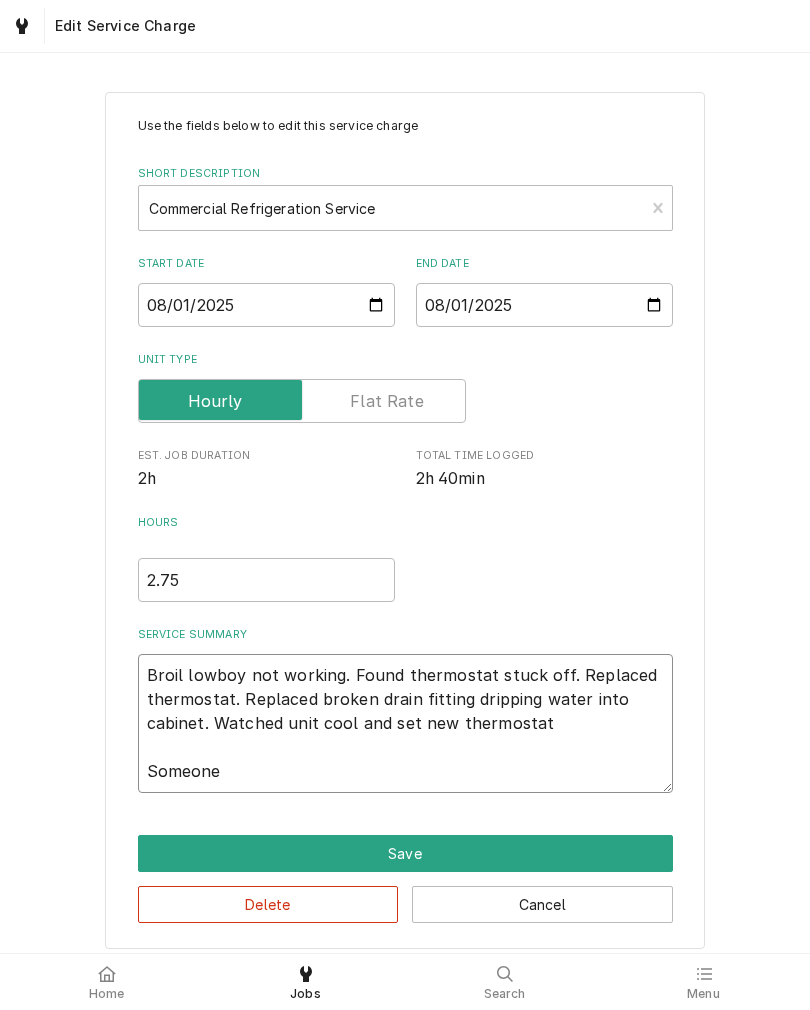 type on "x" 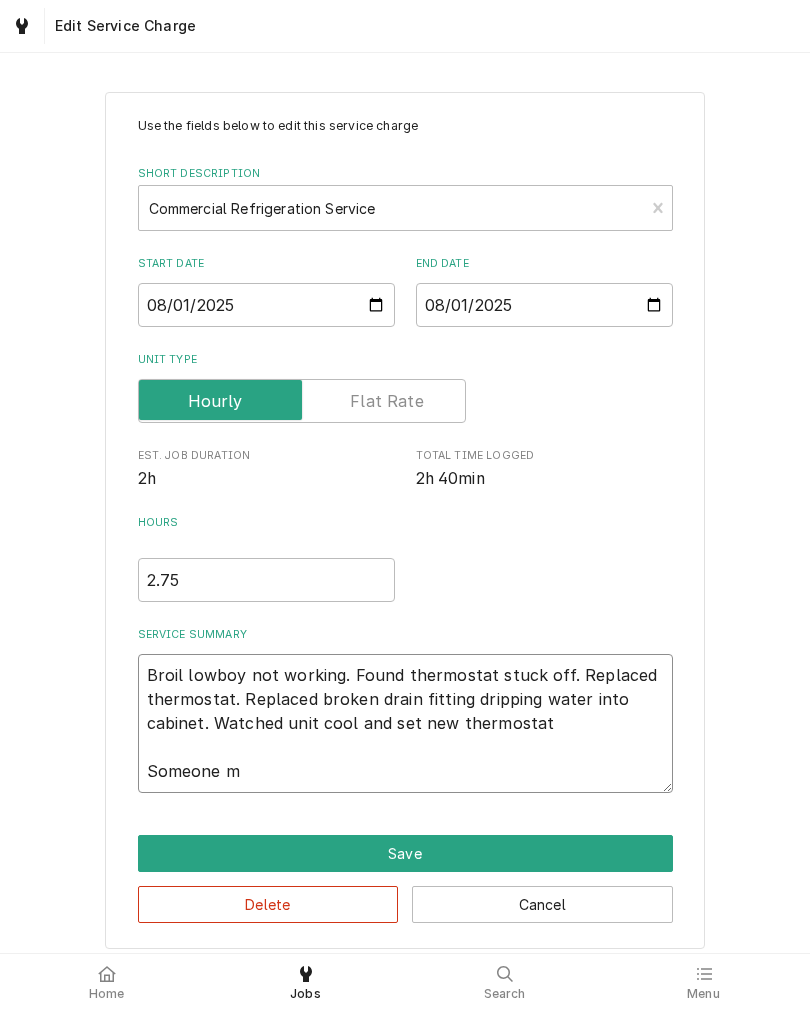 type on "x" 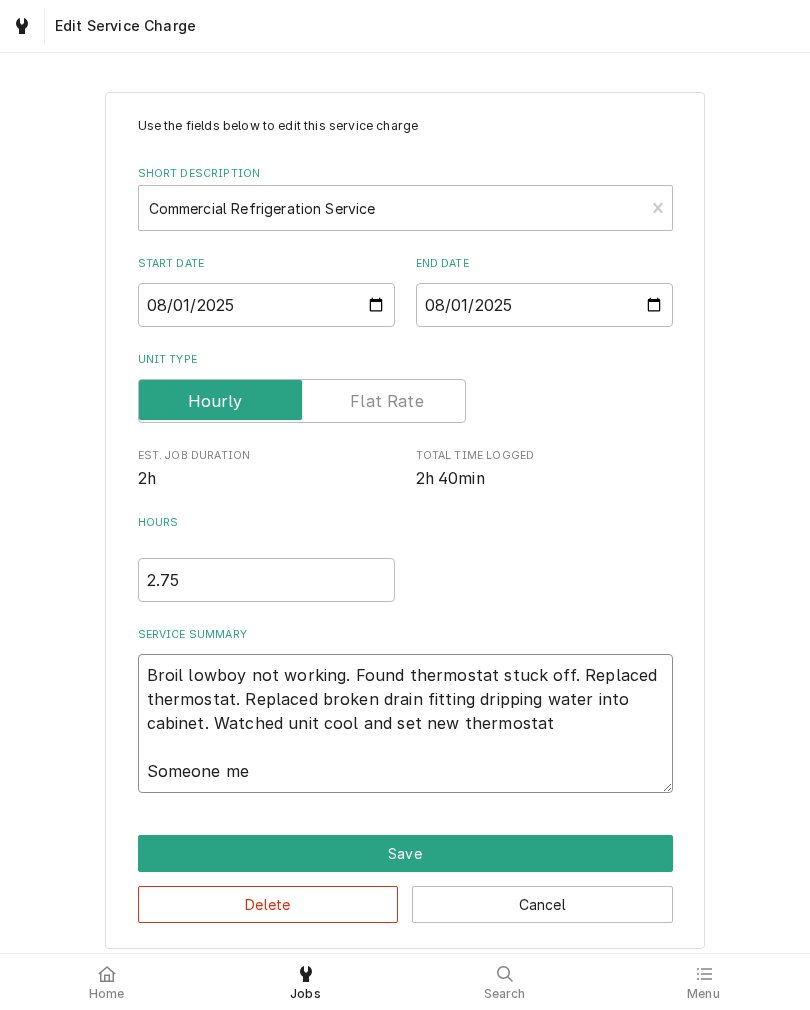 type on "x" 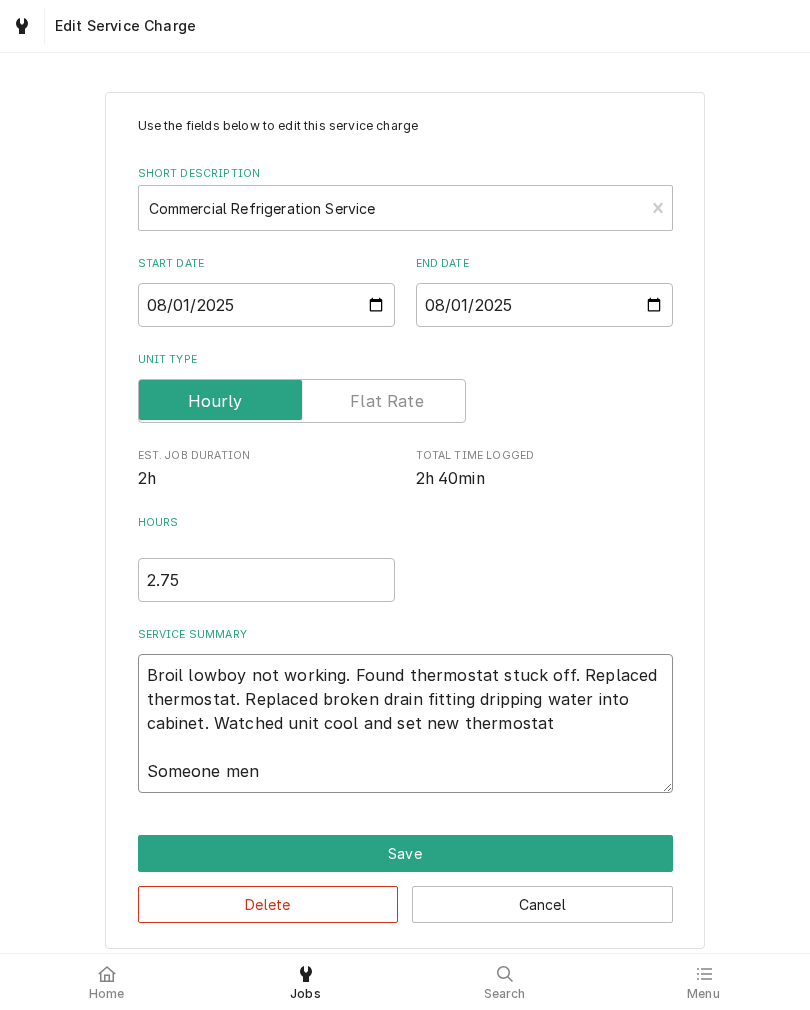 type on "x" 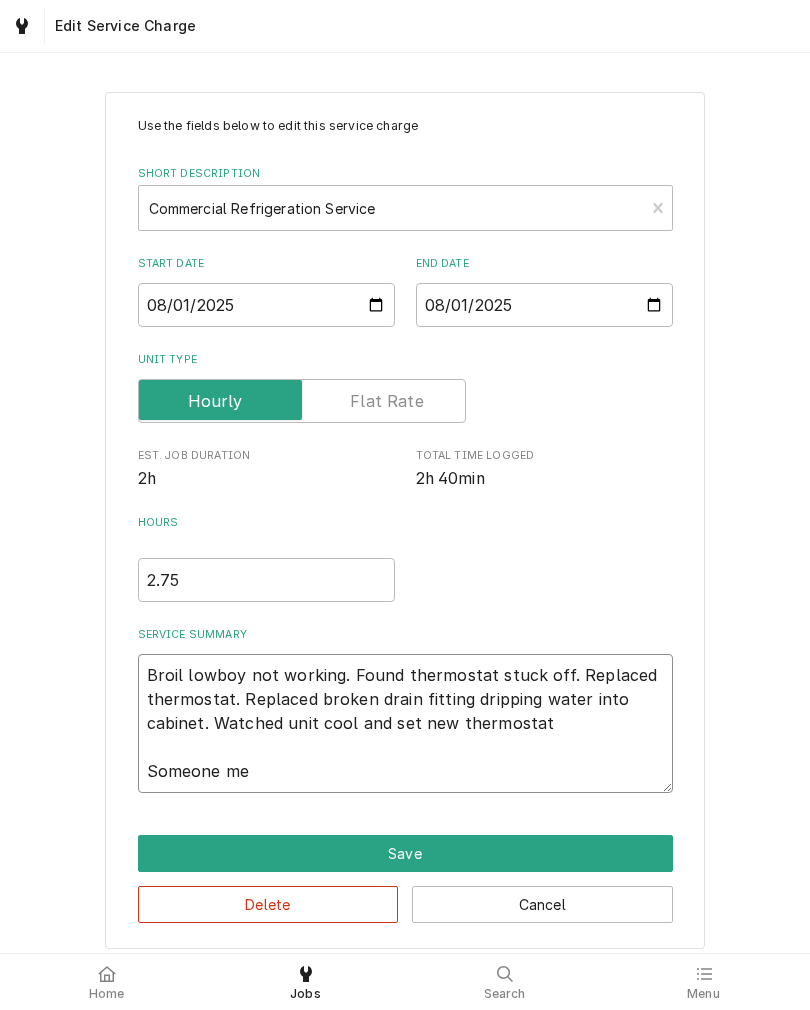 type on "x" 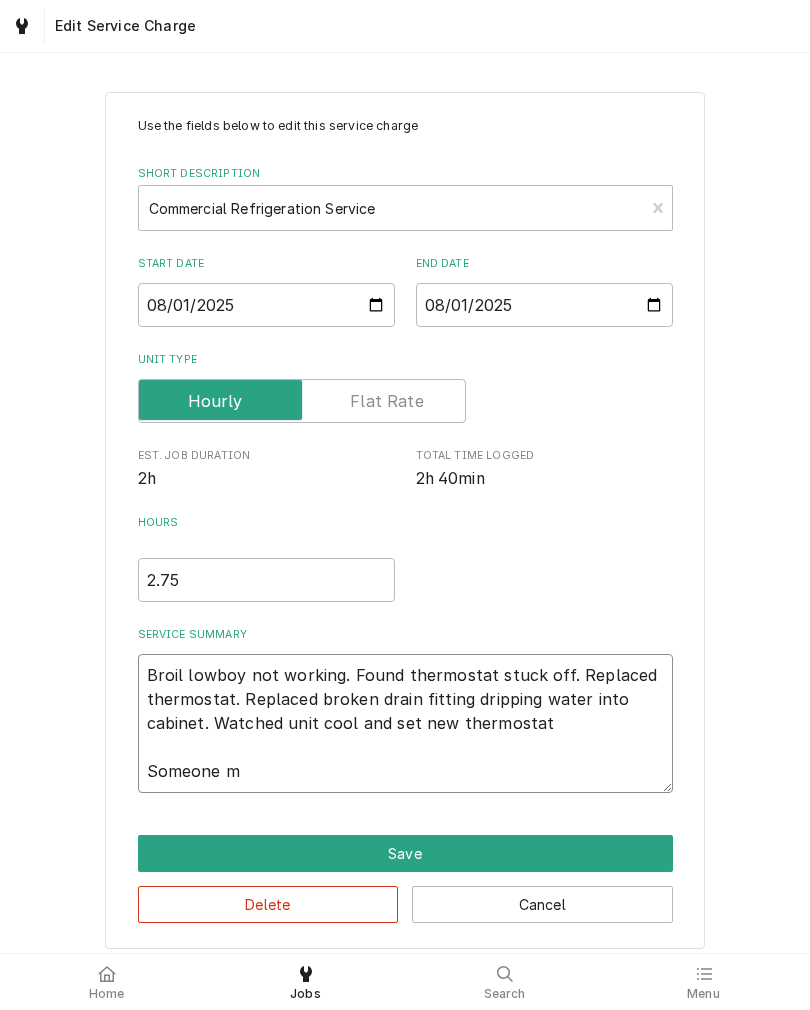 type on "x" 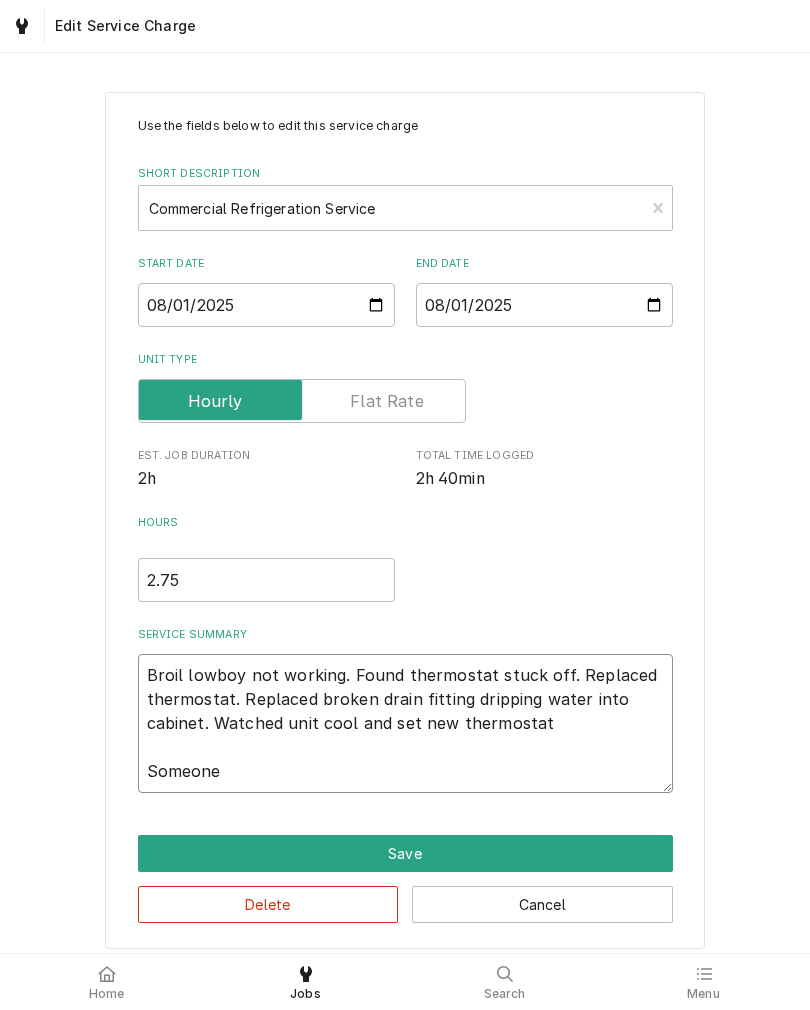 type on "x" 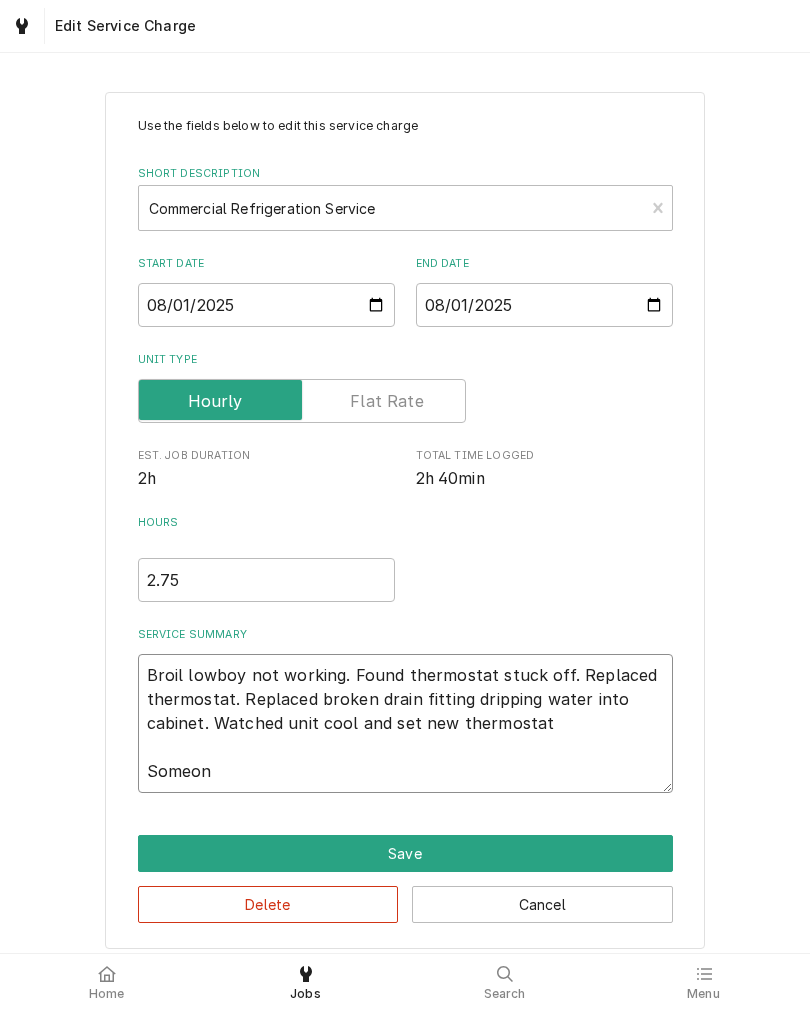 type on "x" 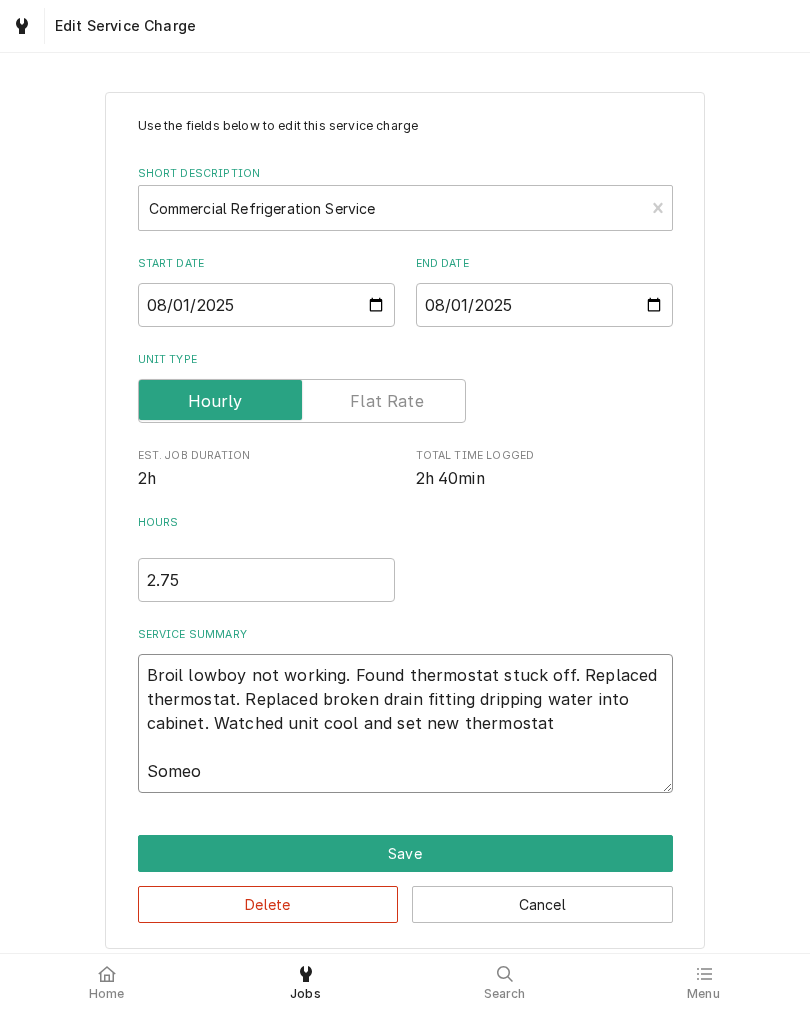 type on "x" 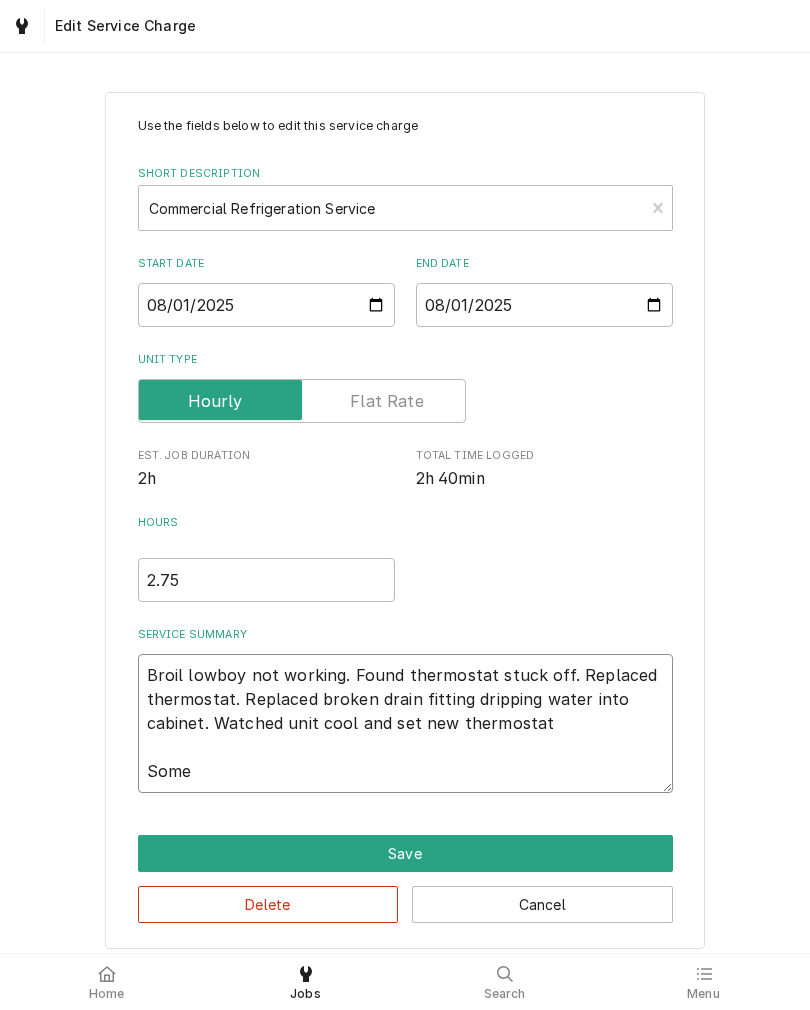 type on "x" 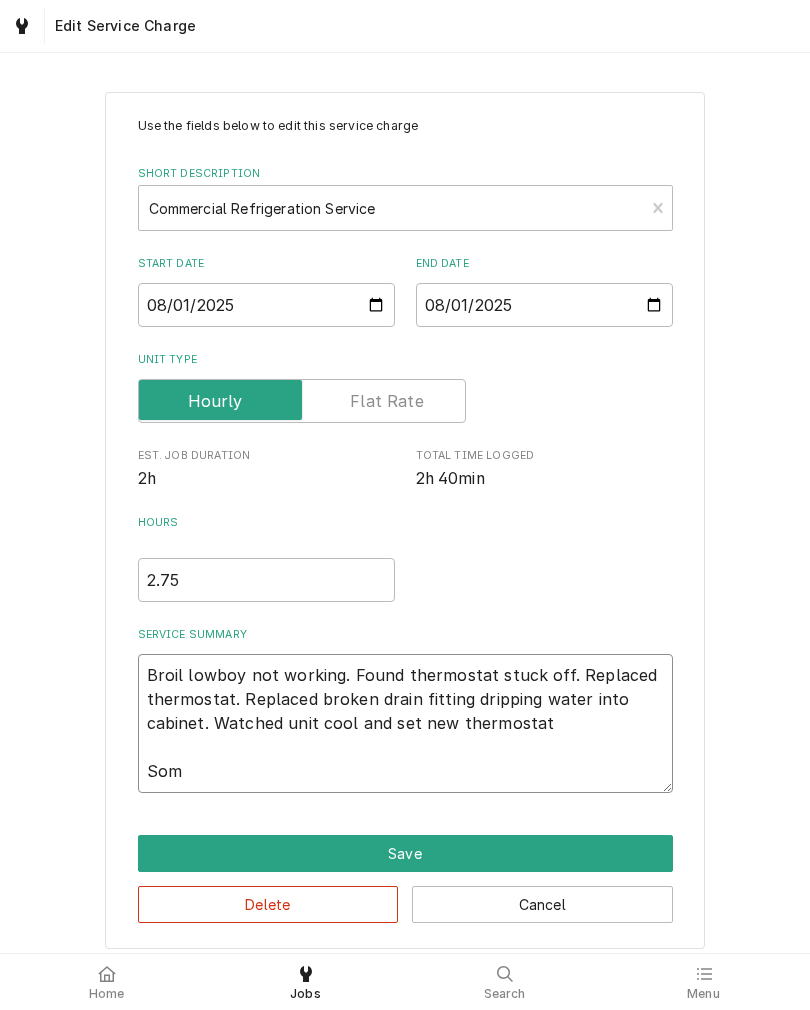 type on "x" 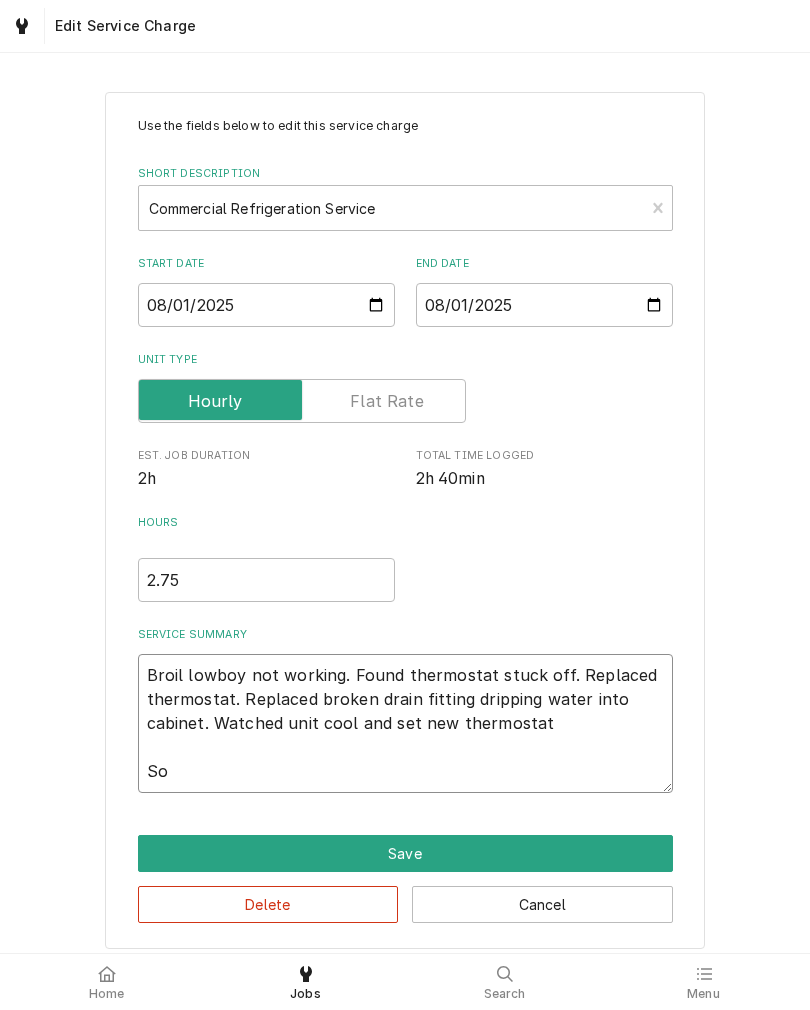 type on "x" 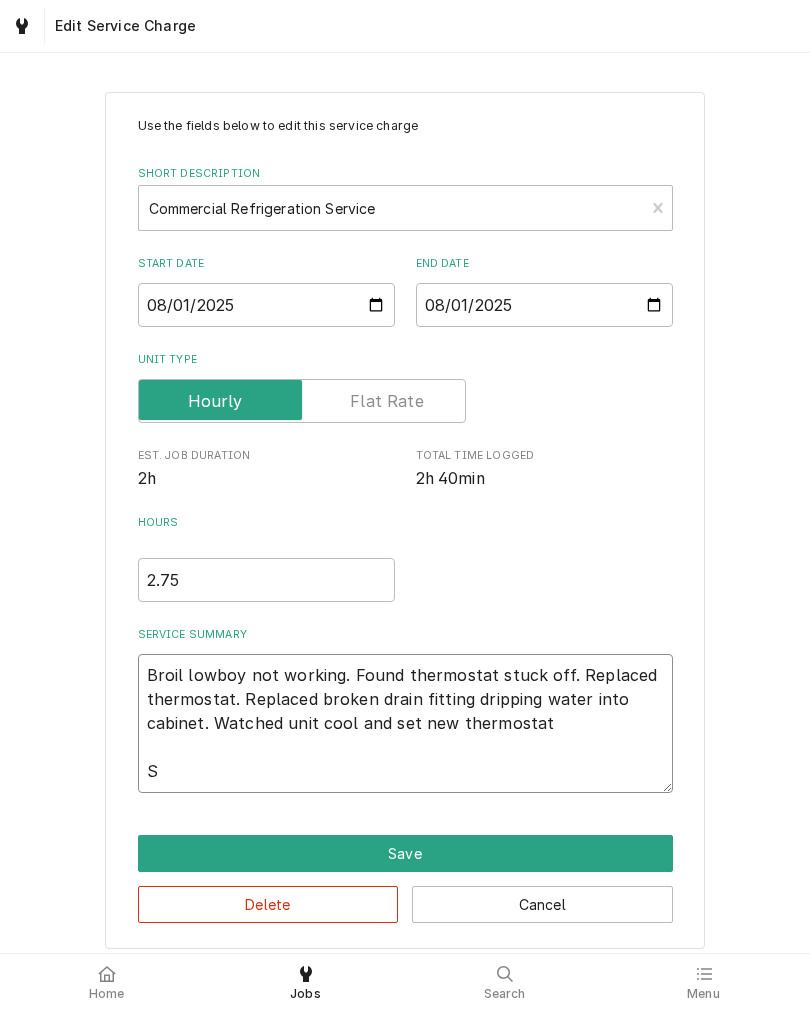 type on "x" 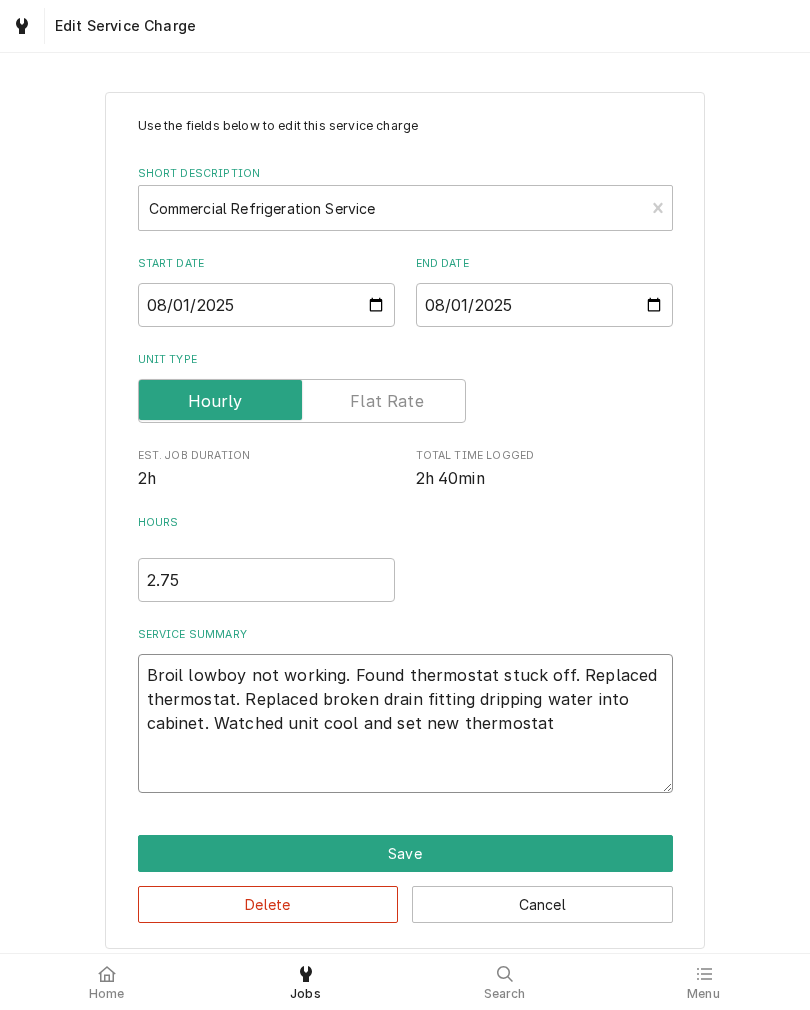 type on "x" 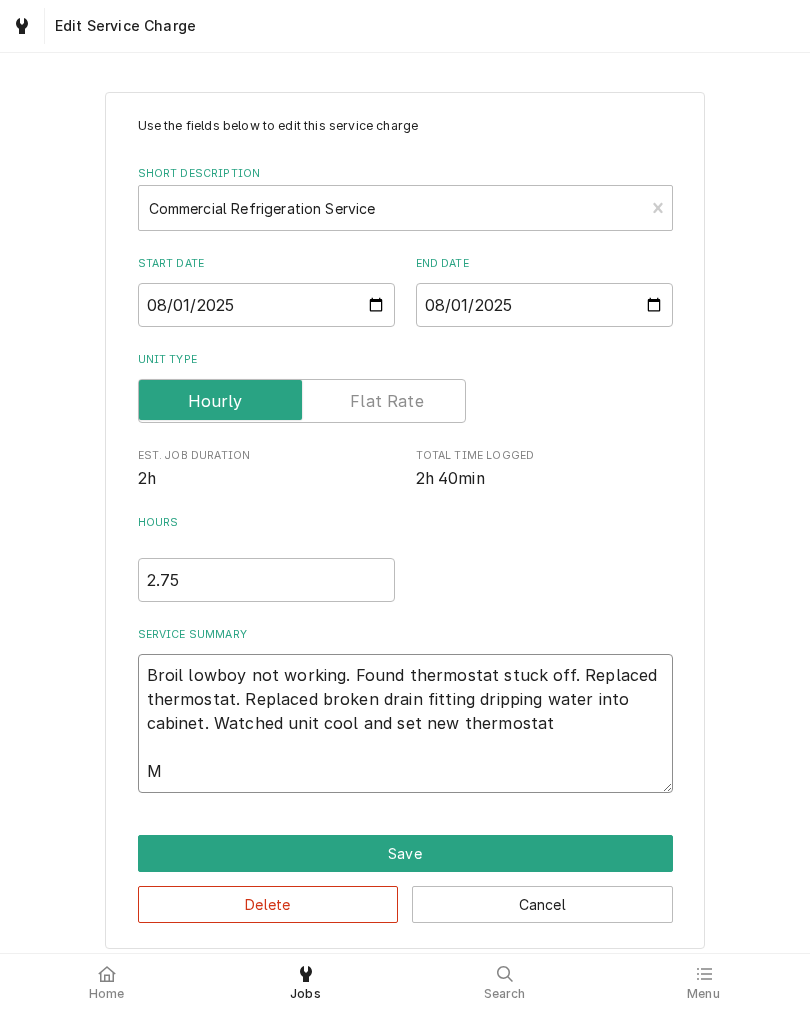 type on "x" 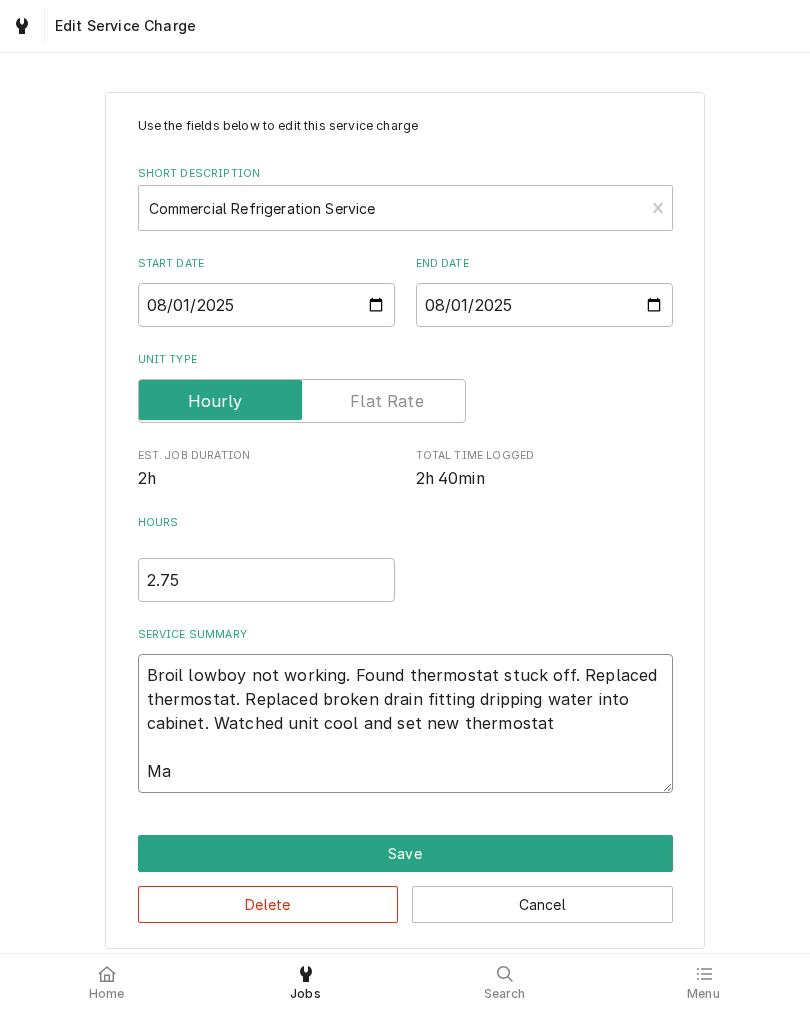 type on "x" 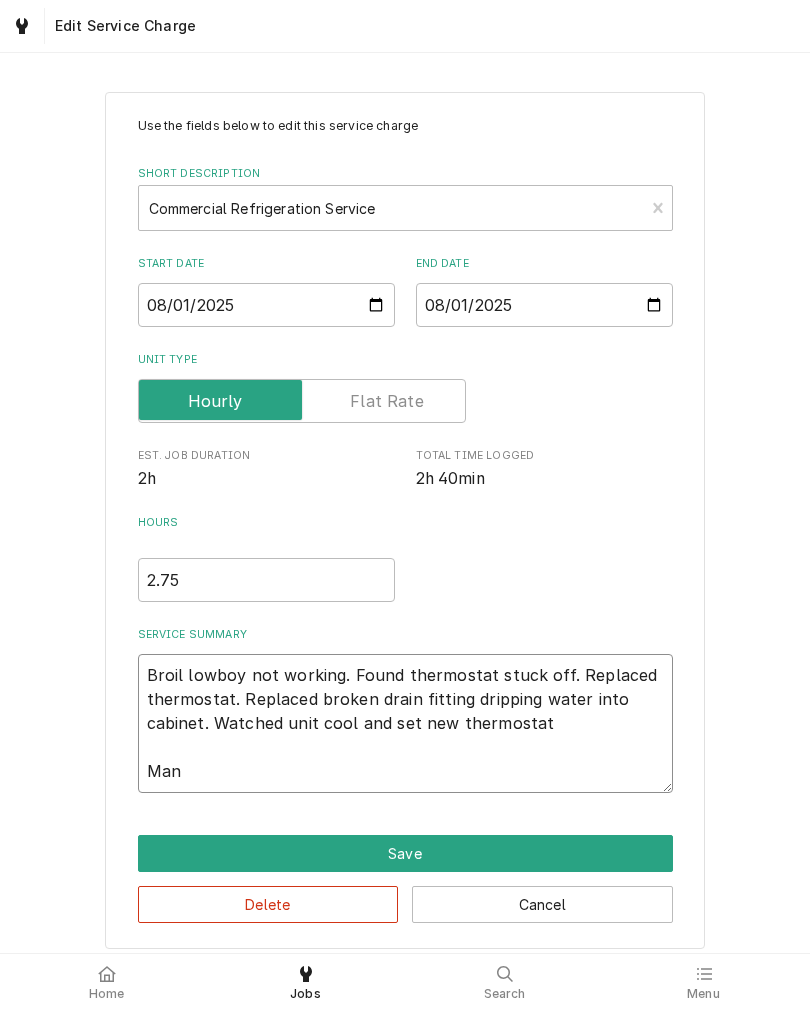 type on "x" 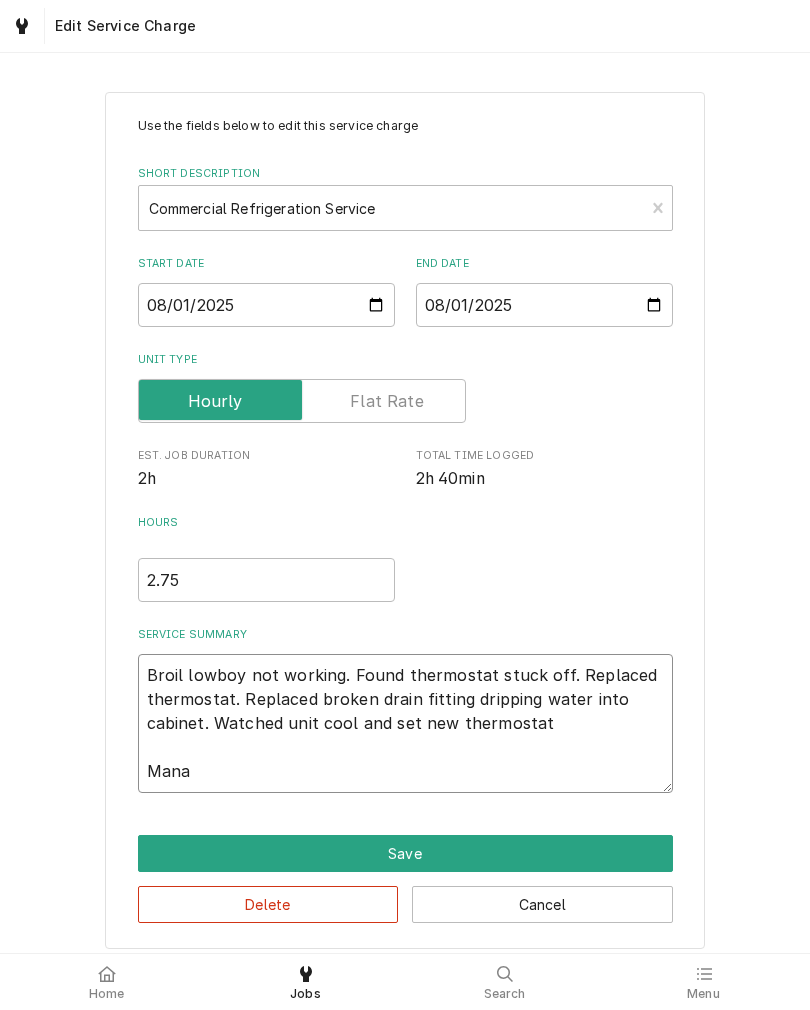 type on "x" 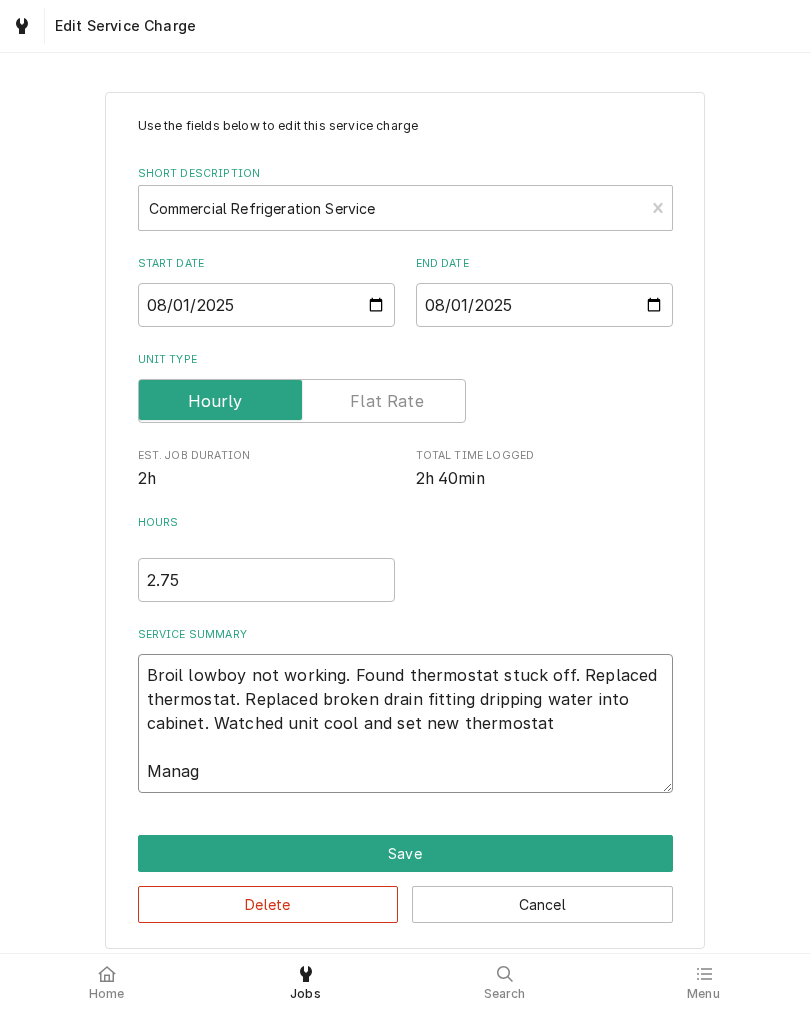 type on "x" 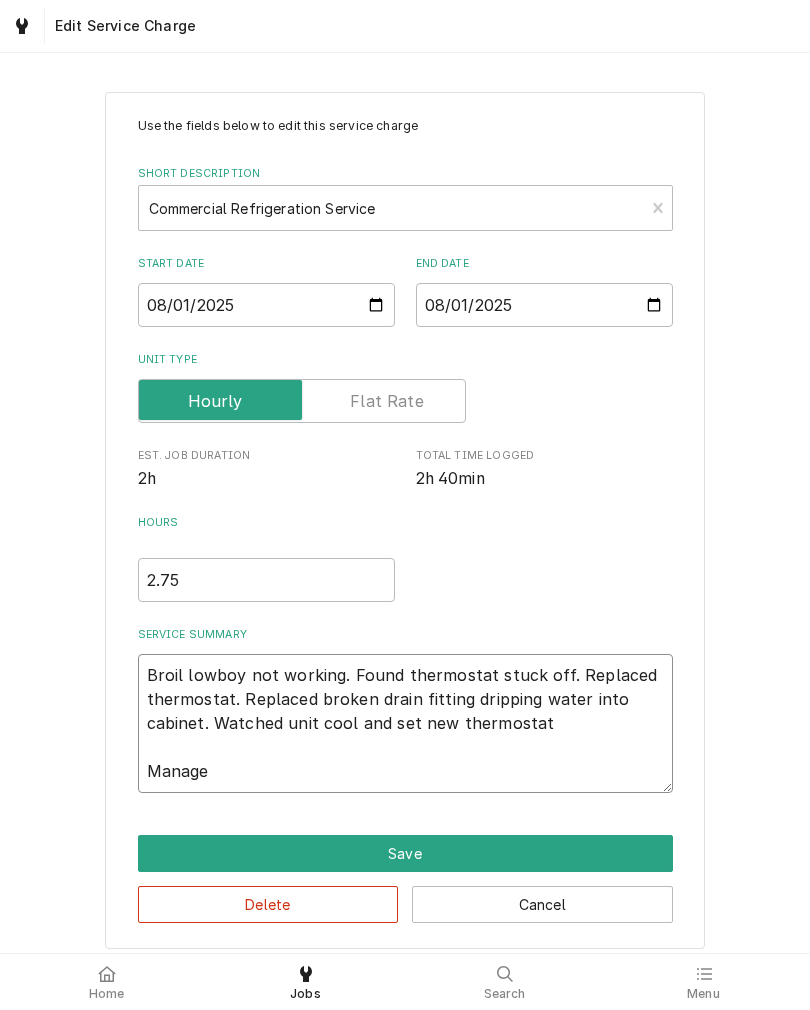 type on "x" 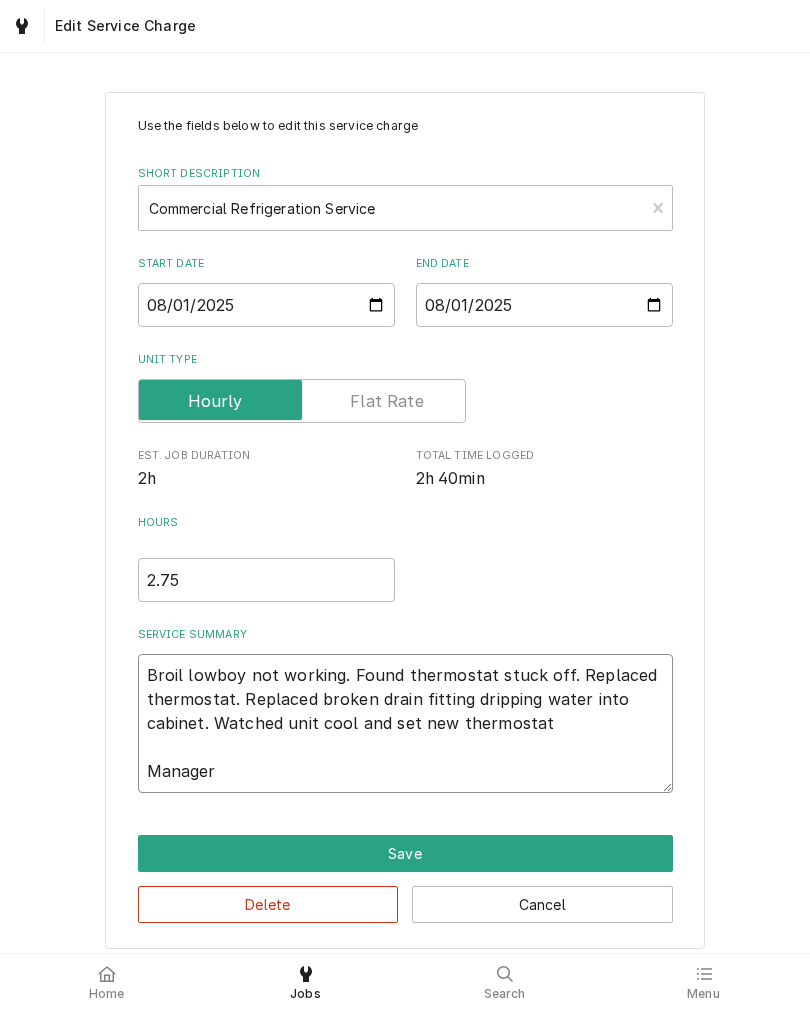 type on "x" 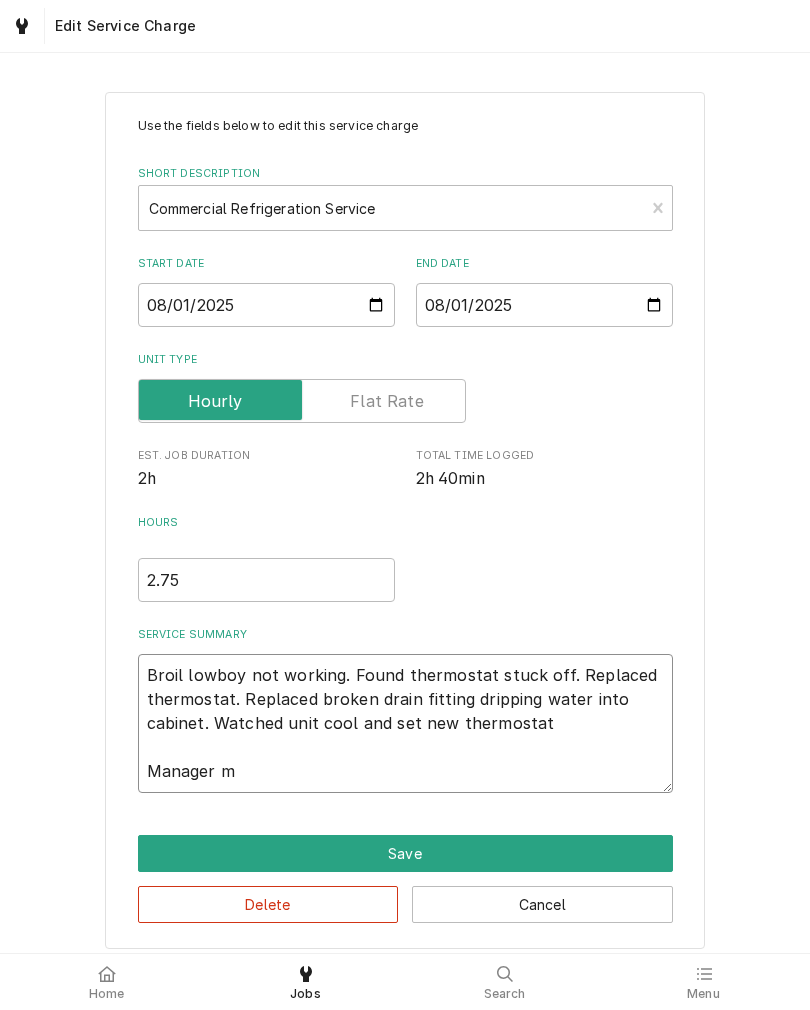 type on "x" 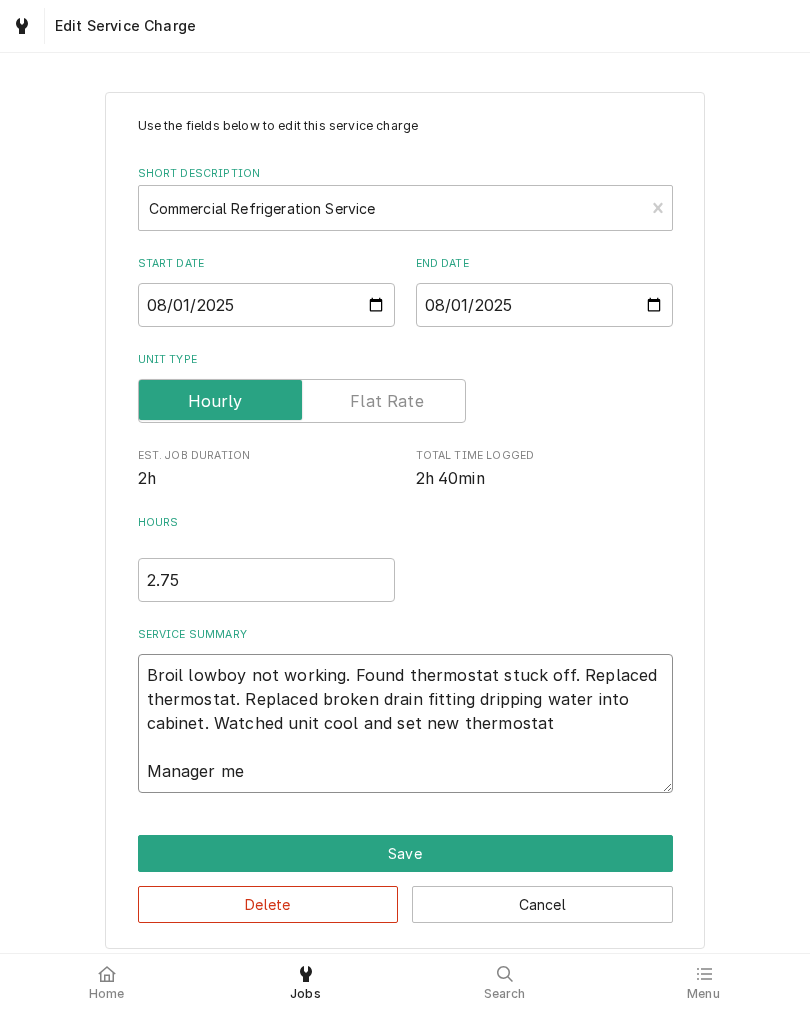 type on "x" 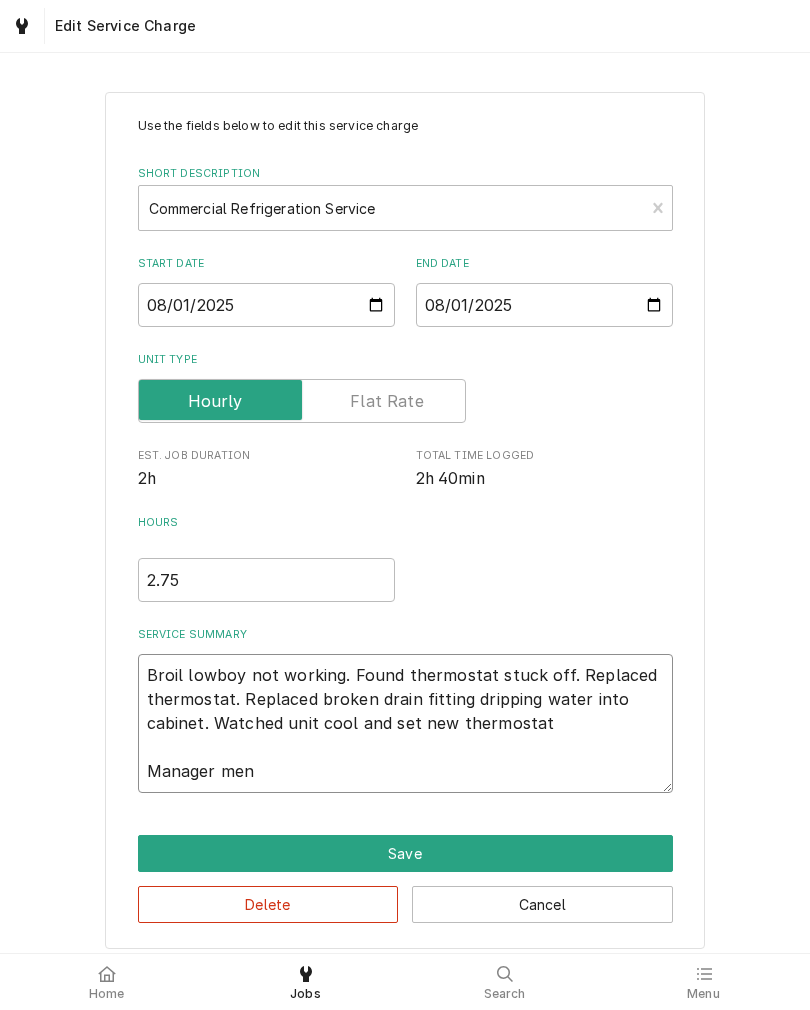 type on "x" 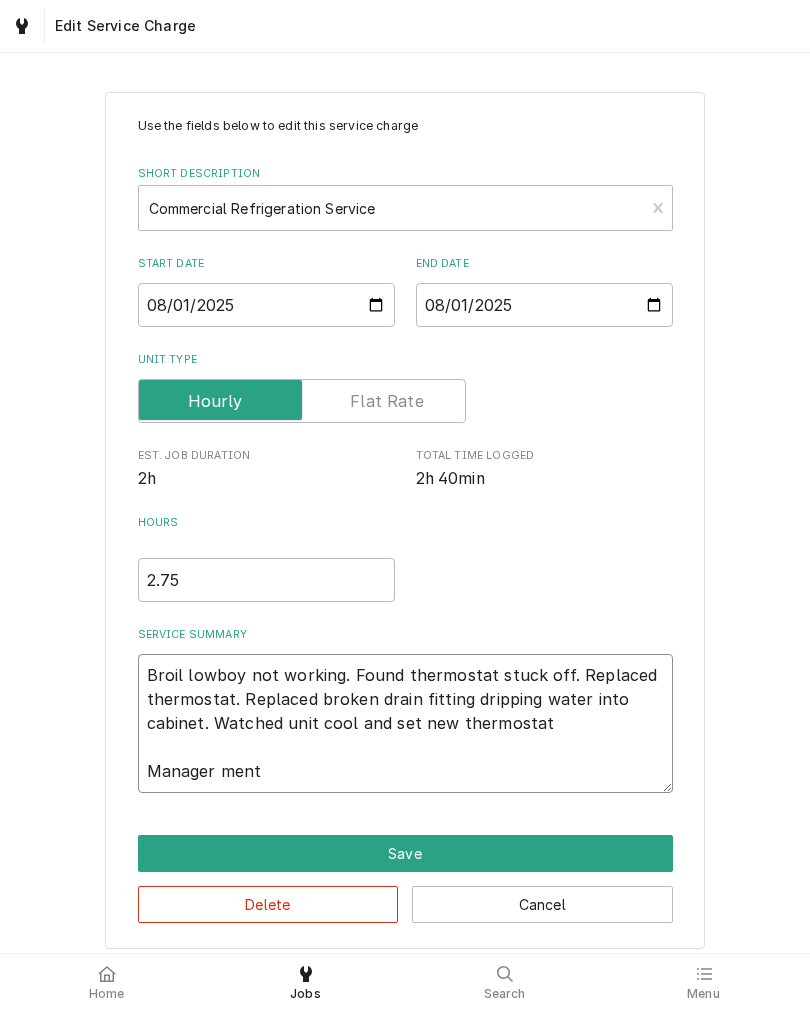 type on "x" 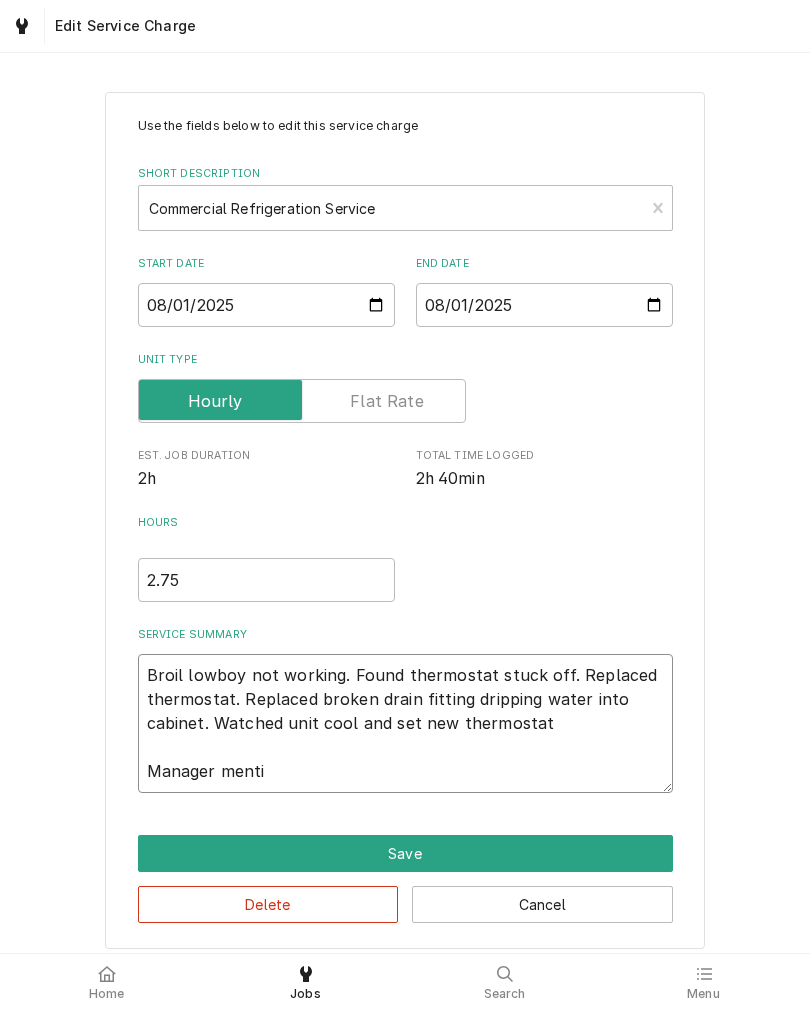 type on "x" 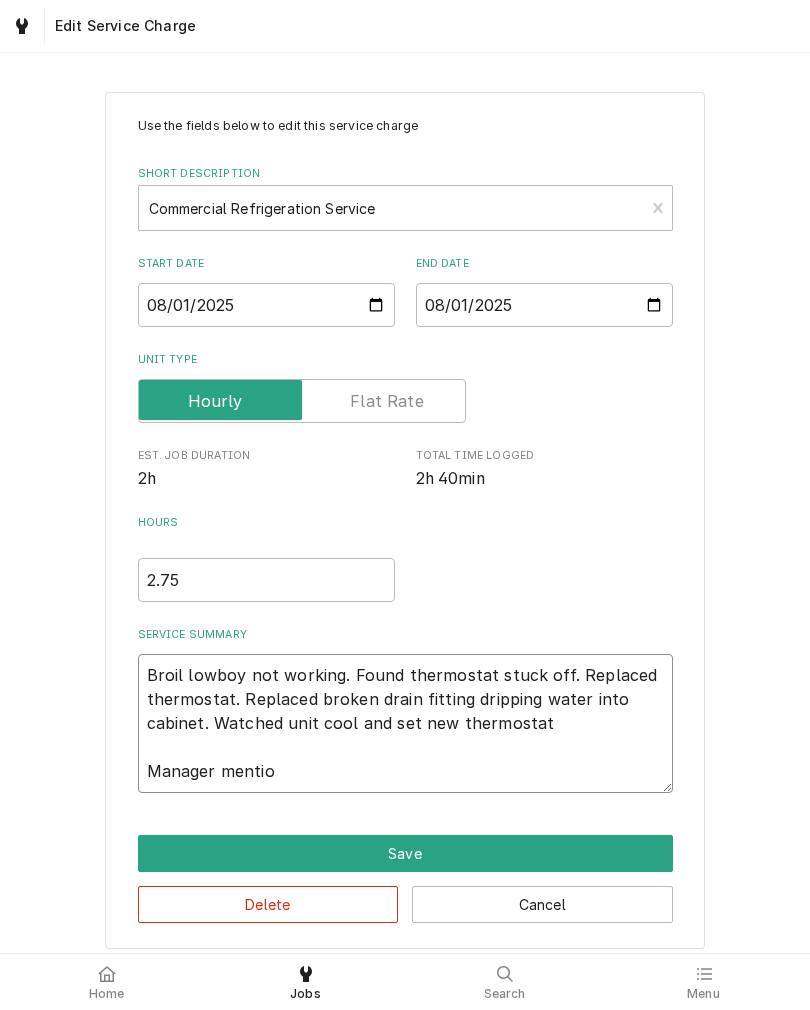 type on "x" 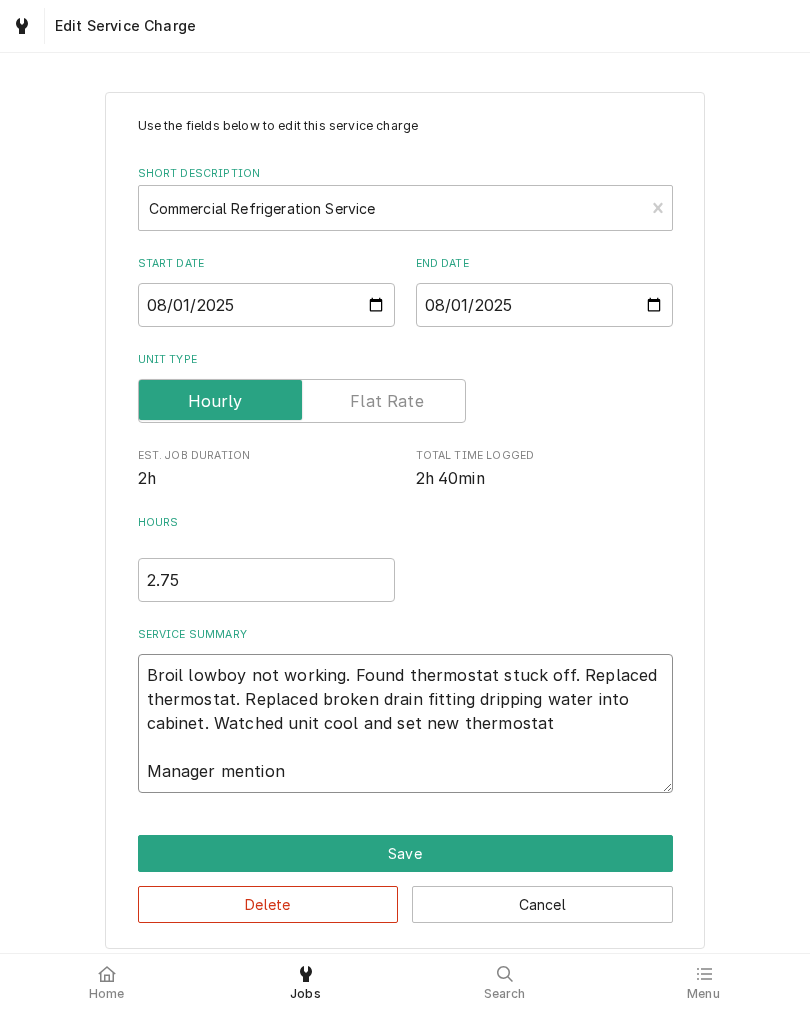 type on "x" 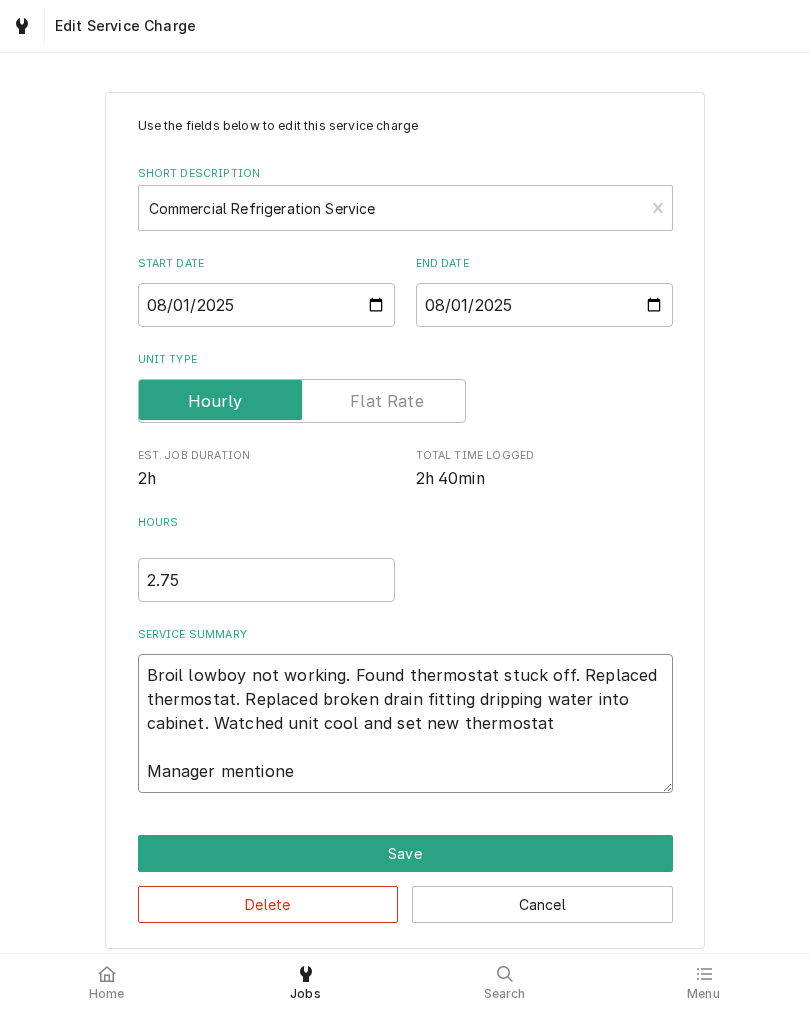 type on "x" 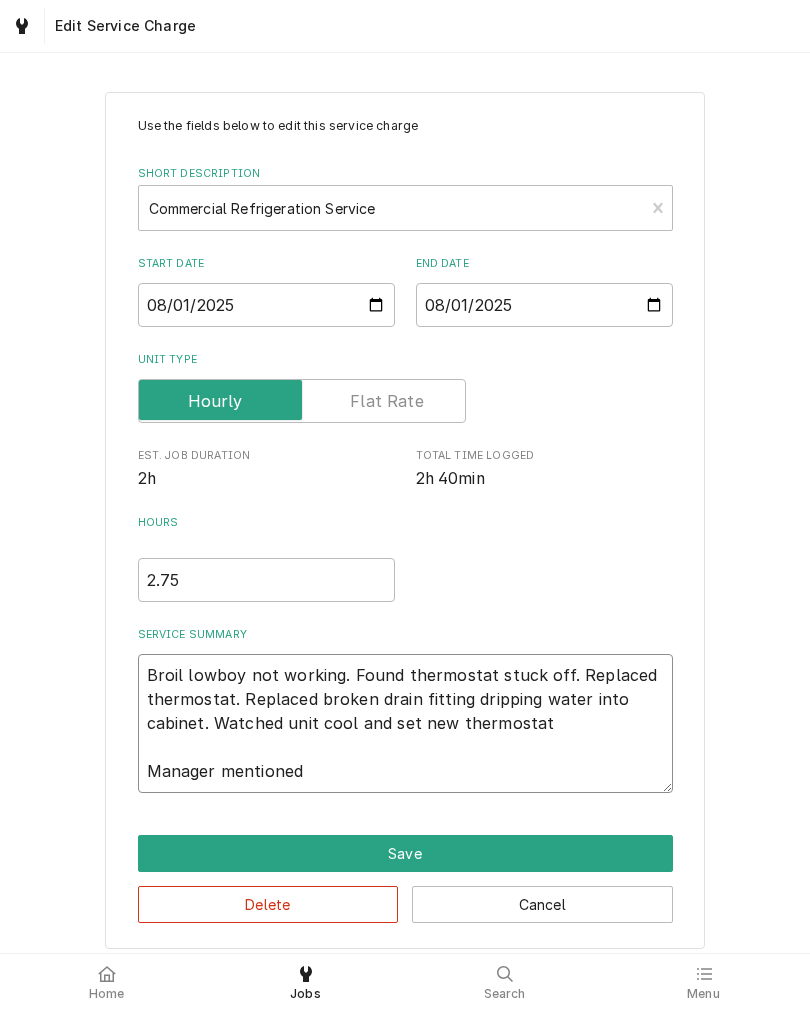 type on "x" 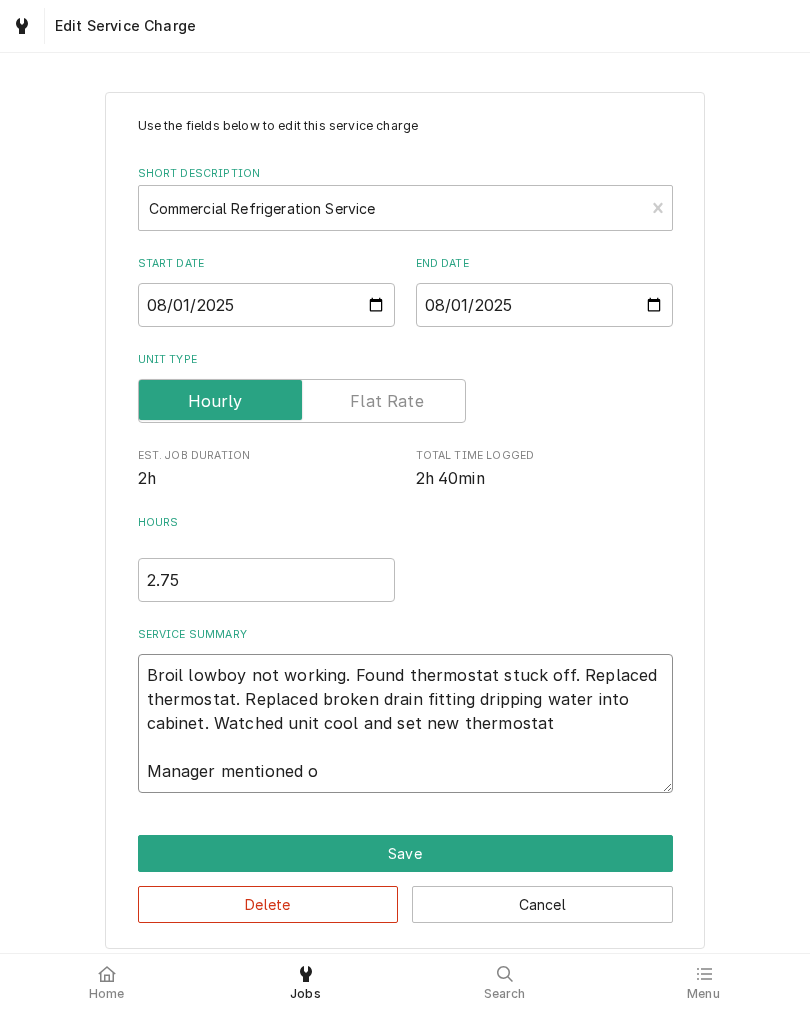 type on "x" 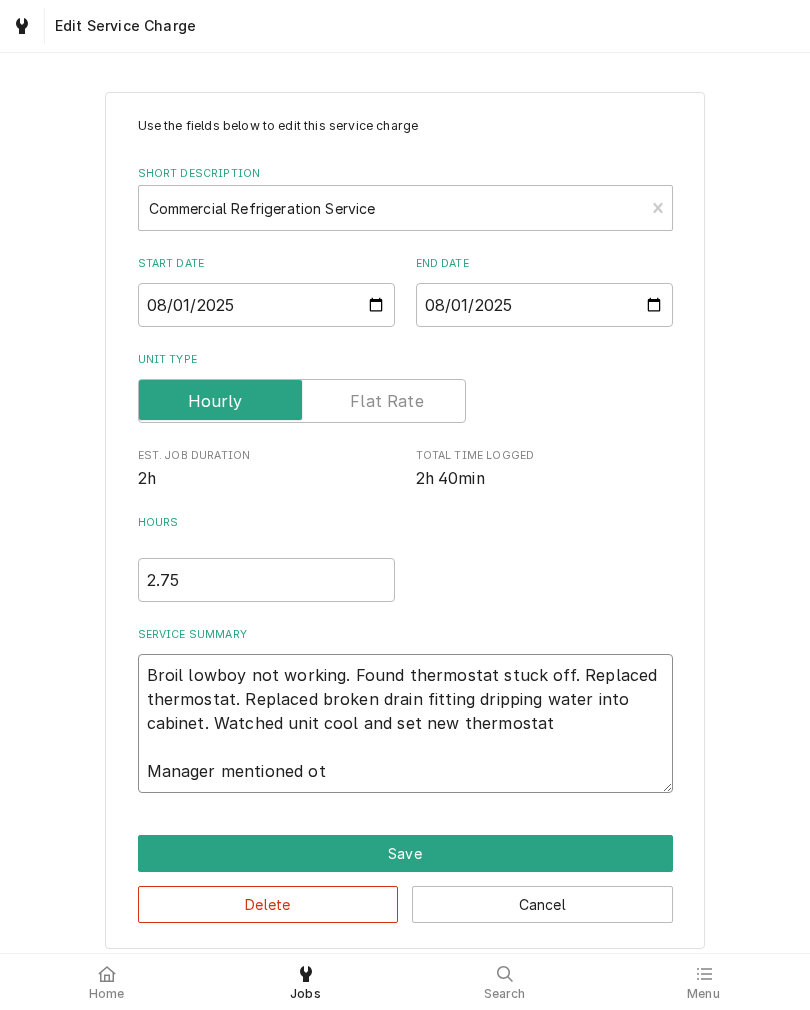type on "x" 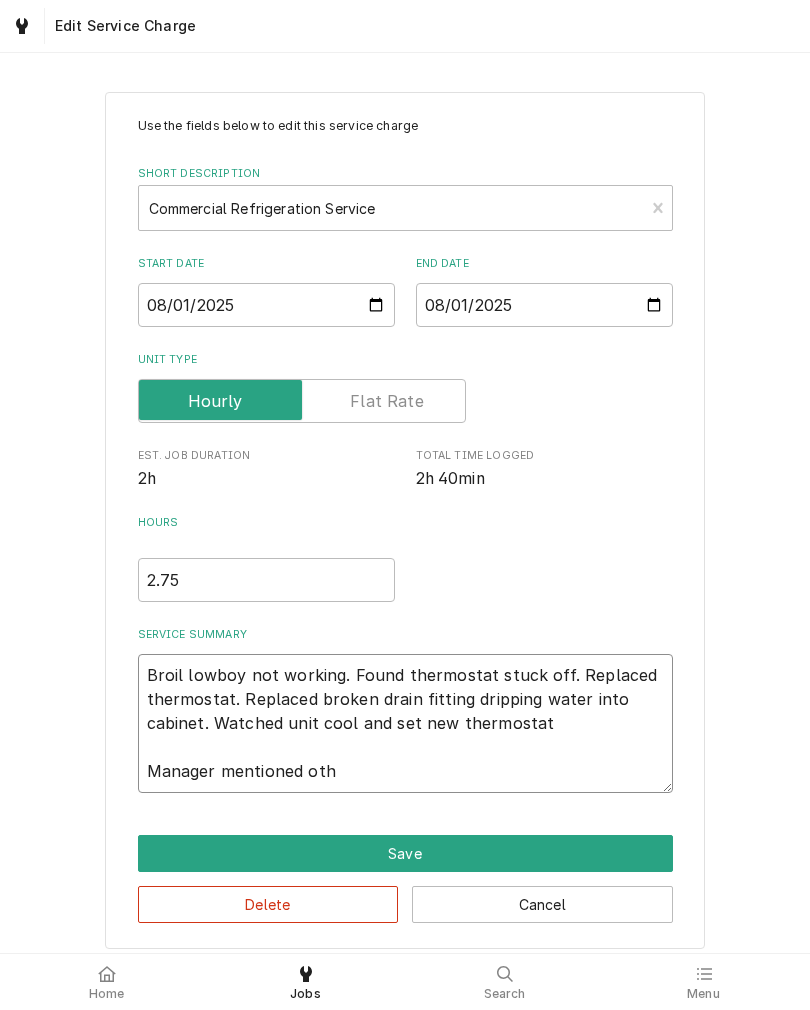type on "x" 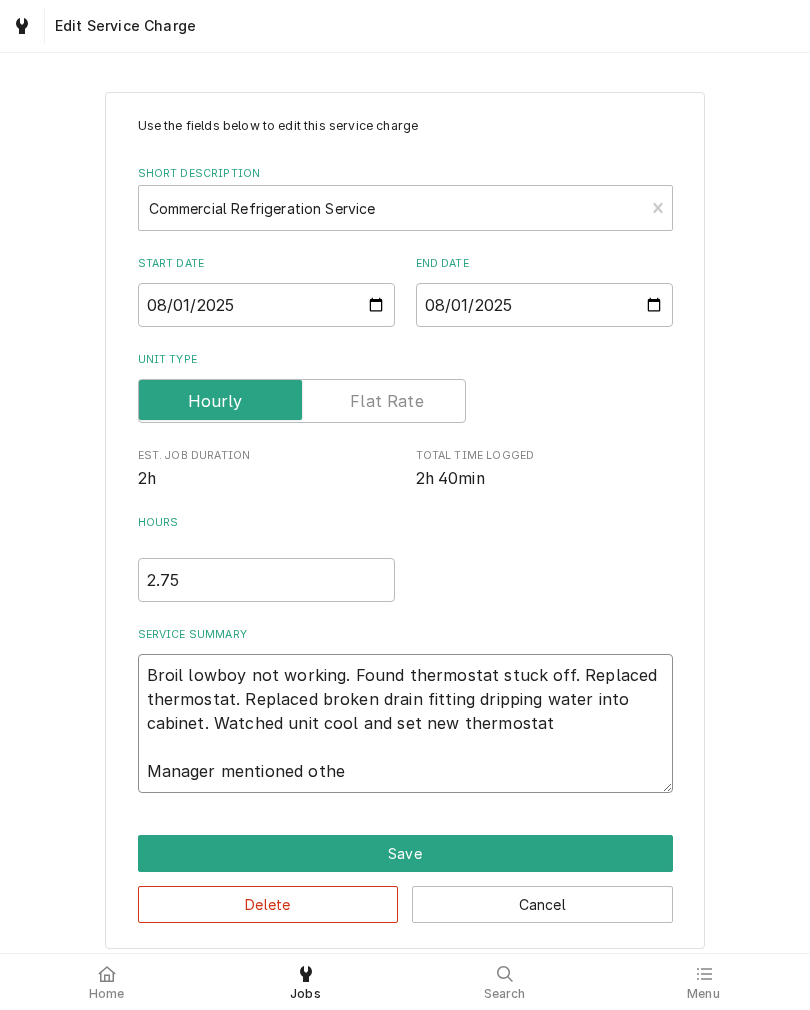 type on "x" 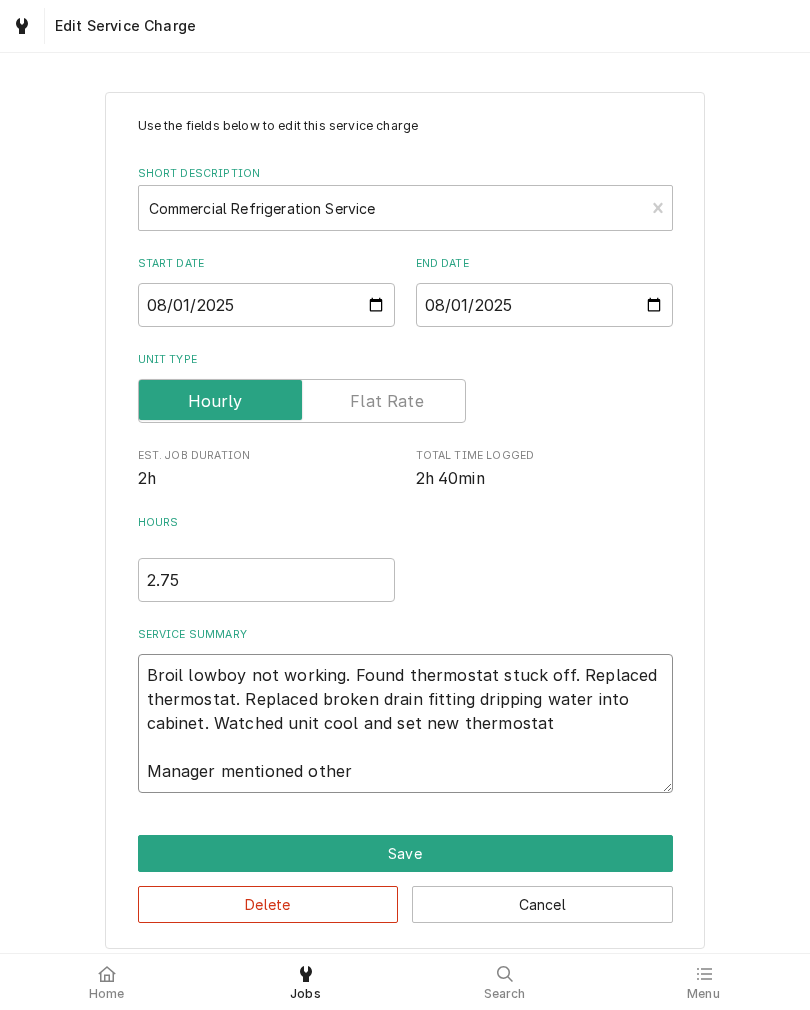 type on "x" 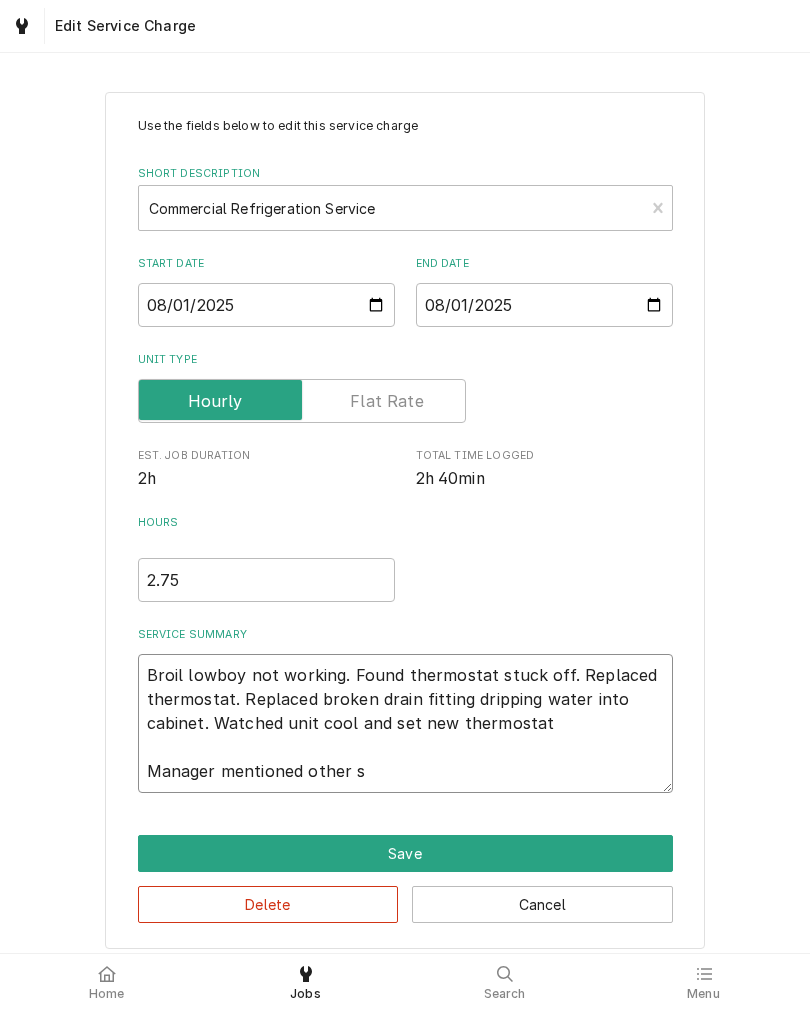 type on "x" 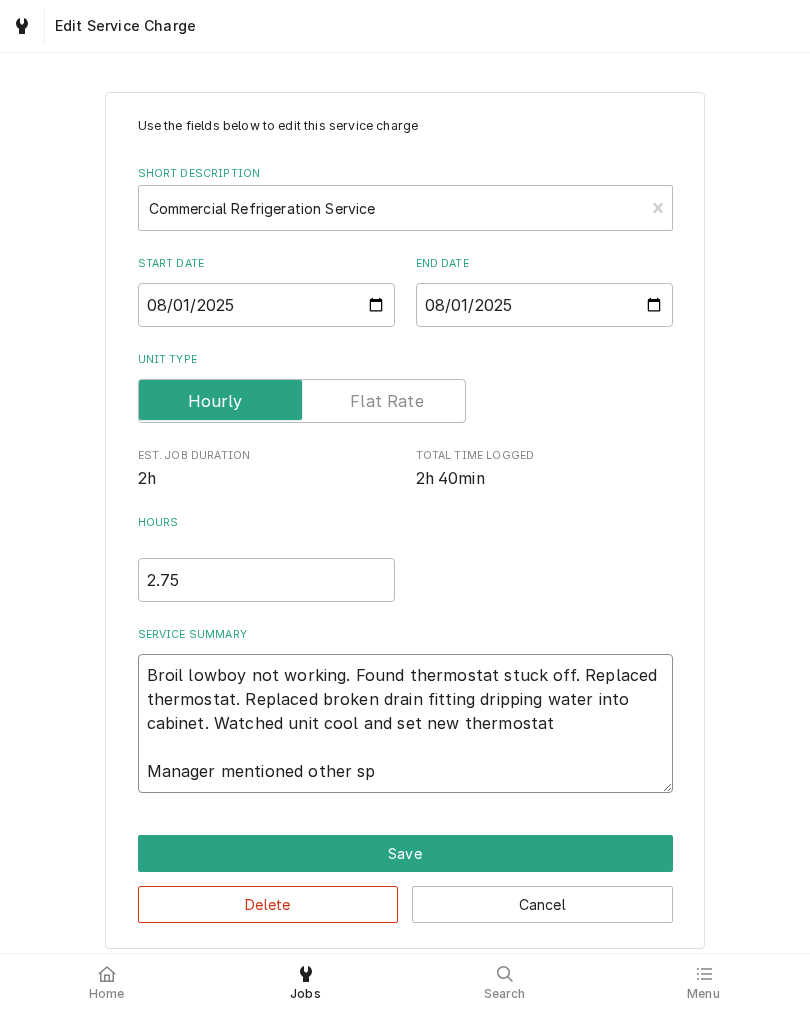 type on "x" 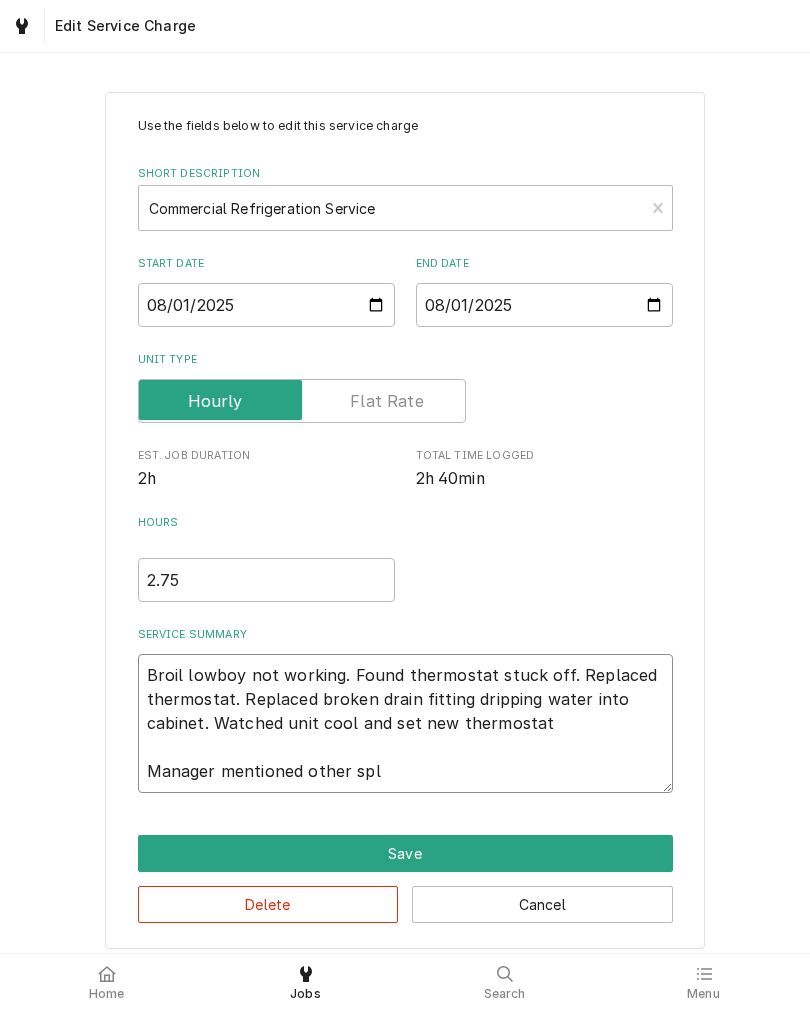 type on "x" 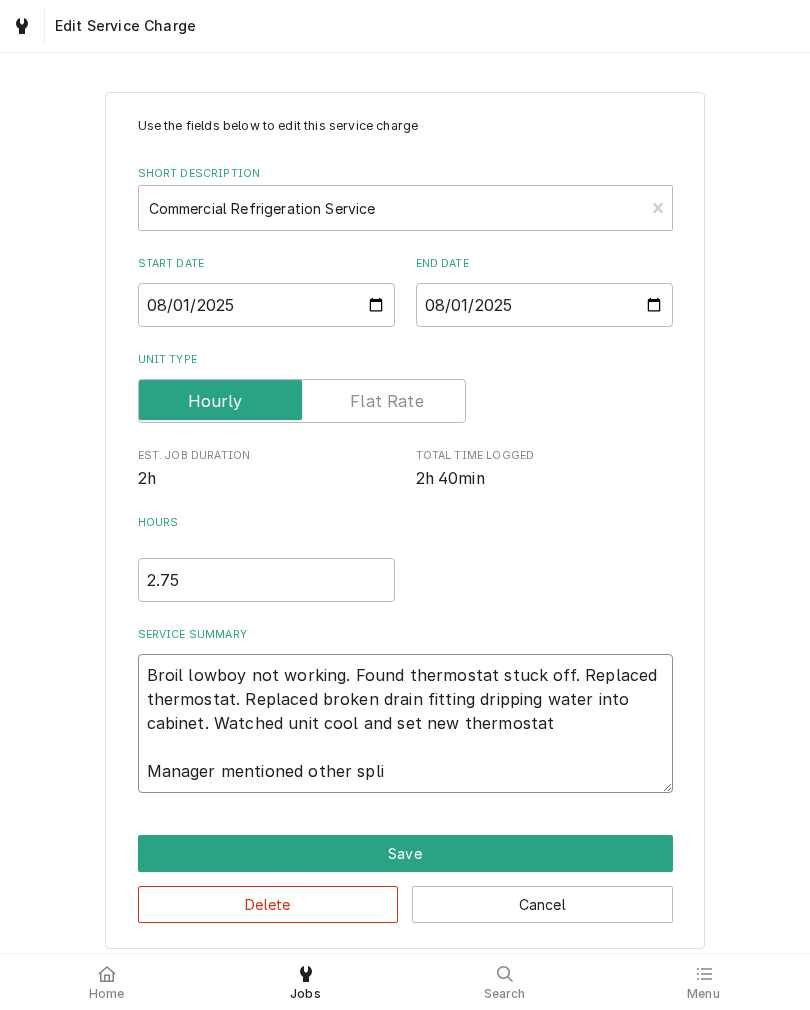 type on "x" 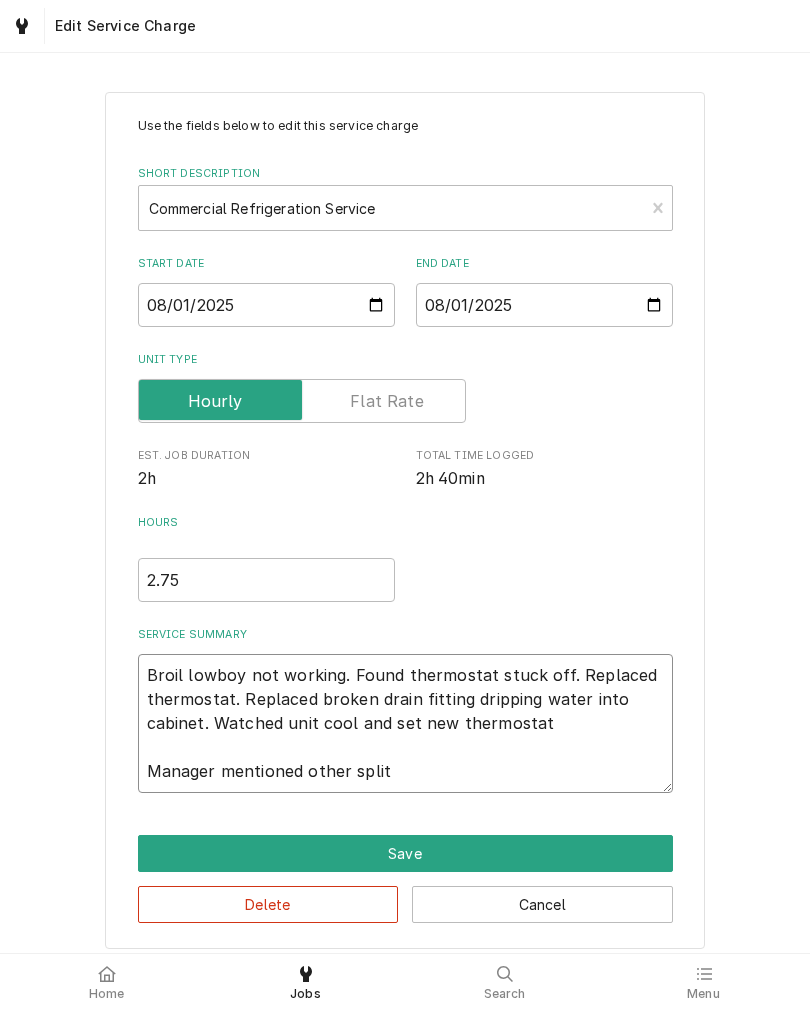 type on "x" 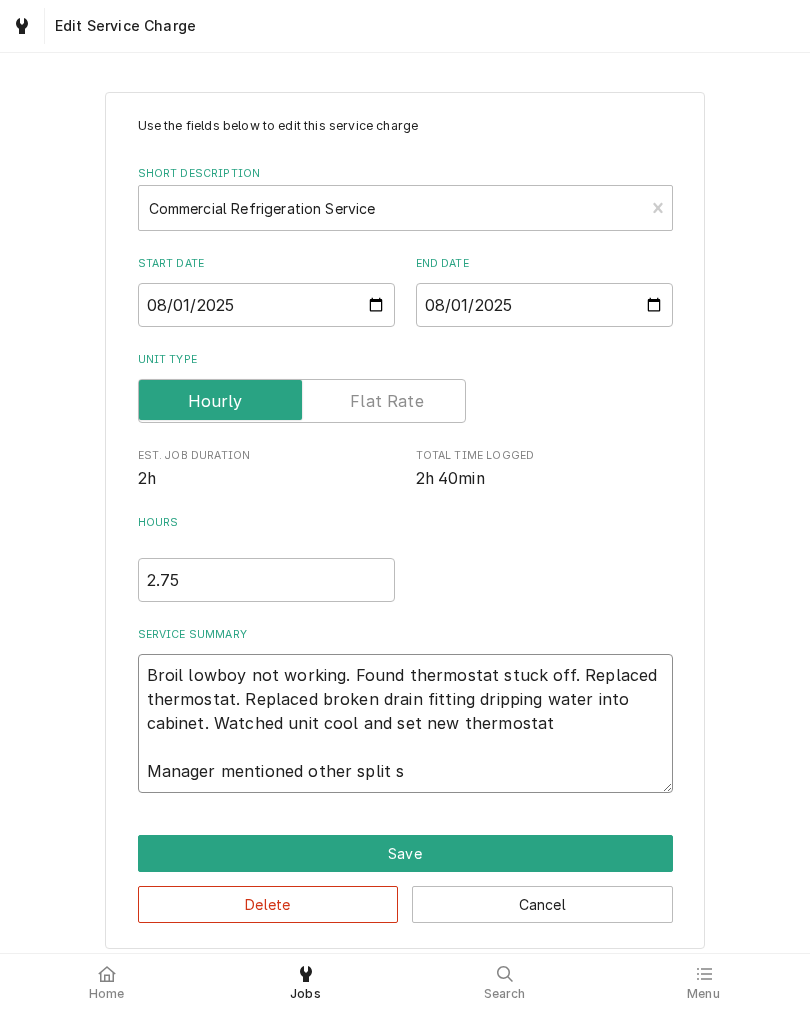 type on "x" 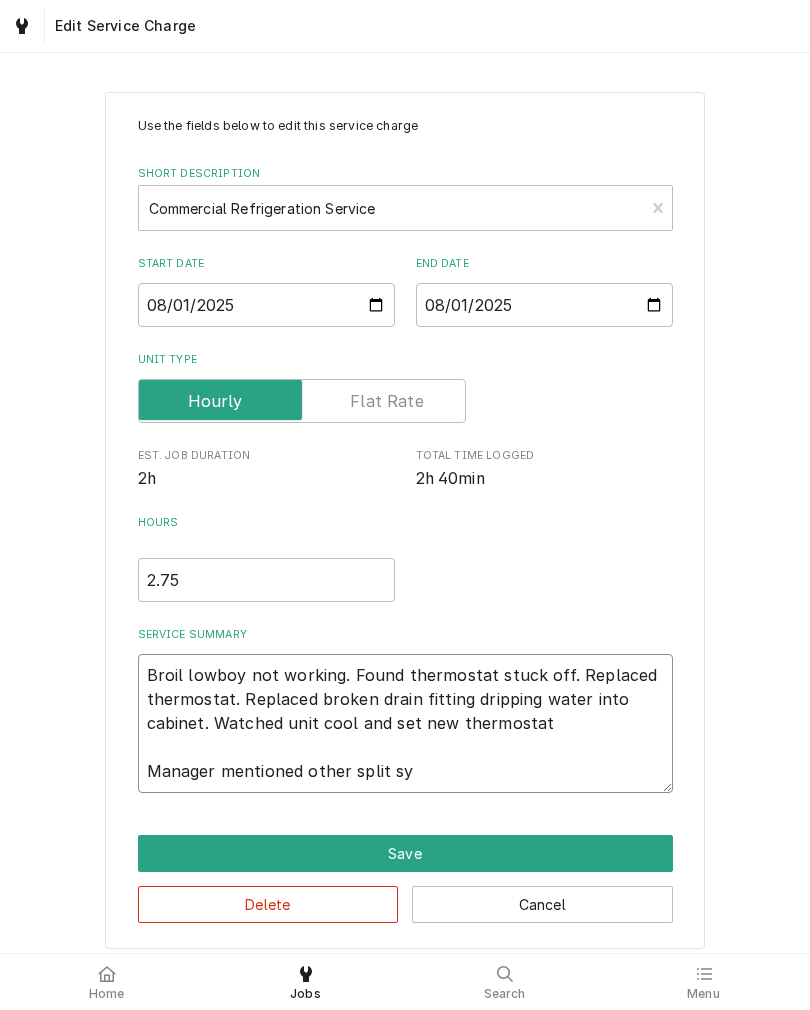type on "x" 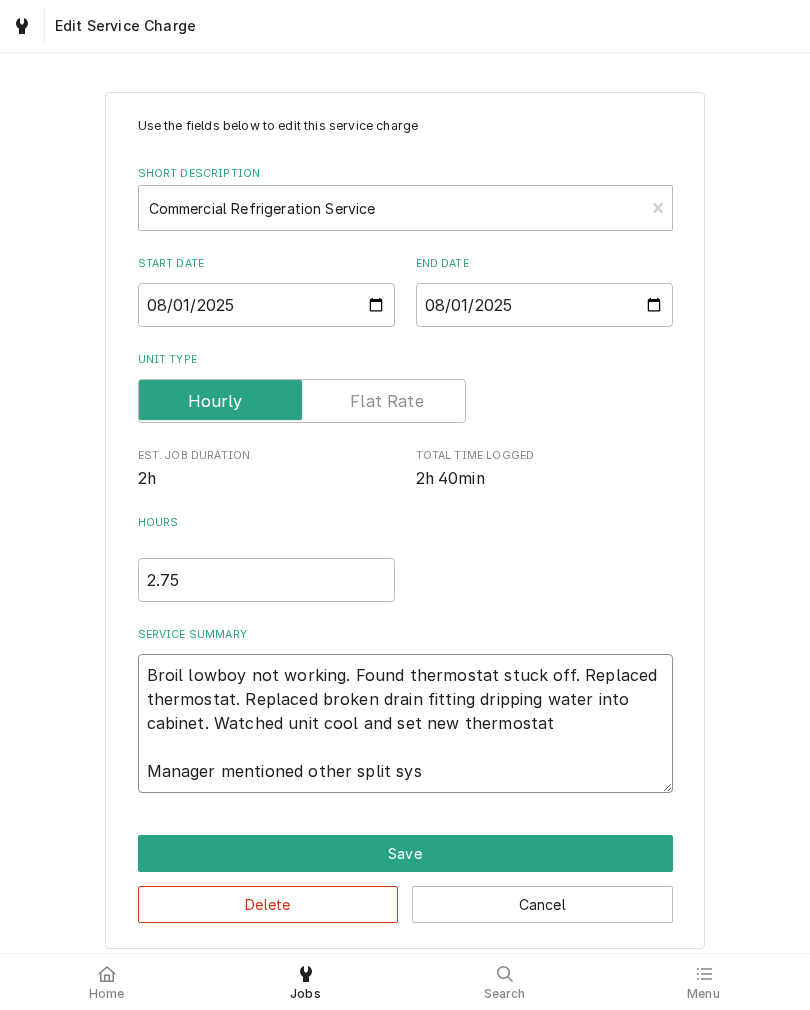 type on "x" 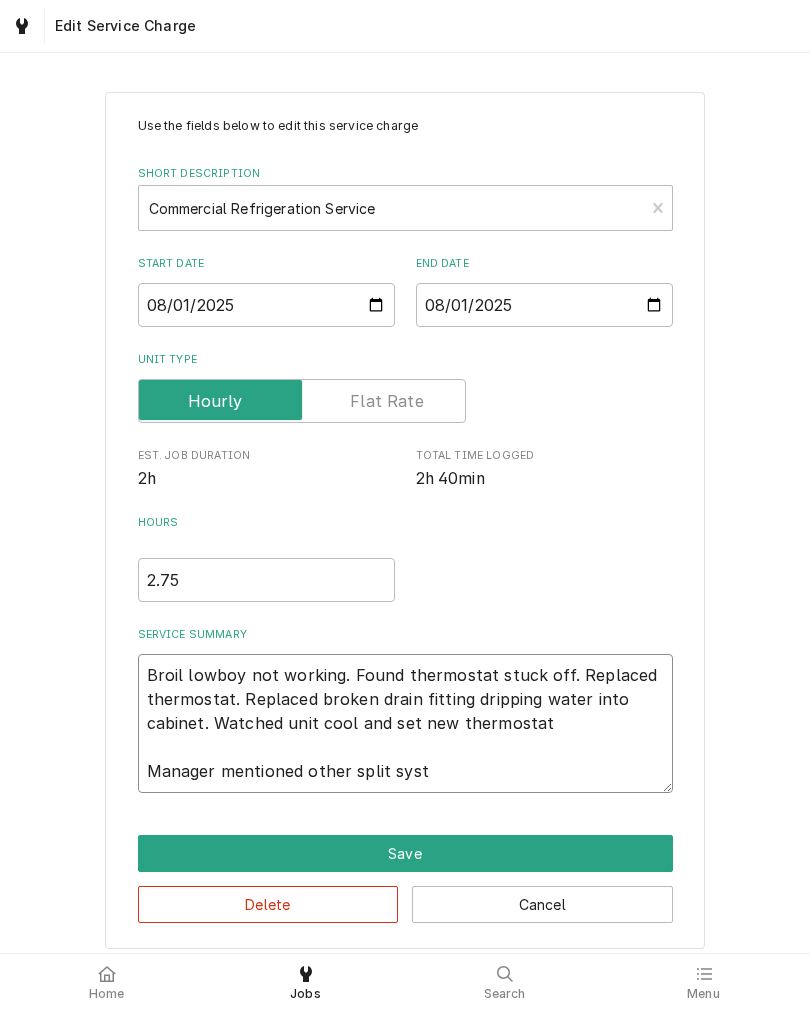 type on "x" 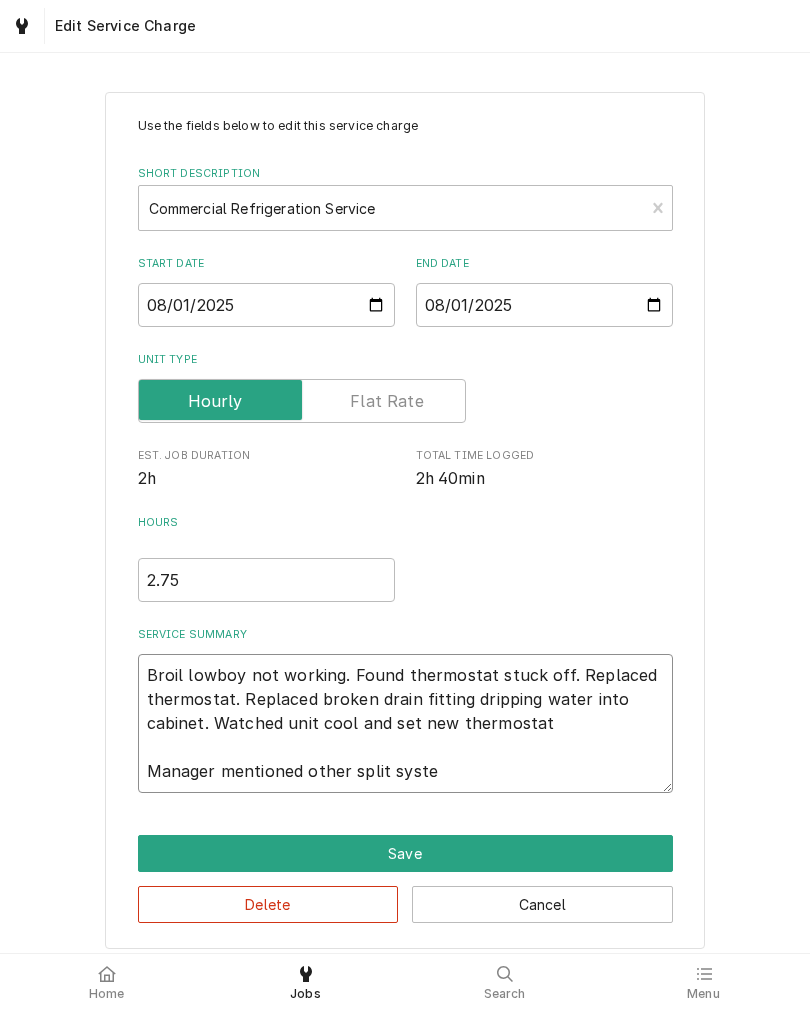 type on "x" 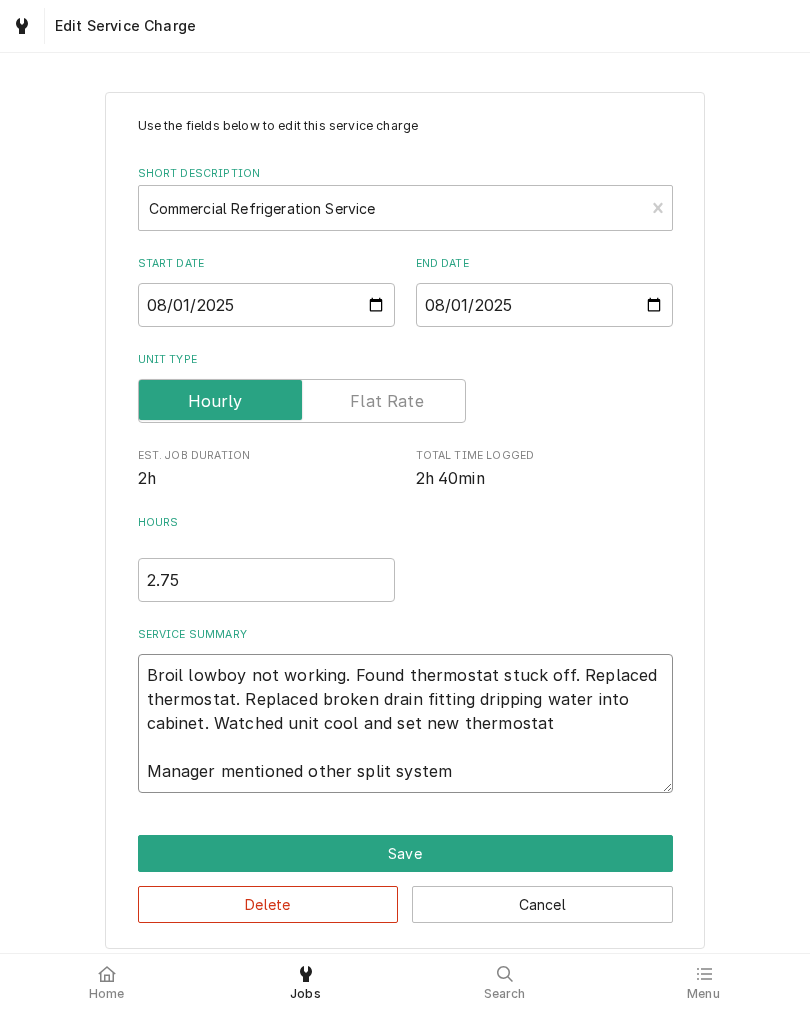 type on "x" 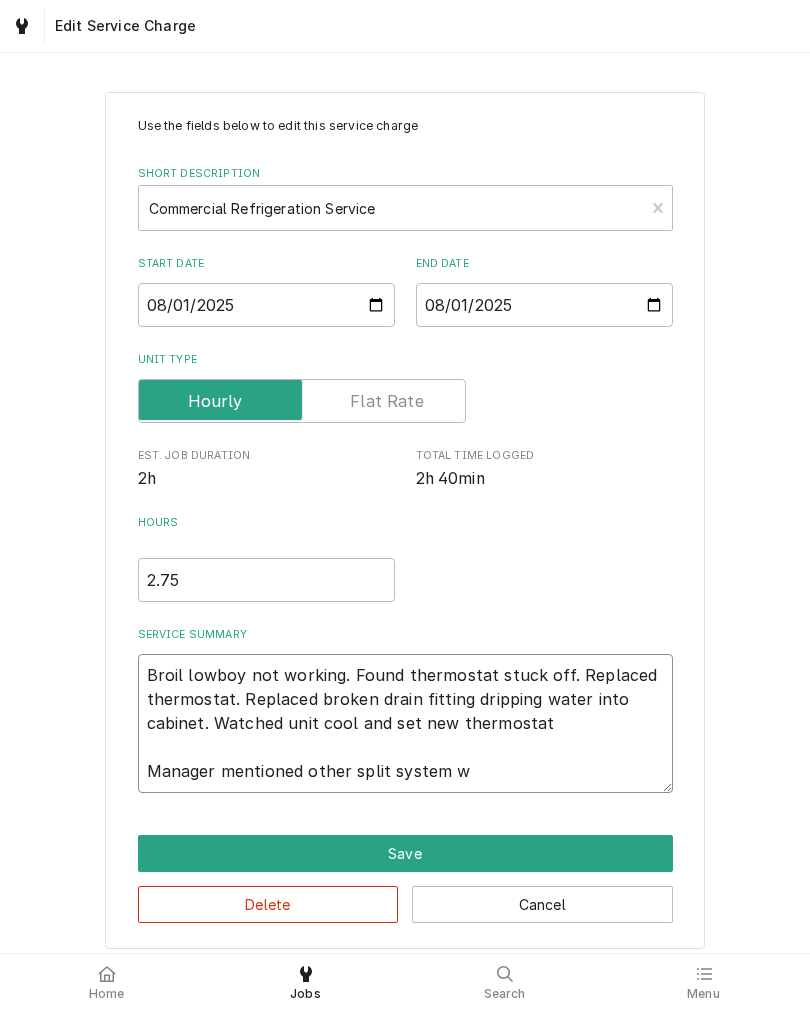 type on "x" 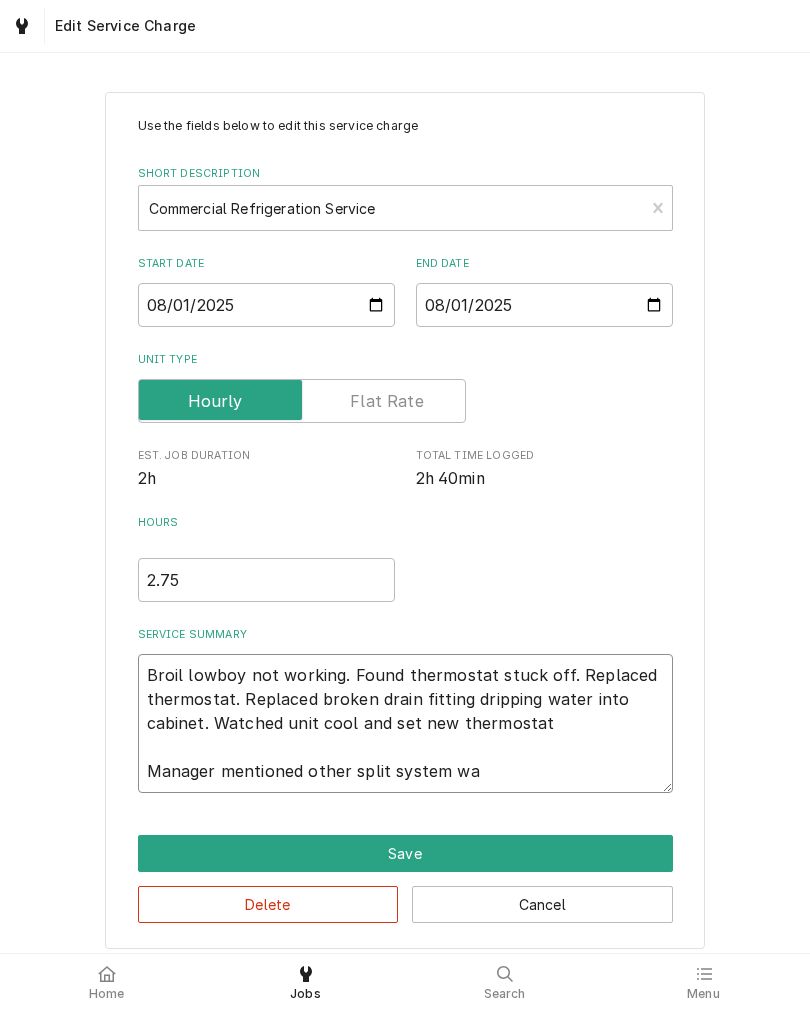type on "x" 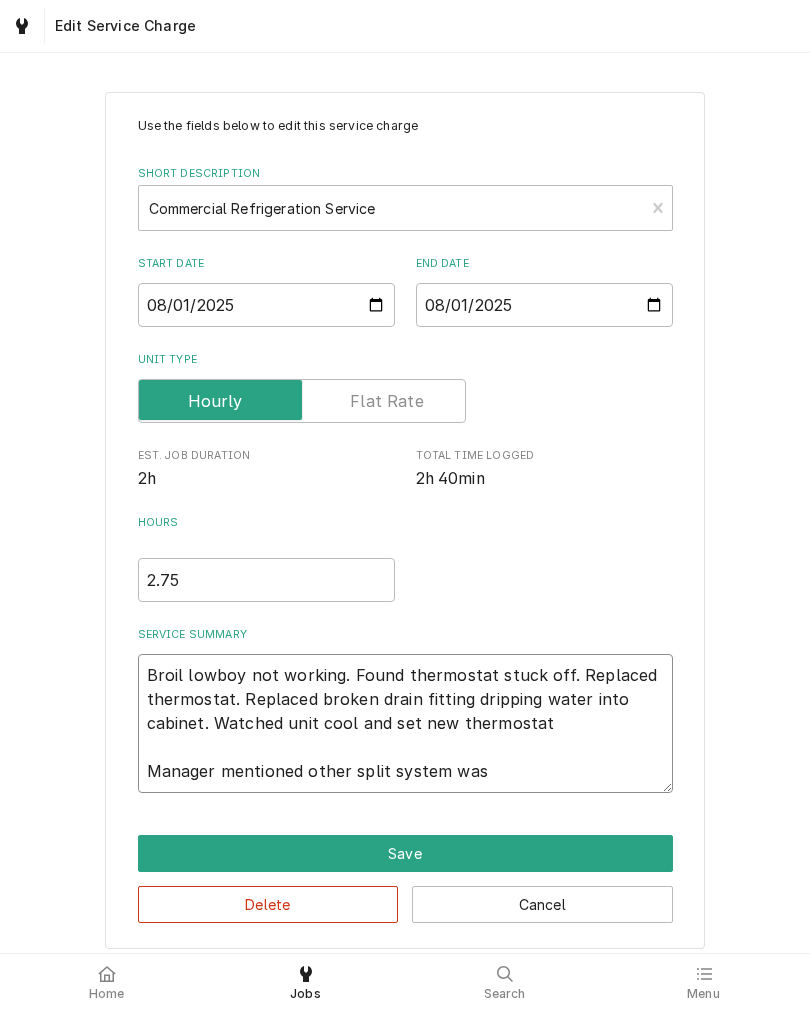 type on "x" 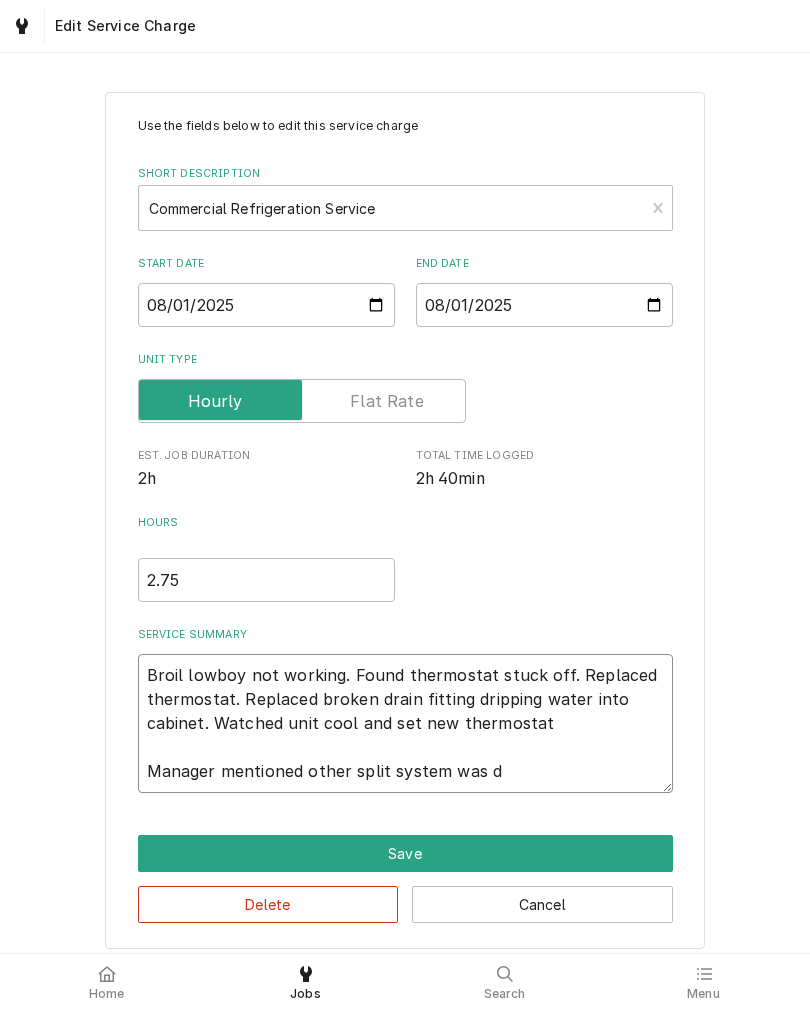 type on "x" 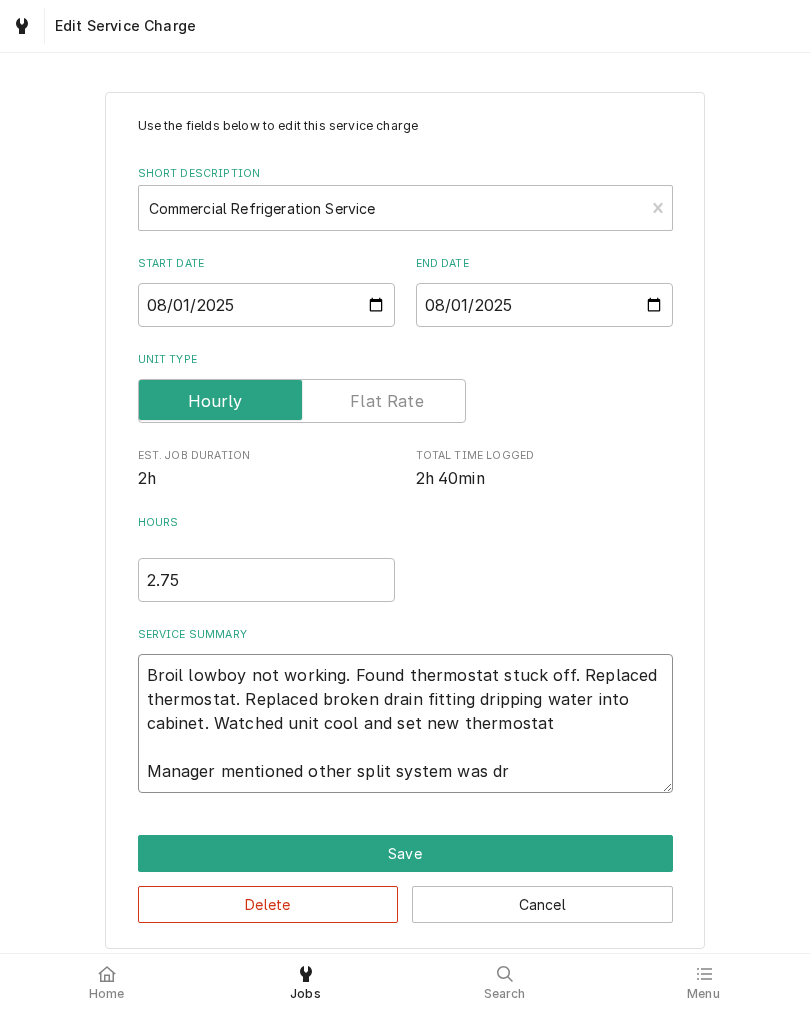 type on "x" 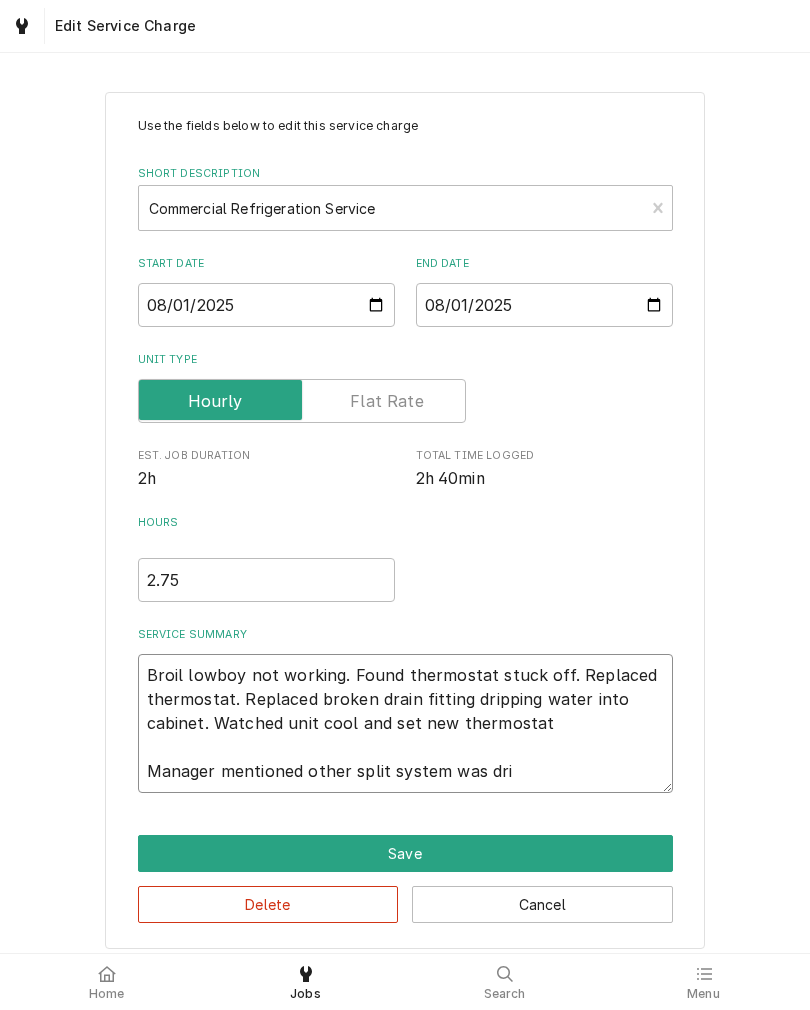 type on "x" 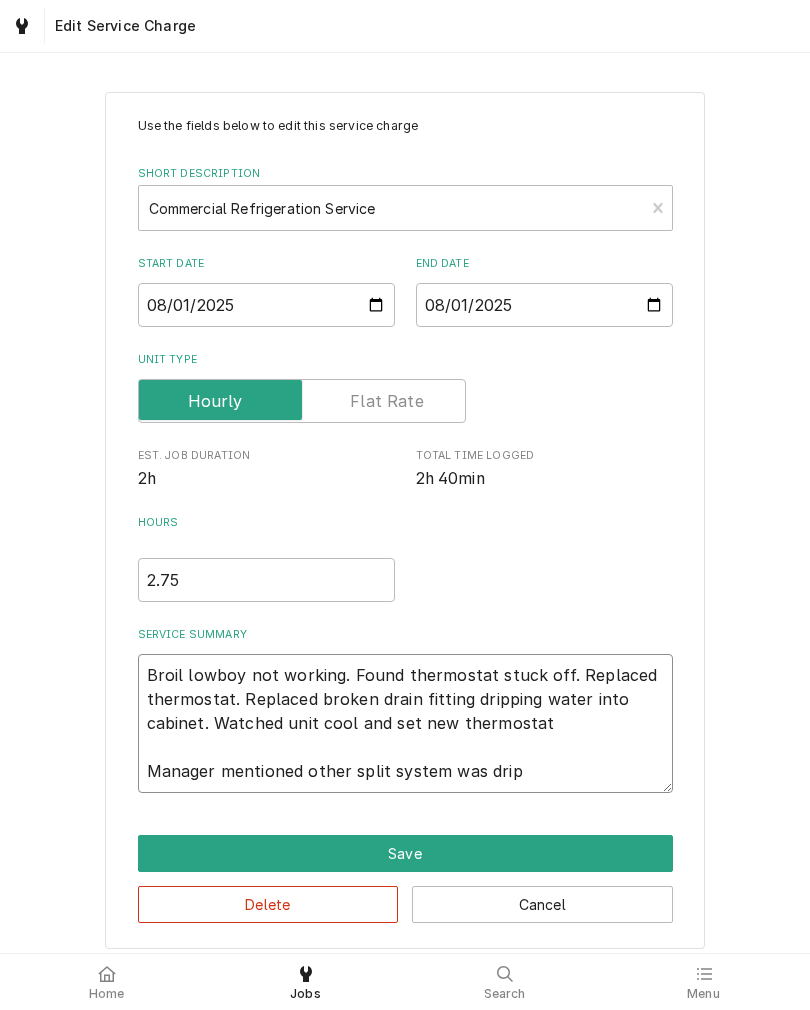 type on "x" 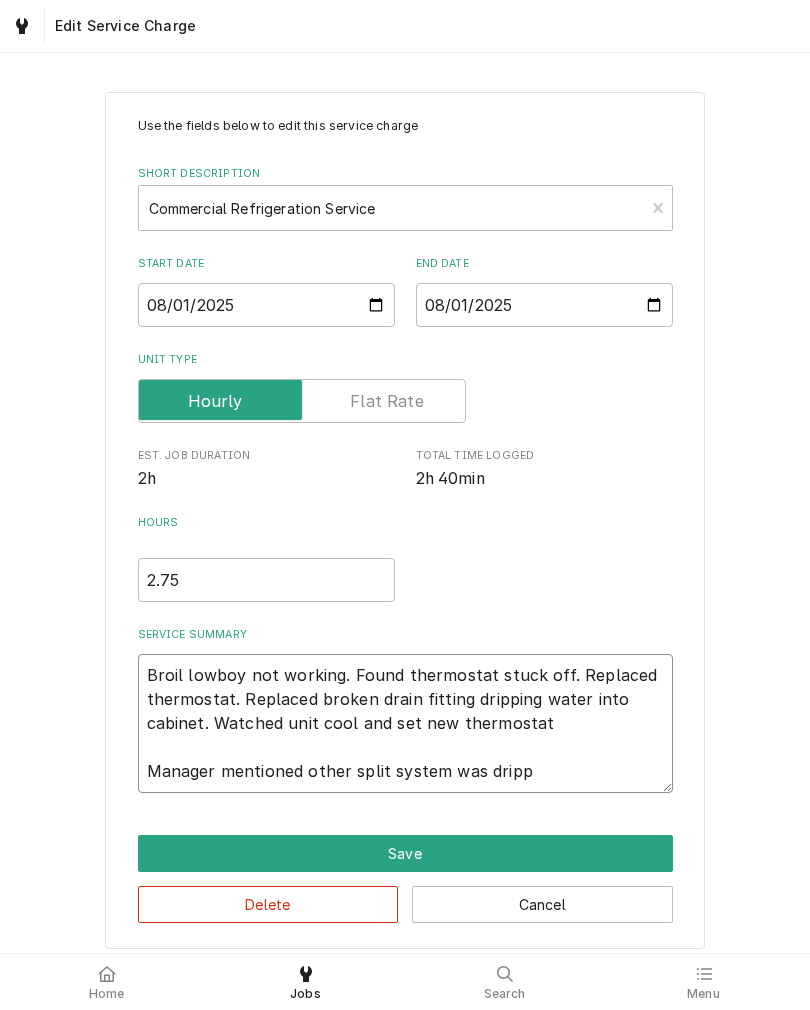 type on "x" 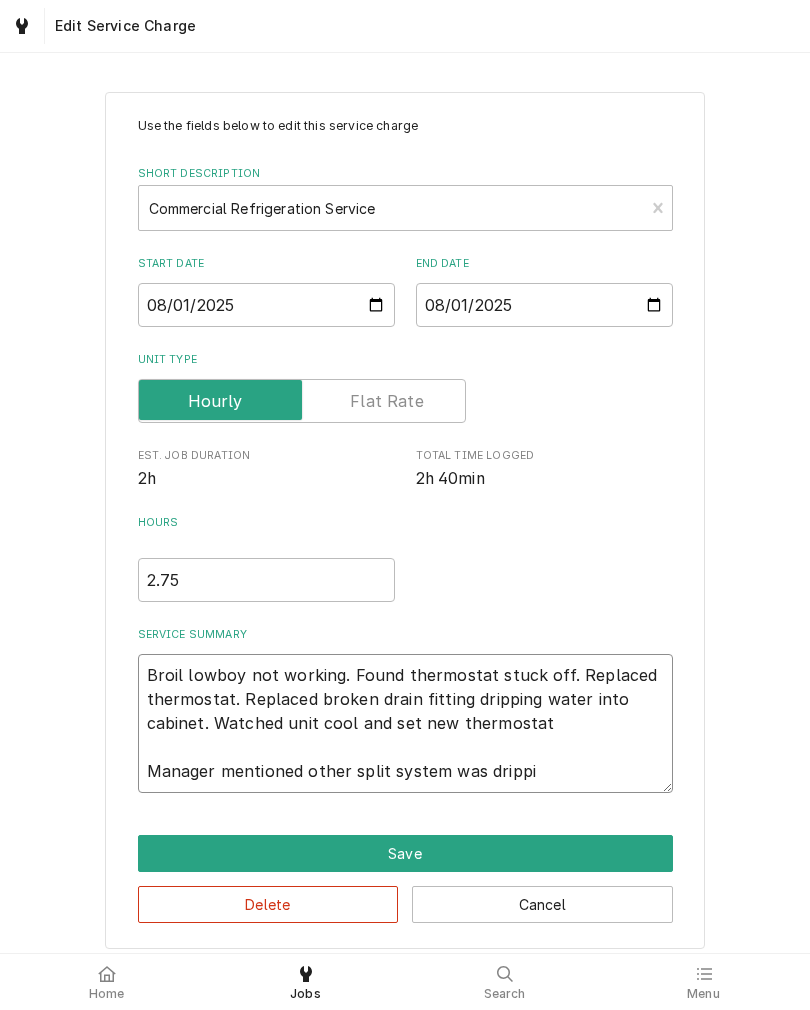 type on "x" 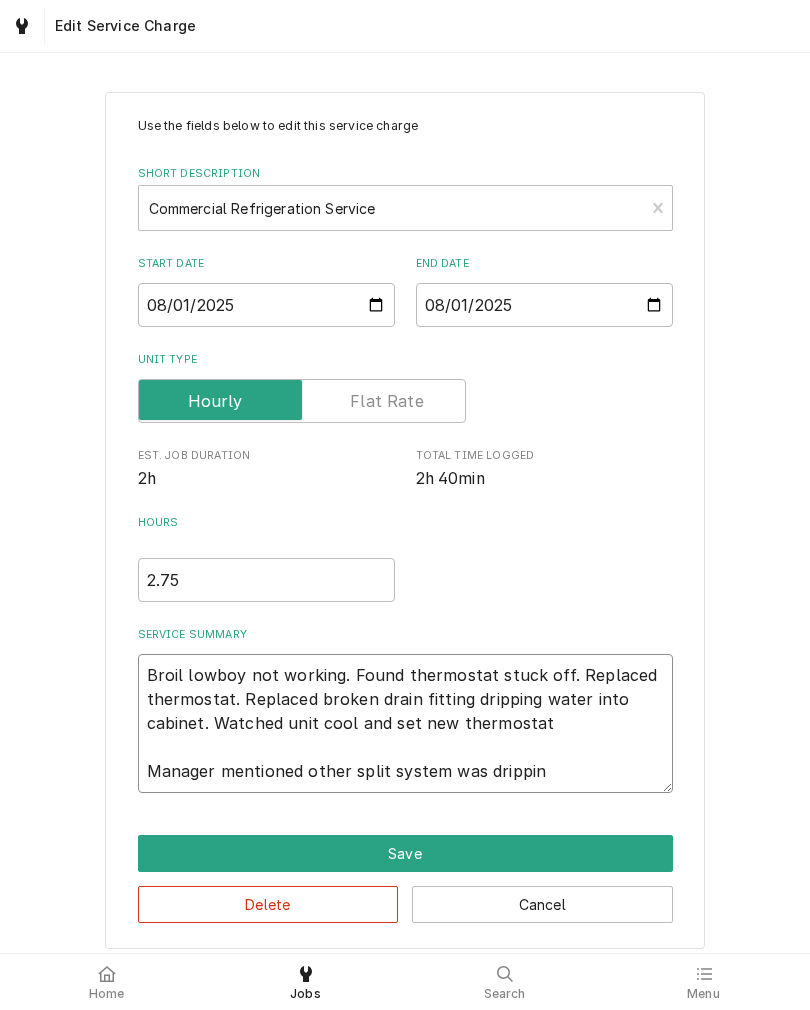 type on "x" 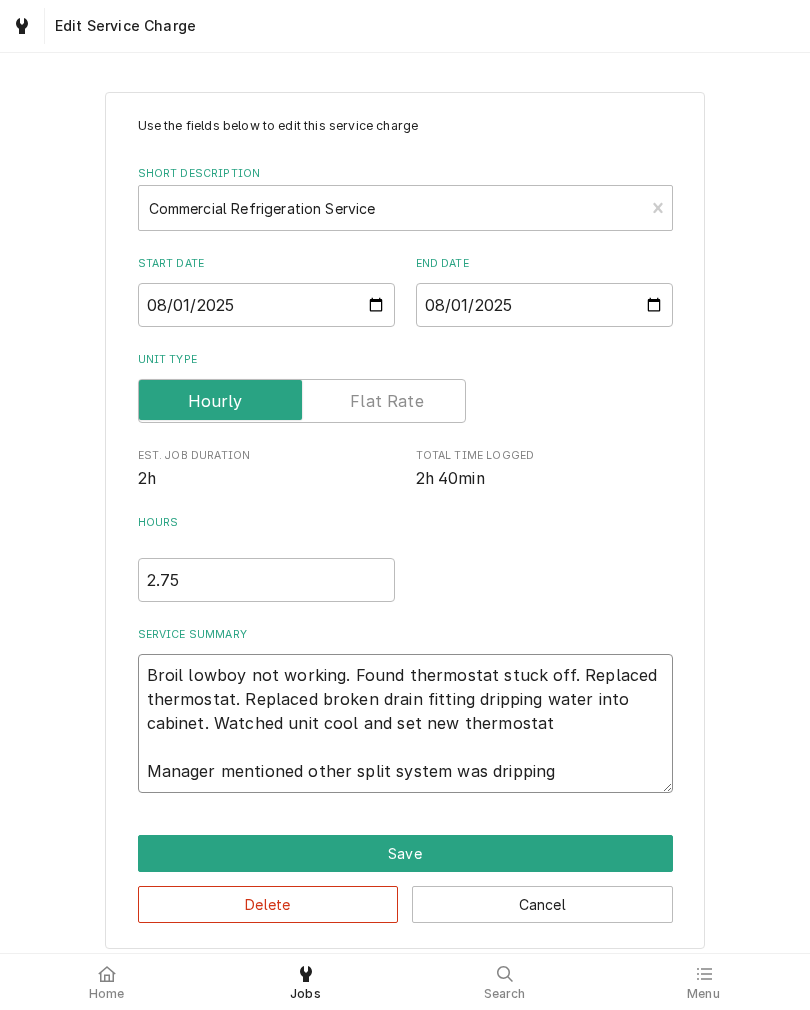 type on "x" 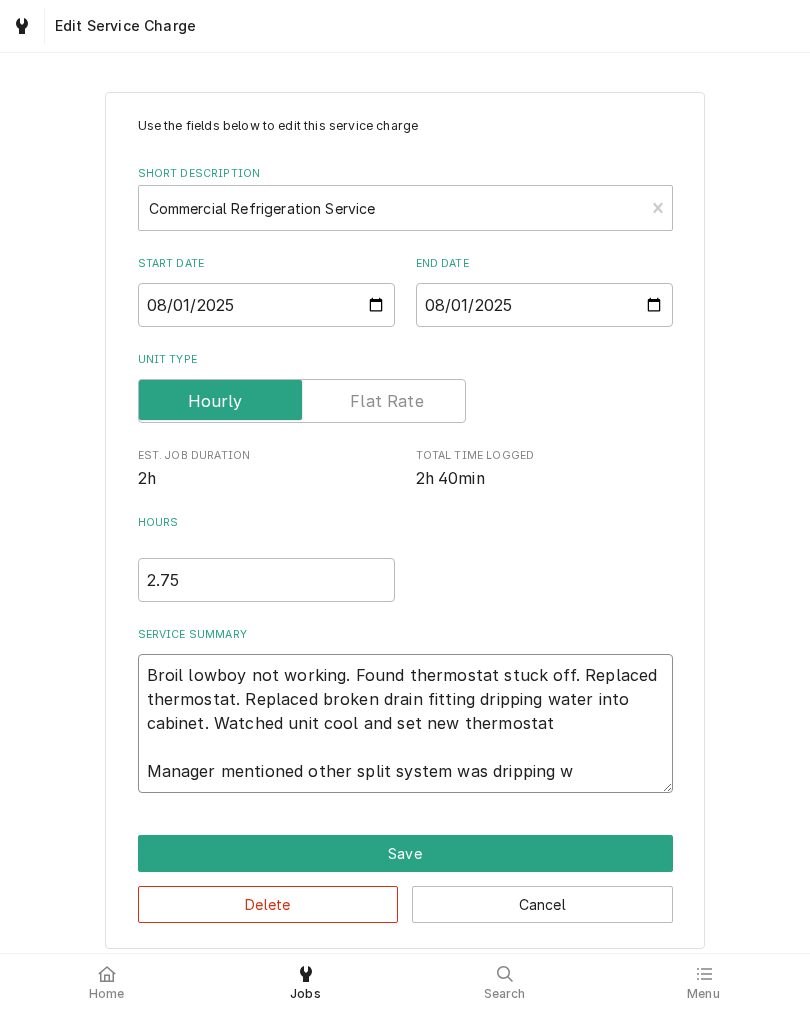 type on "x" 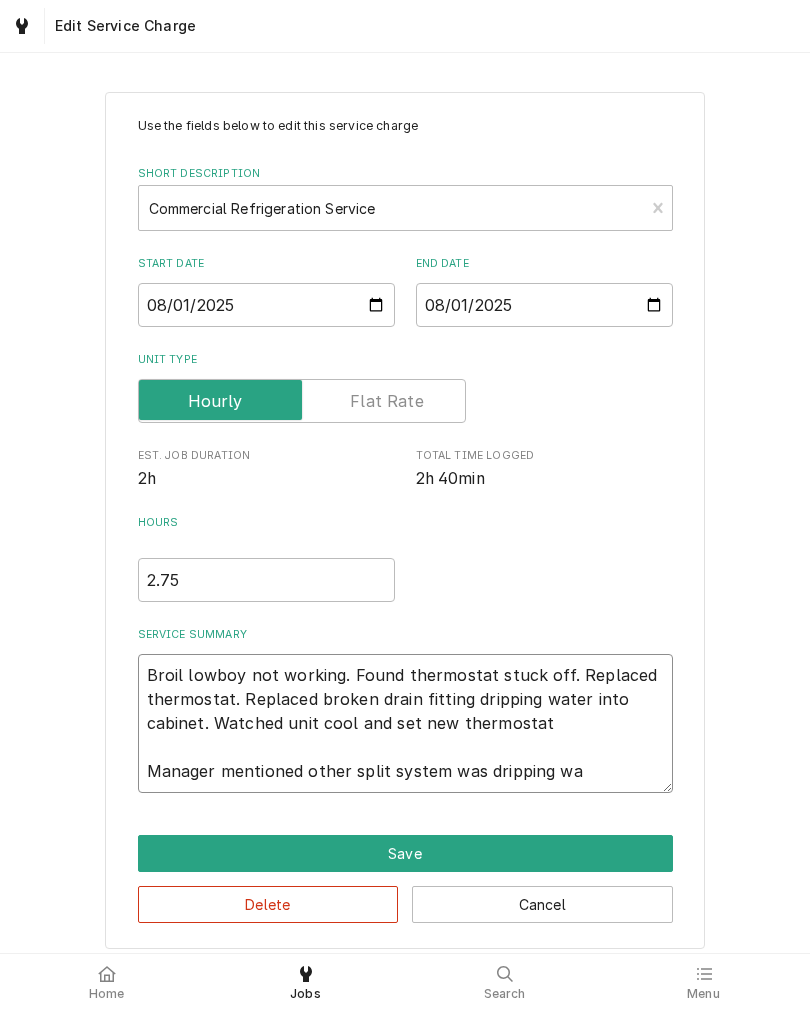 type on "x" 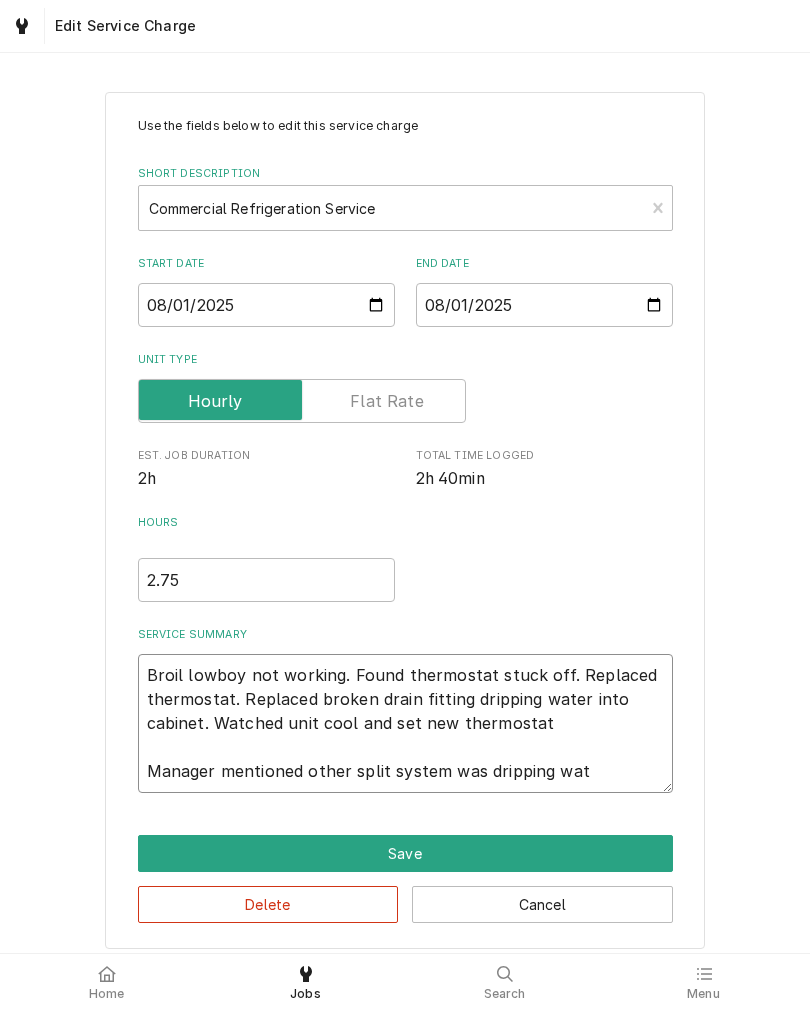 type on "x" 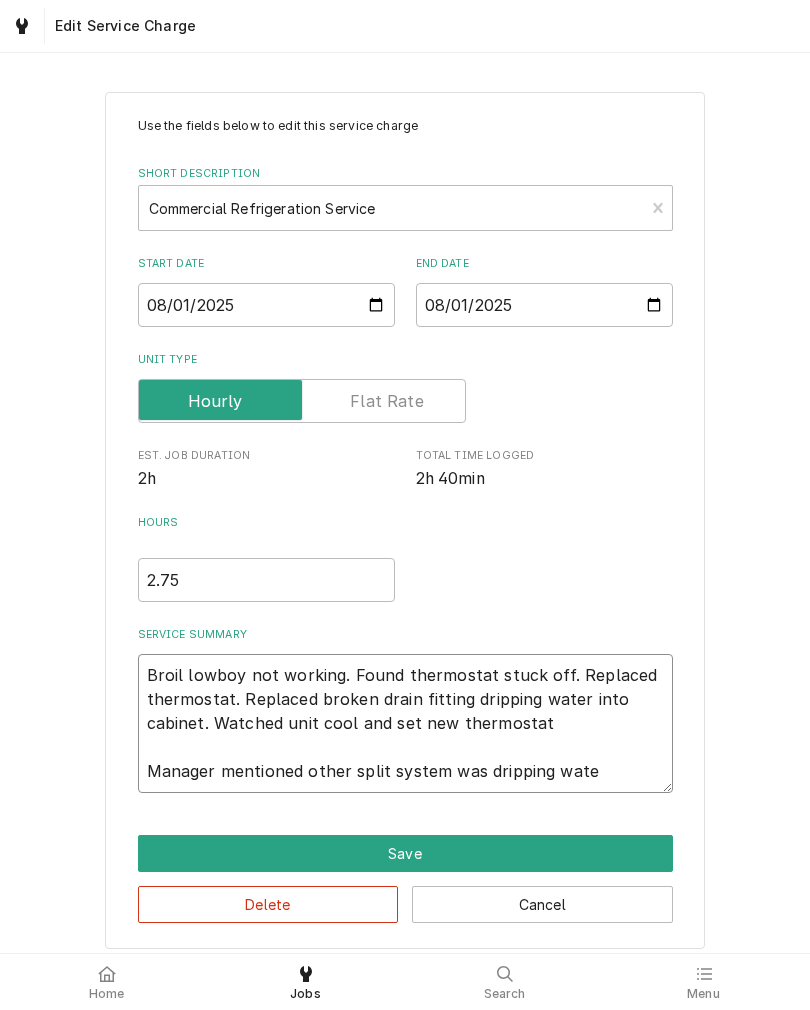 type on "x" 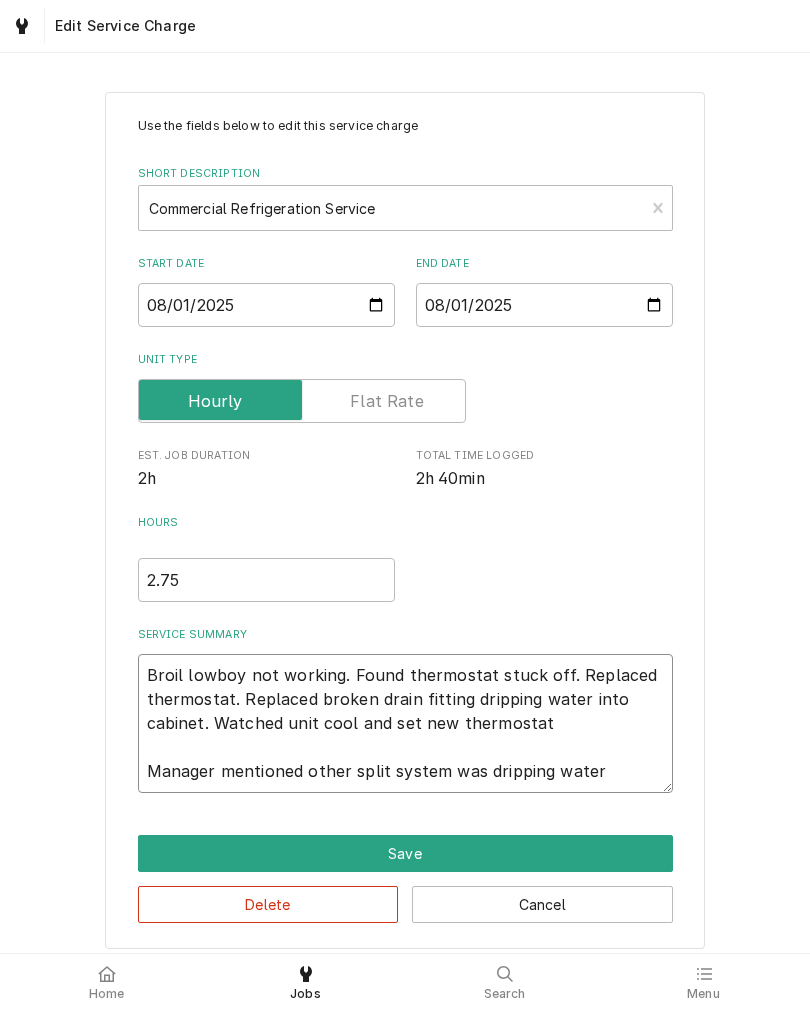 type on "x" 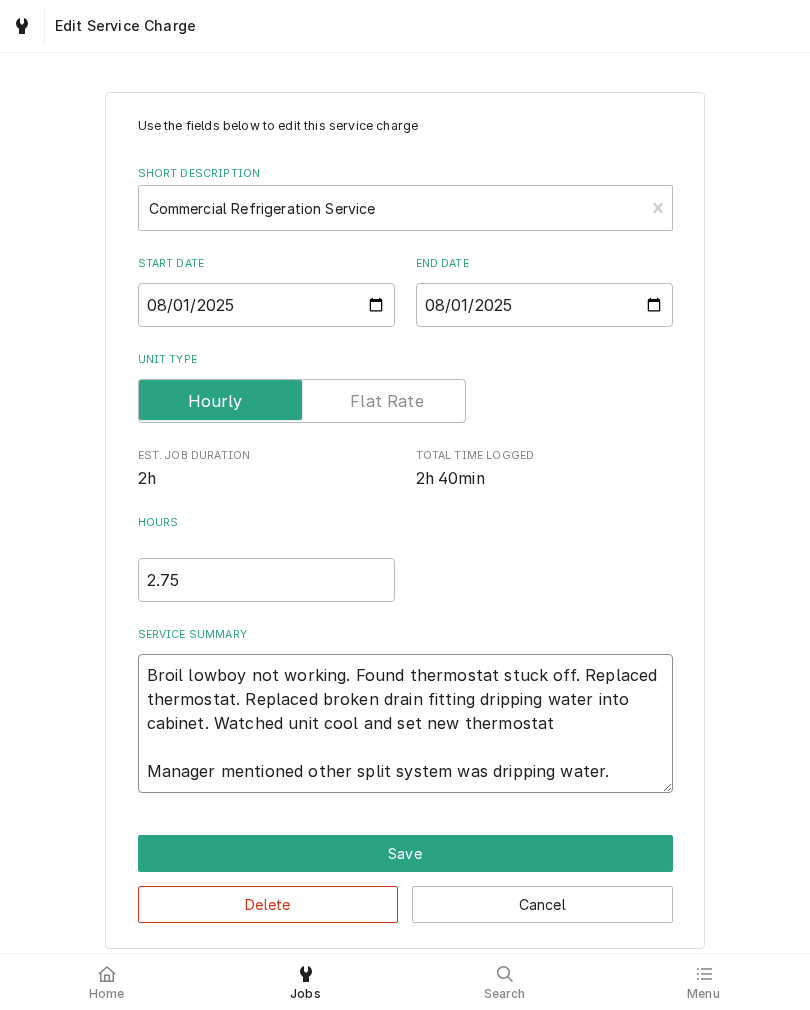type on "x" 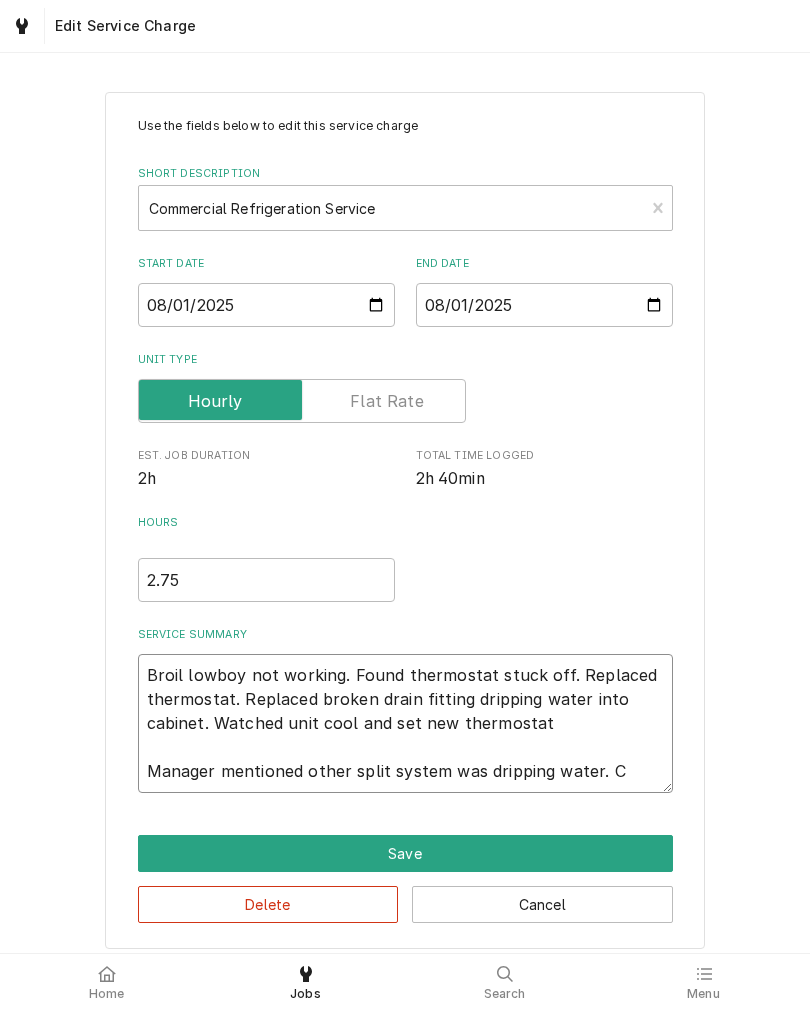 type on "x" 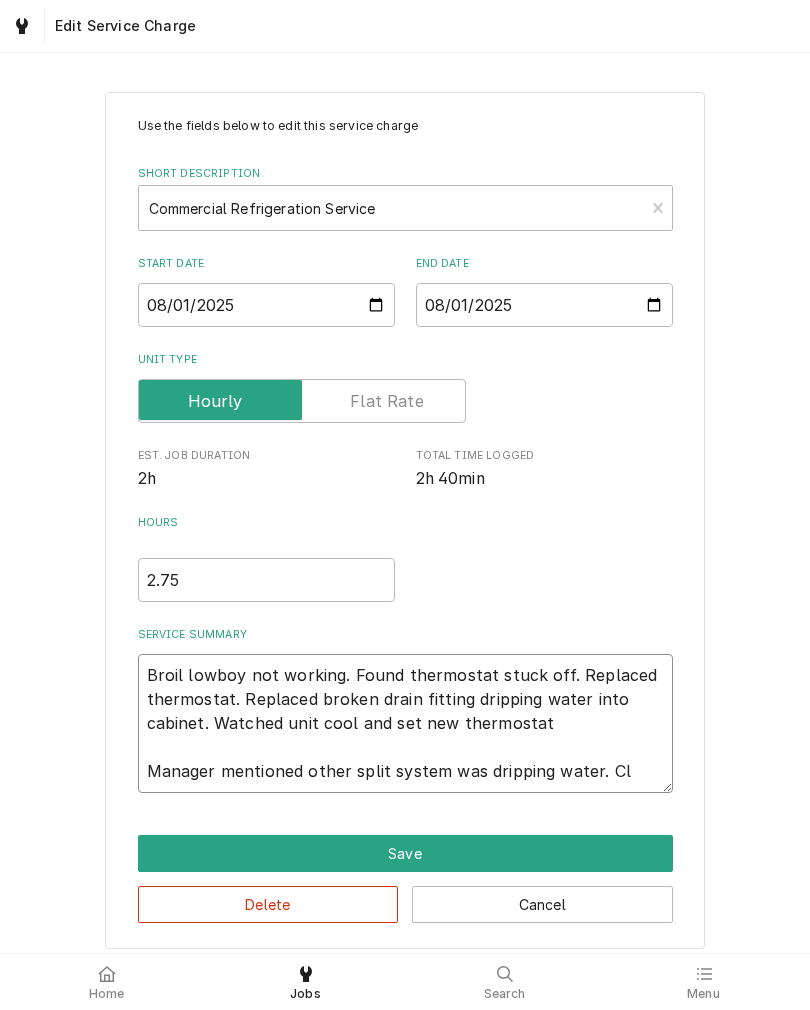 type on "x" 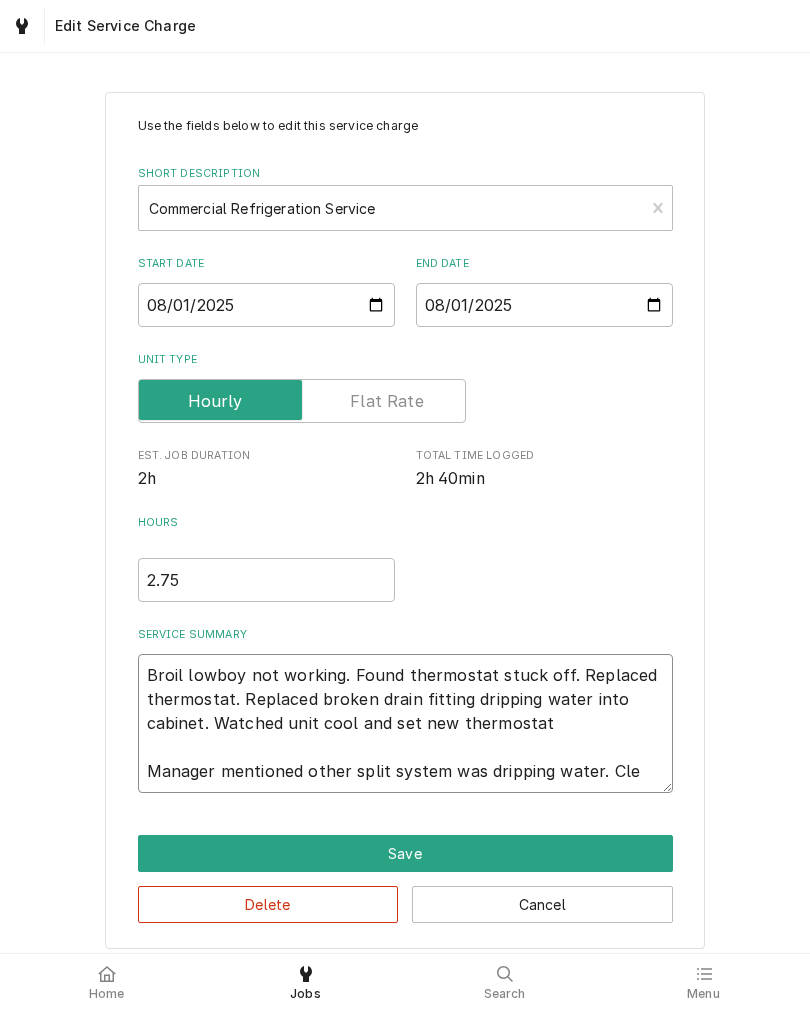 type on "x" 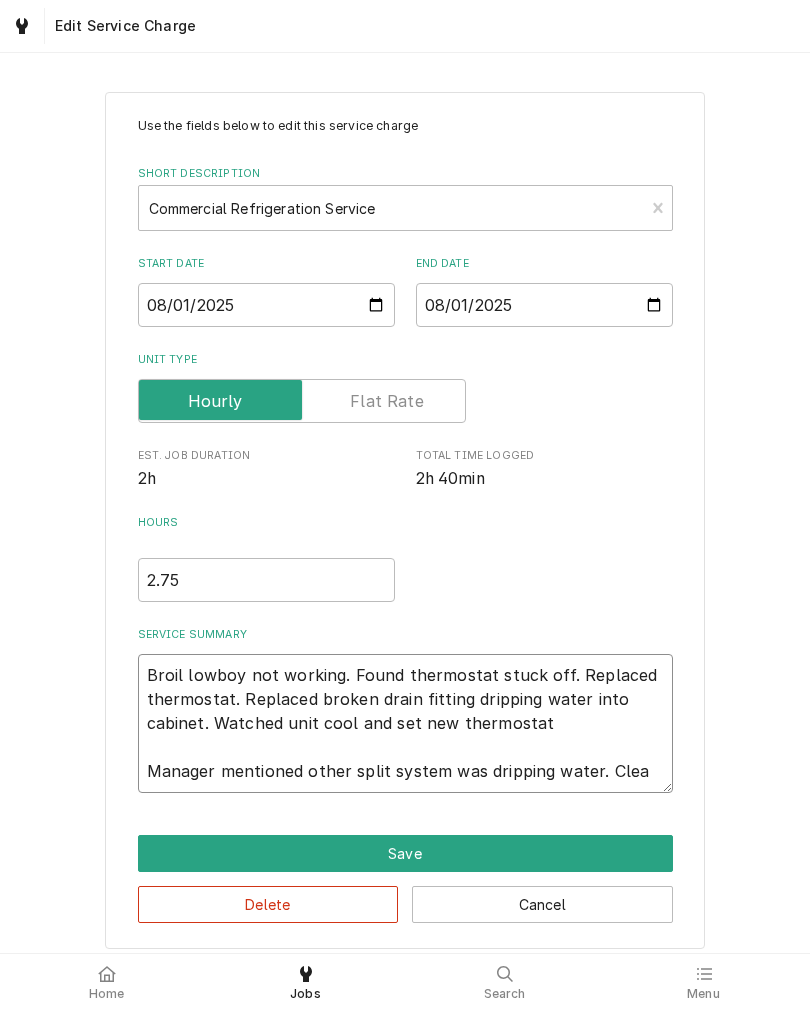 type on "x" 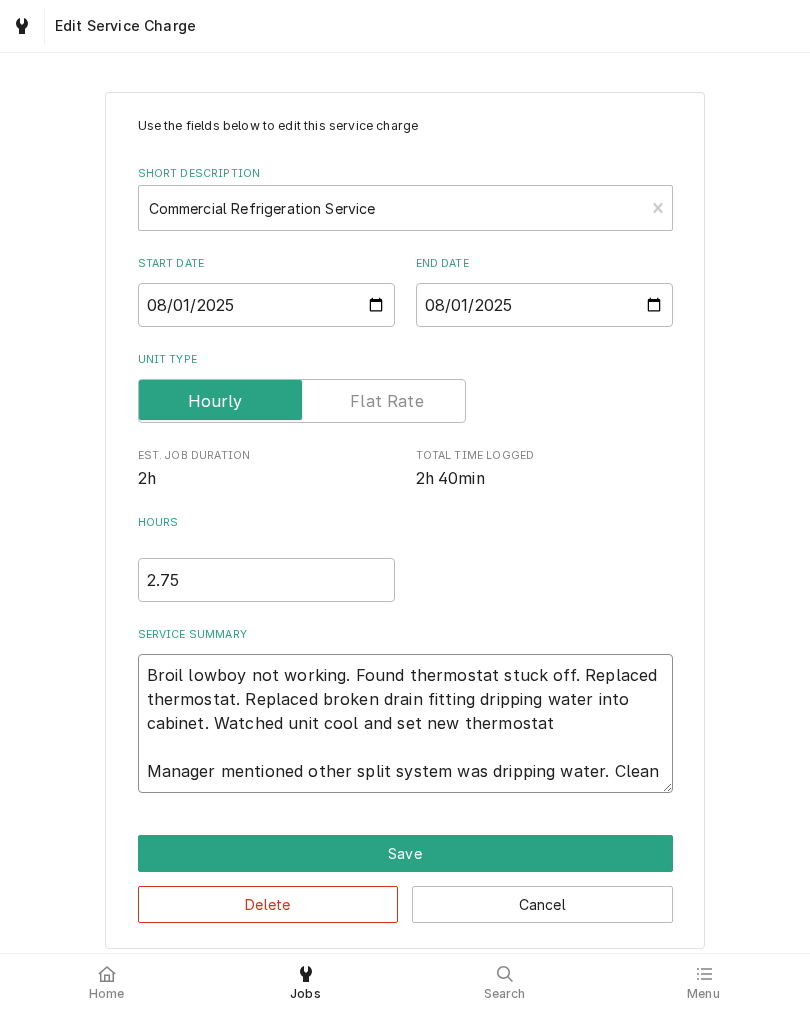 type on "x" 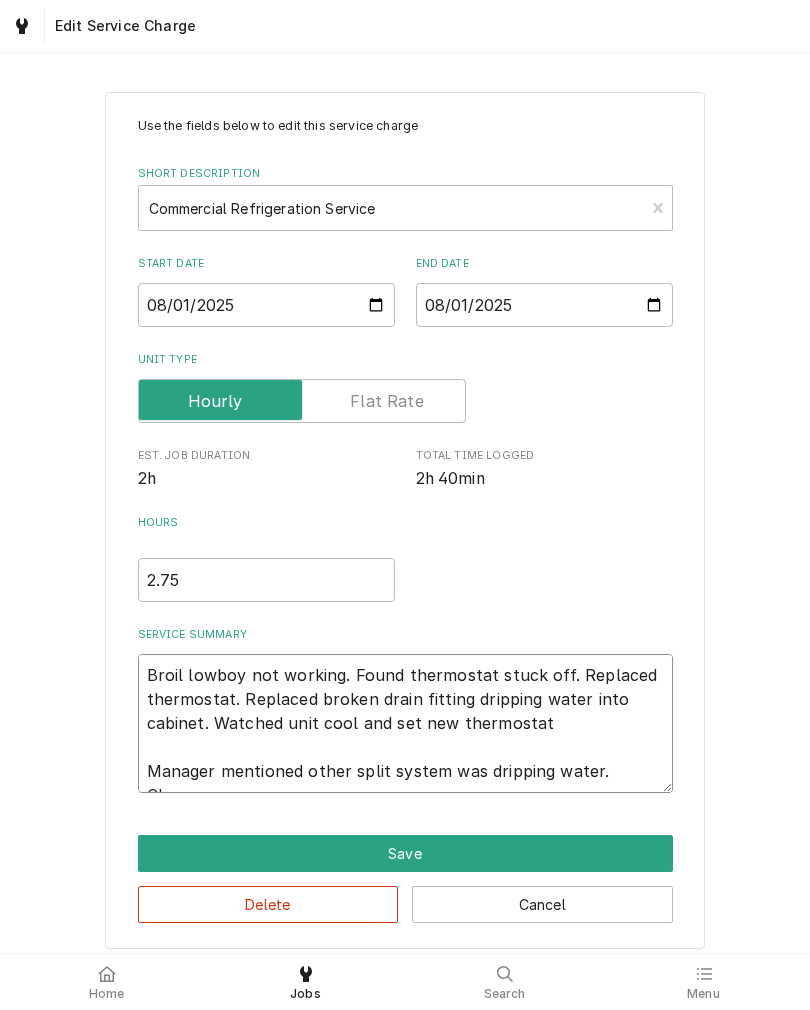 type on "x" 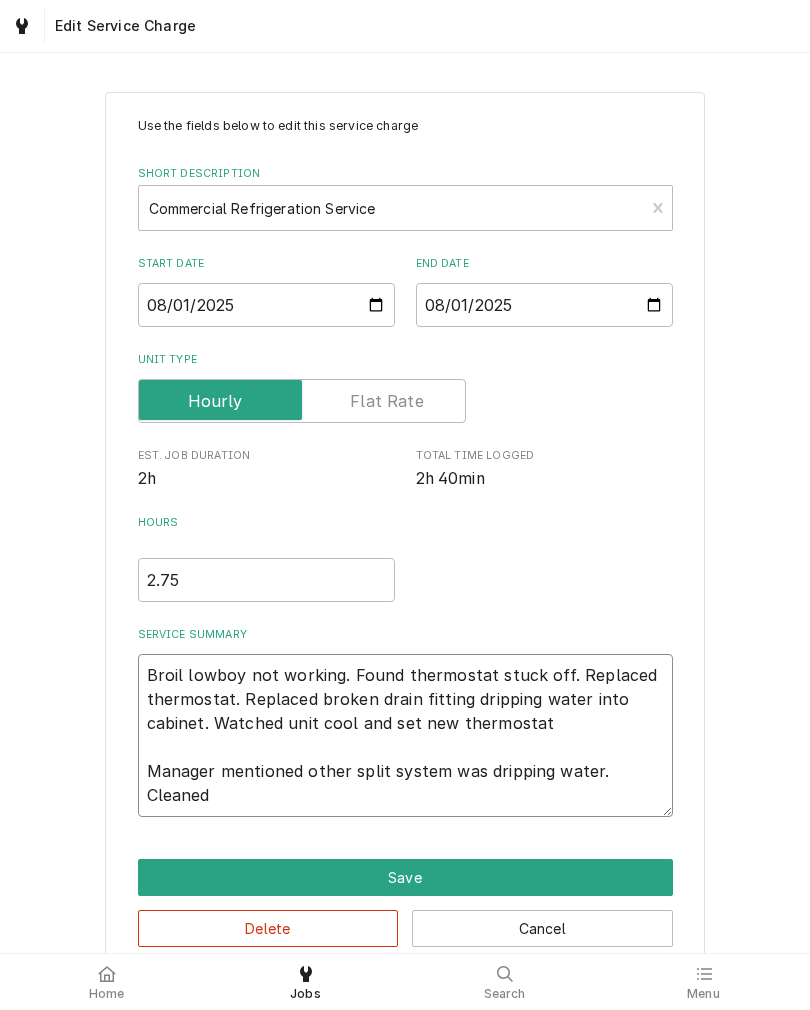 type on "x" 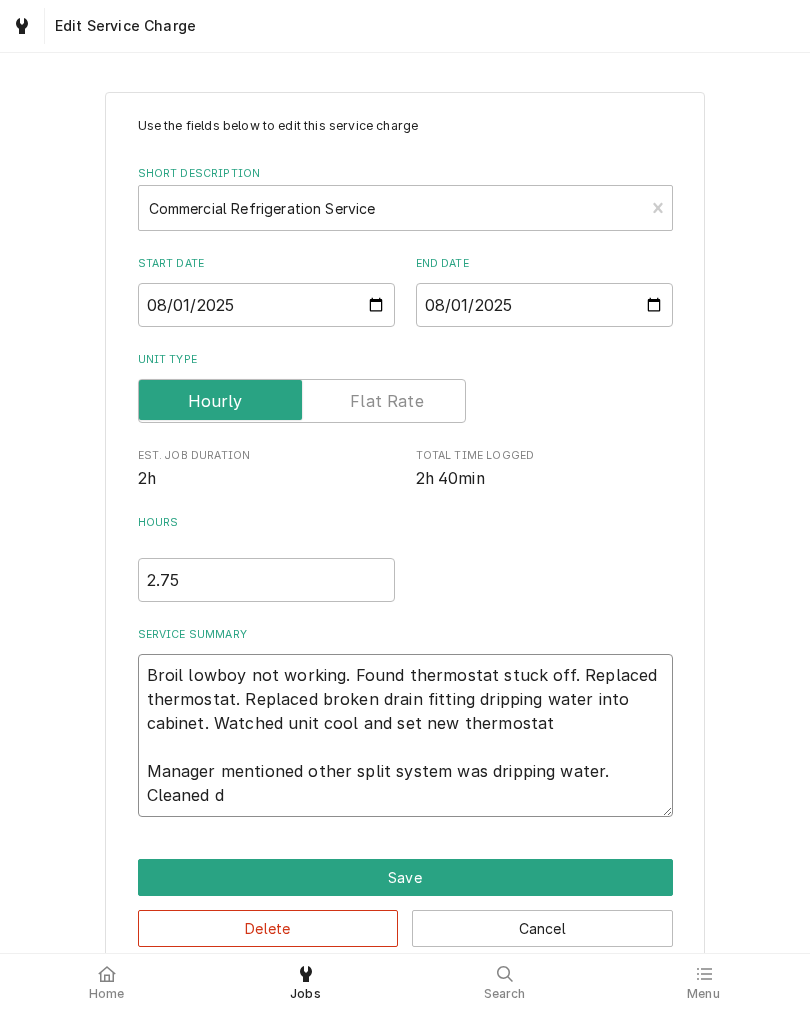 type on "x" 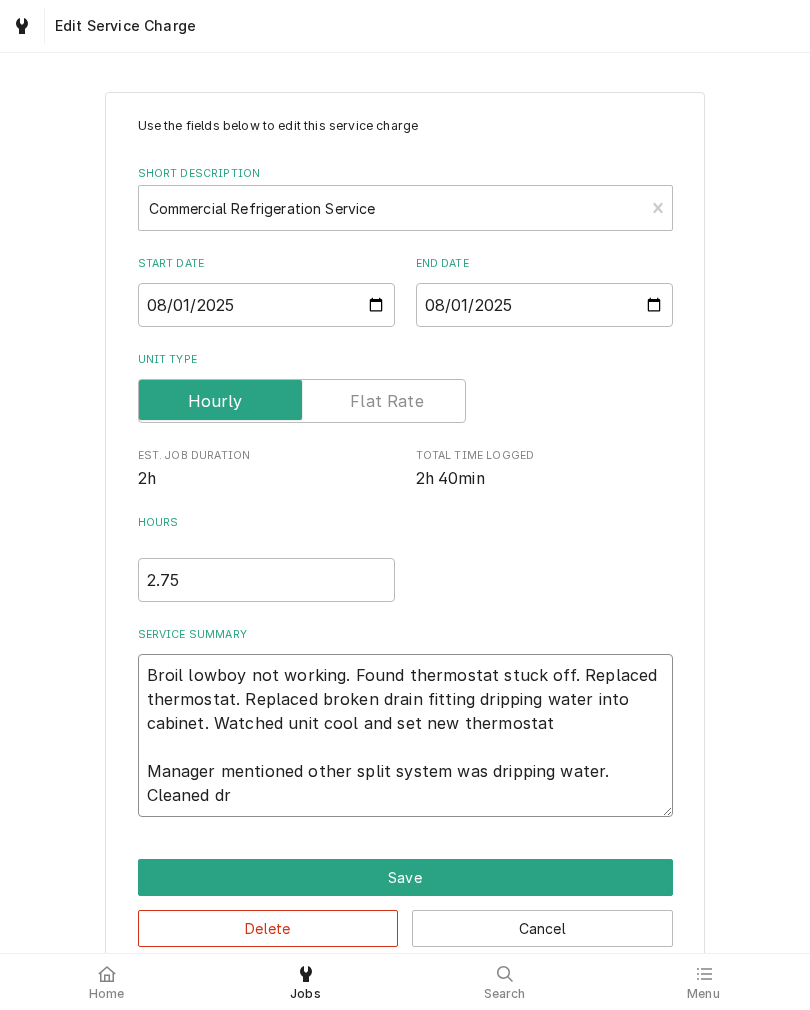 type on "x" 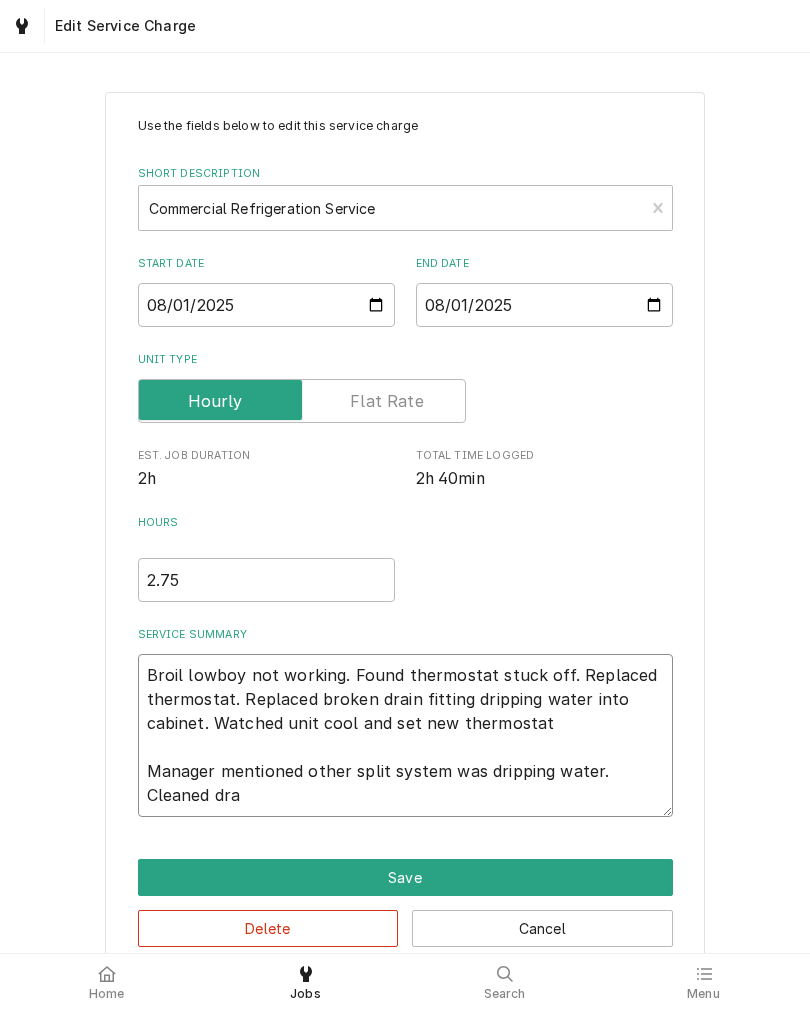 type 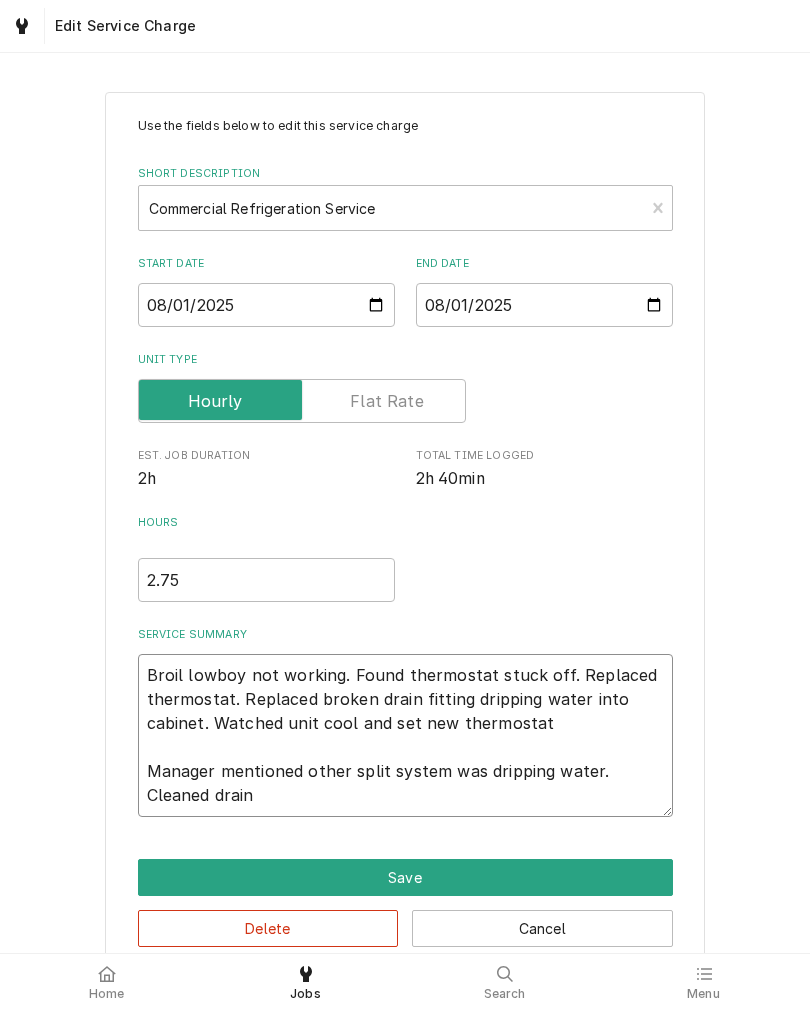 click on "Broil lowboy not working. Found thermostat stuck off. Replaced thermostat. Replaced broken drain fitting dripping water into cabinet. Watched unit cool and set new thermostat
Manager mentioned other split system was dripping water. Cleaned drain" at bounding box center [405, 735] 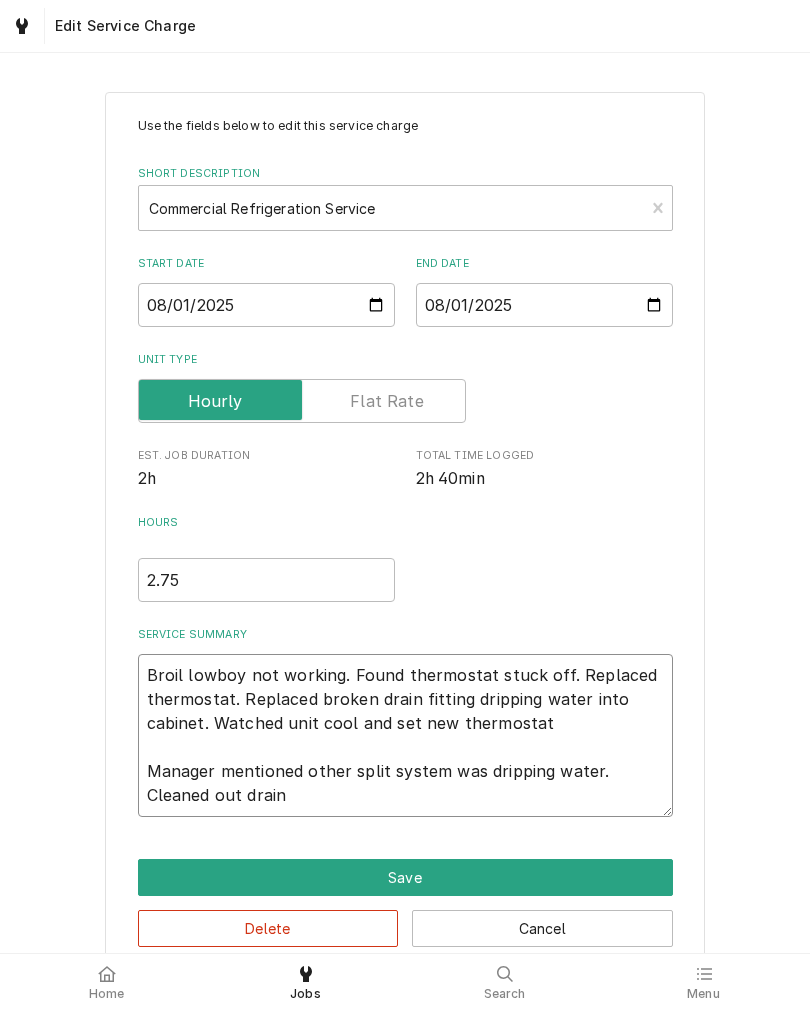 click on "Broil lowboy not working. Found thermostat stuck off. Replaced thermostat. Replaced broken drain fitting dripping water into cabinet. Watched unit cool and set new thermostat
Manager mentioned other split system was dripping water. Cleaned out drain" at bounding box center (405, 735) 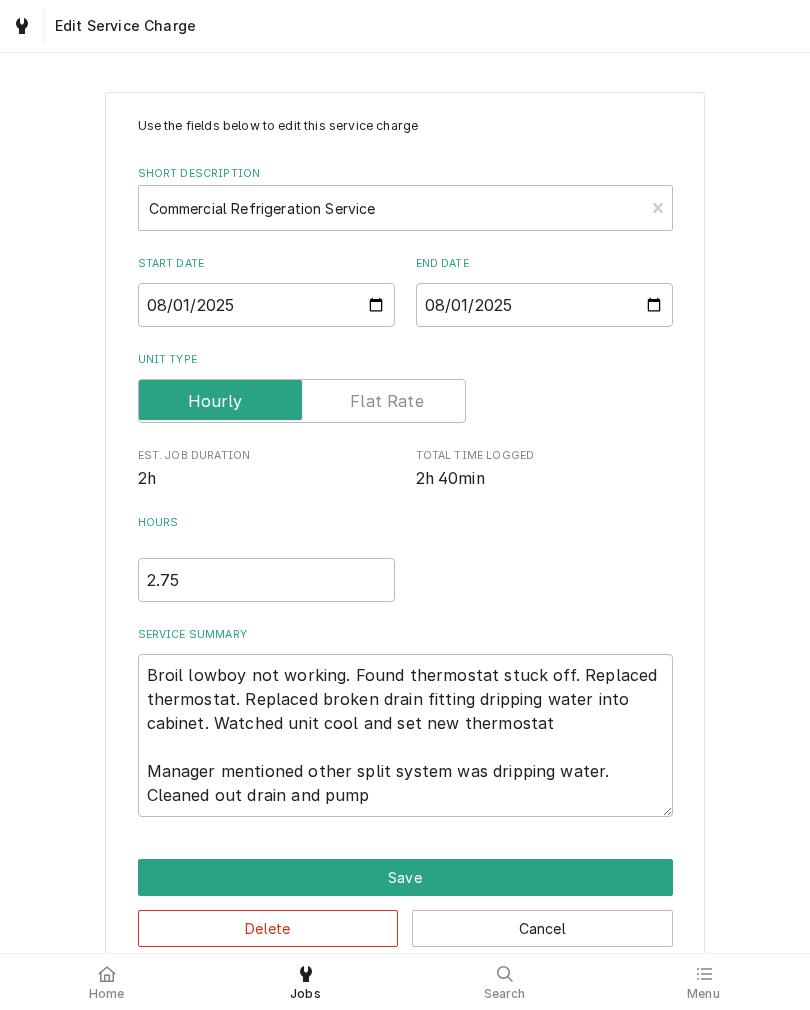 click on "Use the fields below to edit this service charge Short Description Commercial Refrigeration Service Start Date 2025-08-01 End Date 2025-08-01 Unit Type Est. Job Duration 2h Total Time Logged 2h 40min Hours 2.75 Service Summary Broil lowboy not working. Found thermostat stuck off. Replaced thermostat. Replaced broken drain fitting dripping water into cabinet. Watched unit cool and set new thermostat
Manager mentioned other split system was dripping water. Cleaned out drain and pump Save Delete Cancel" at bounding box center [405, 532] 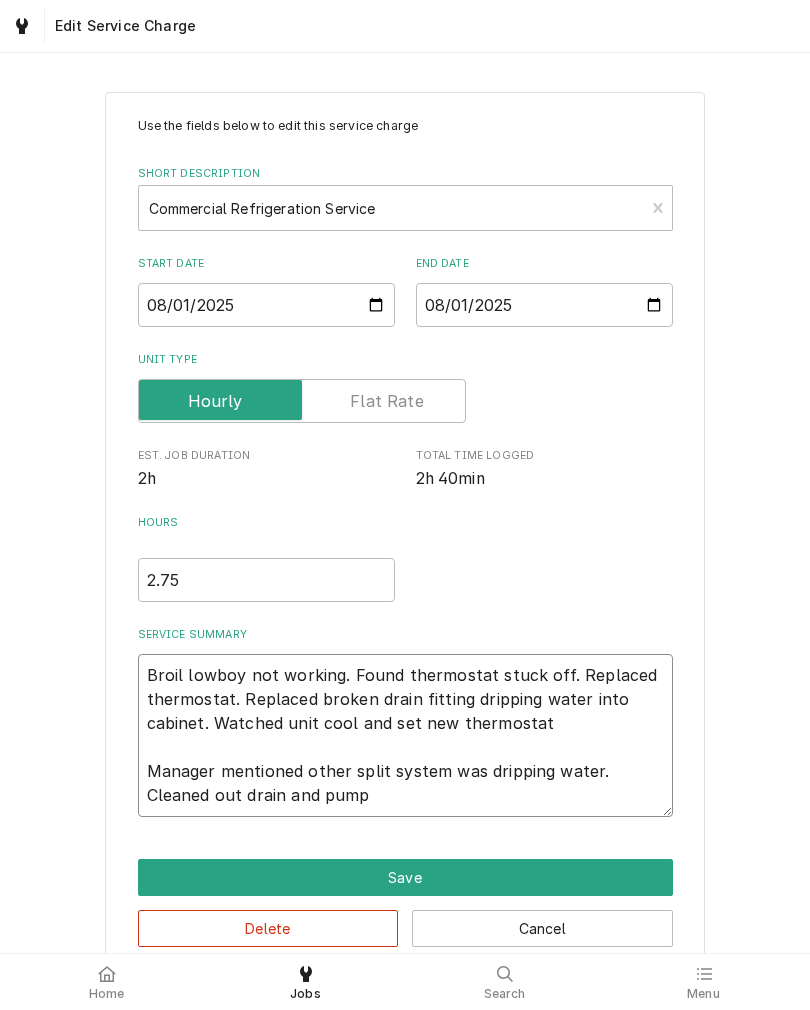 click on "Broil lowboy not working. Found thermostat stuck off. Replaced thermostat. Replaced broken drain fitting dripping water into cabinet. Watched unit cool and set new thermostat
Manager mentioned other split system was dripping water. Cleaned out drain and pump" at bounding box center [405, 735] 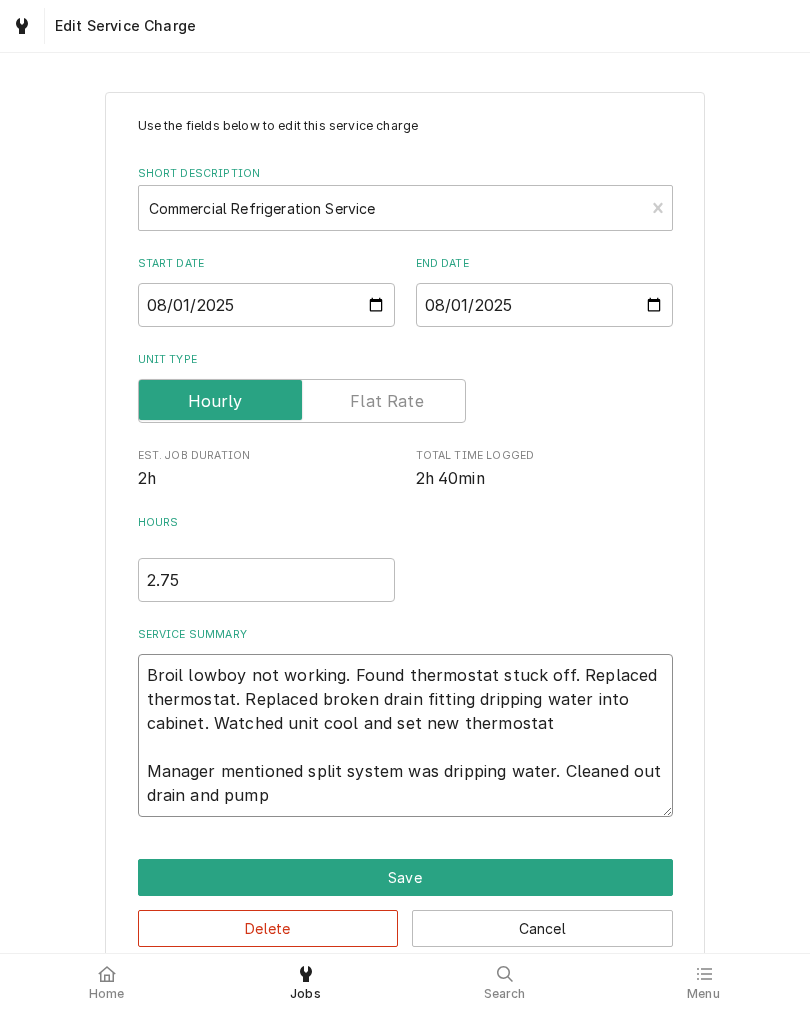 click on "Broil lowboy not working. Found thermostat stuck off. Replaced thermostat. Replaced broken drain fitting dripping water into cabinet. Watched unit cool and set new thermostat
Manager mentioned split system was dripping water. Cleaned out drain and pump" at bounding box center [405, 735] 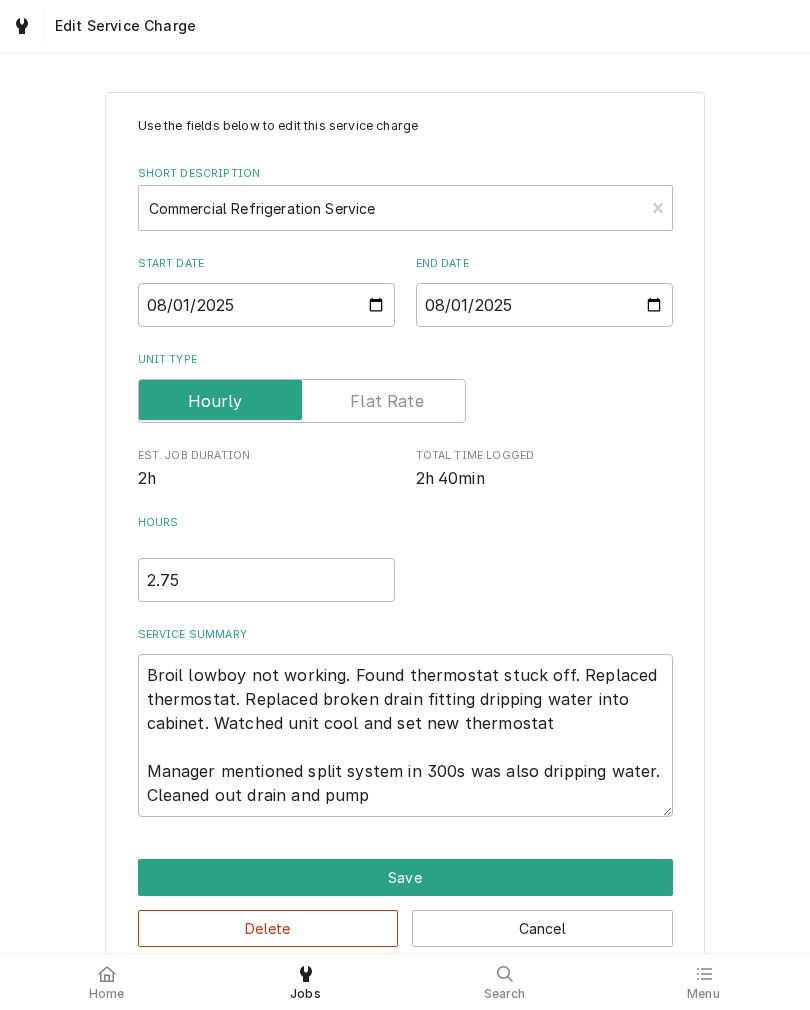 click on "Use the fields below to edit this service charge Short Description Commercial Refrigeration Service Start Date 2025-08-01 End Date 2025-08-01 Unit Type Est. Job Duration 2h Total Time Logged 2h 40min Hours 2.75 Service Summary Broil lowboy not working. Found thermostat stuck off. Replaced thermostat. Replaced broken drain fitting dripping water into cabinet. Watched unit cool and set new thermostat
Manager mentioned split system in 300s was also dripping water. Cleaned out drain and pump Save Delete Cancel" at bounding box center [405, 532] 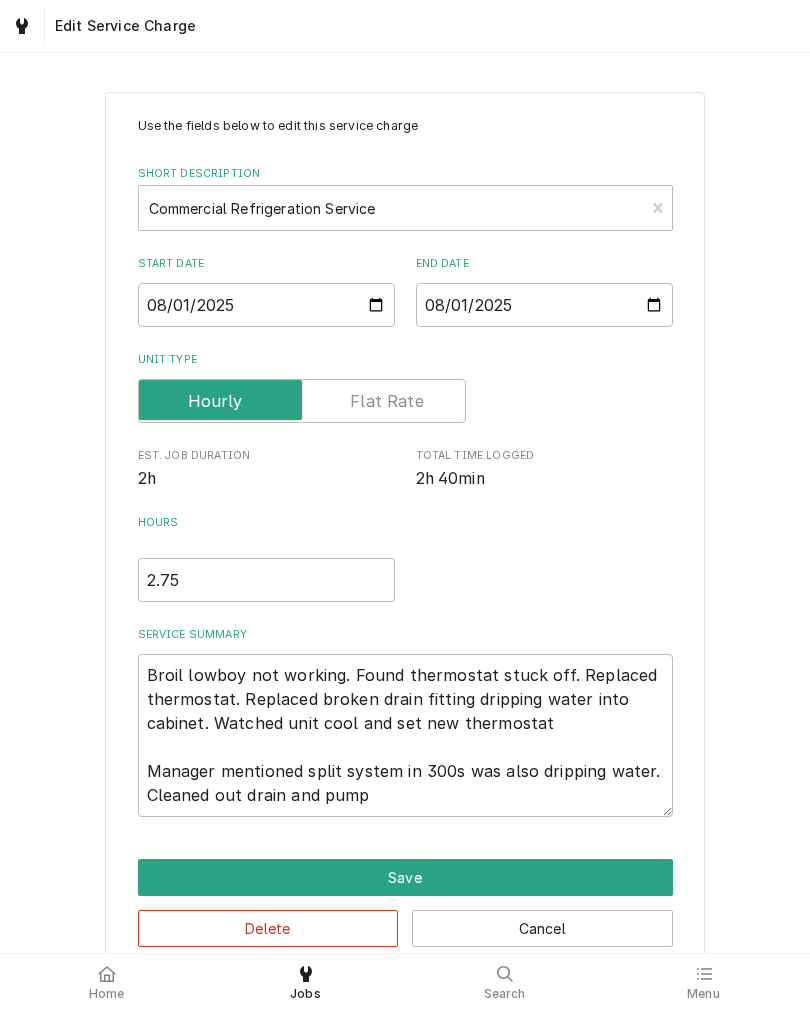 click on "Save" at bounding box center [405, 877] 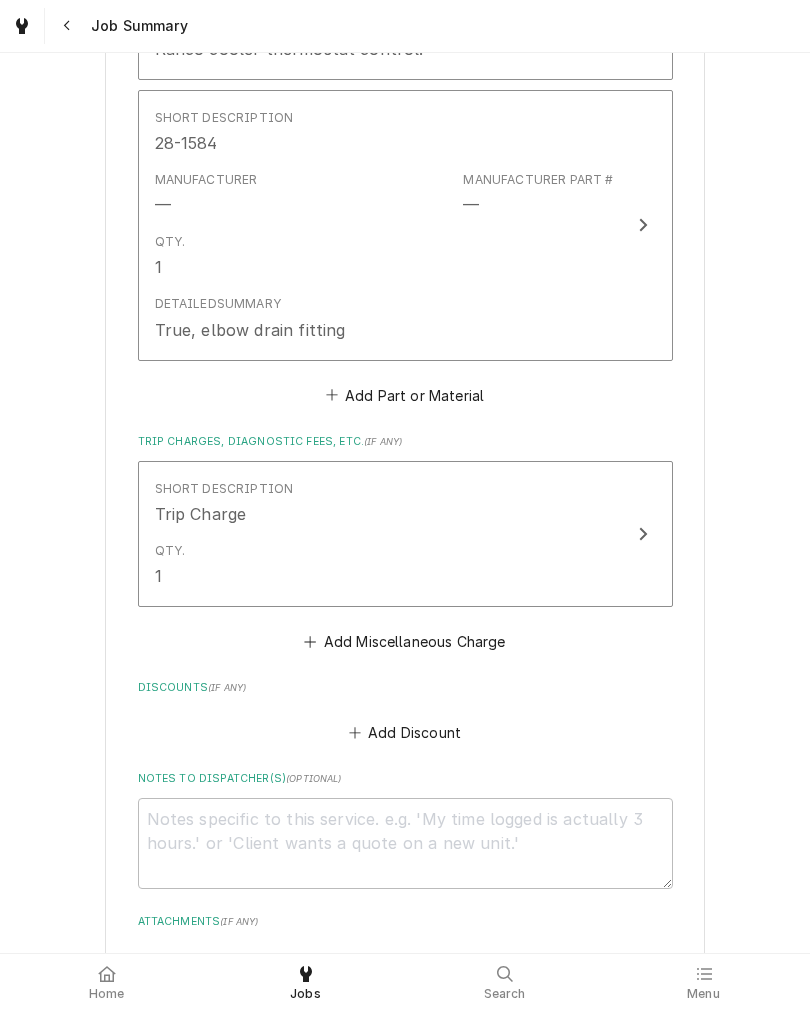 scroll, scrollTop: 1466, scrollLeft: 0, axis: vertical 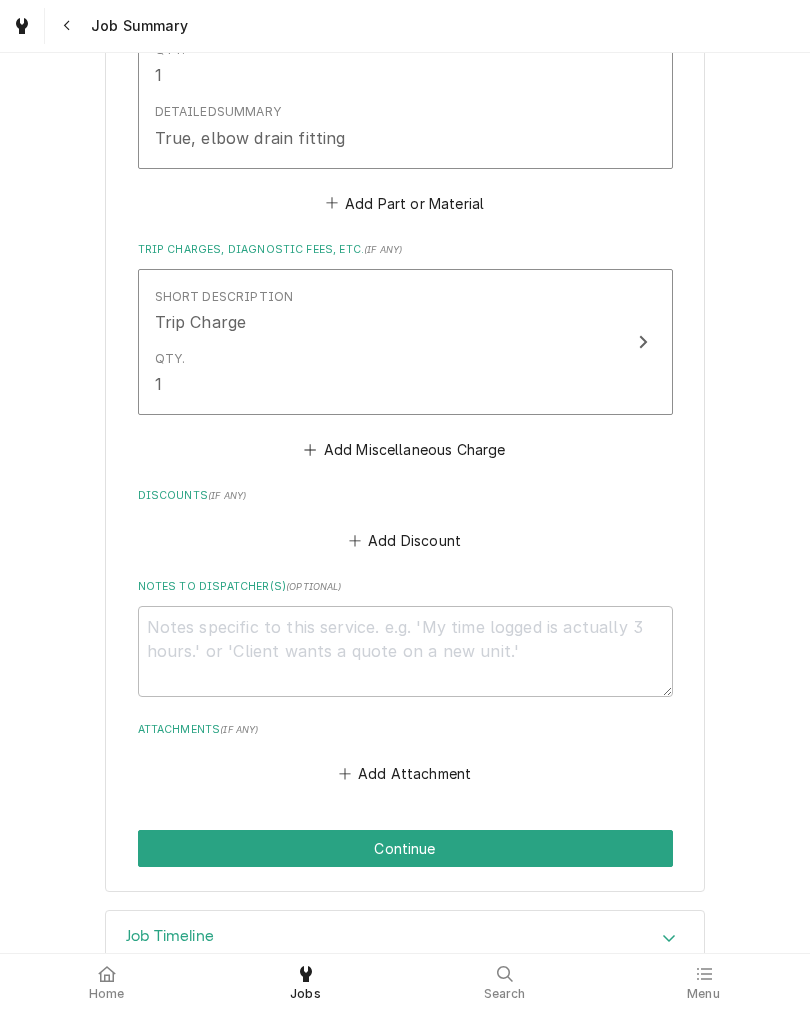 click on "Continue" at bounding box center [405, 848] 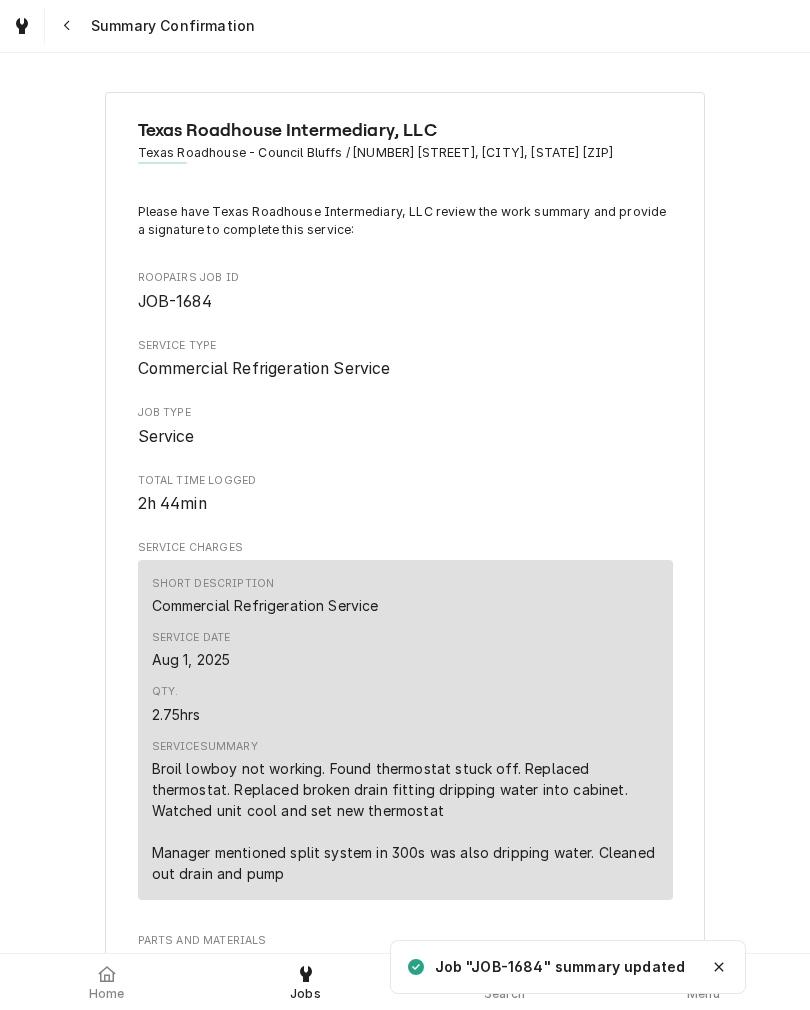 scroll, scrollTop: 0, scrollLeft: 0, axis: both 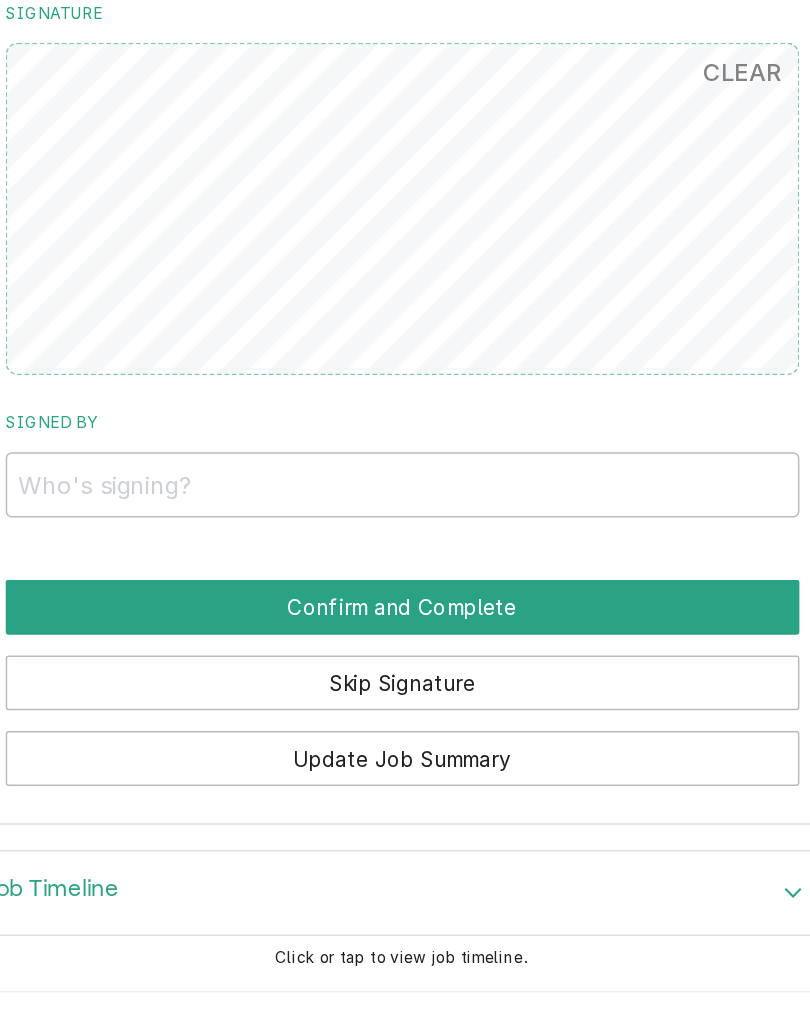 click on "Update Job Summary" at bounding box center (405, 796) 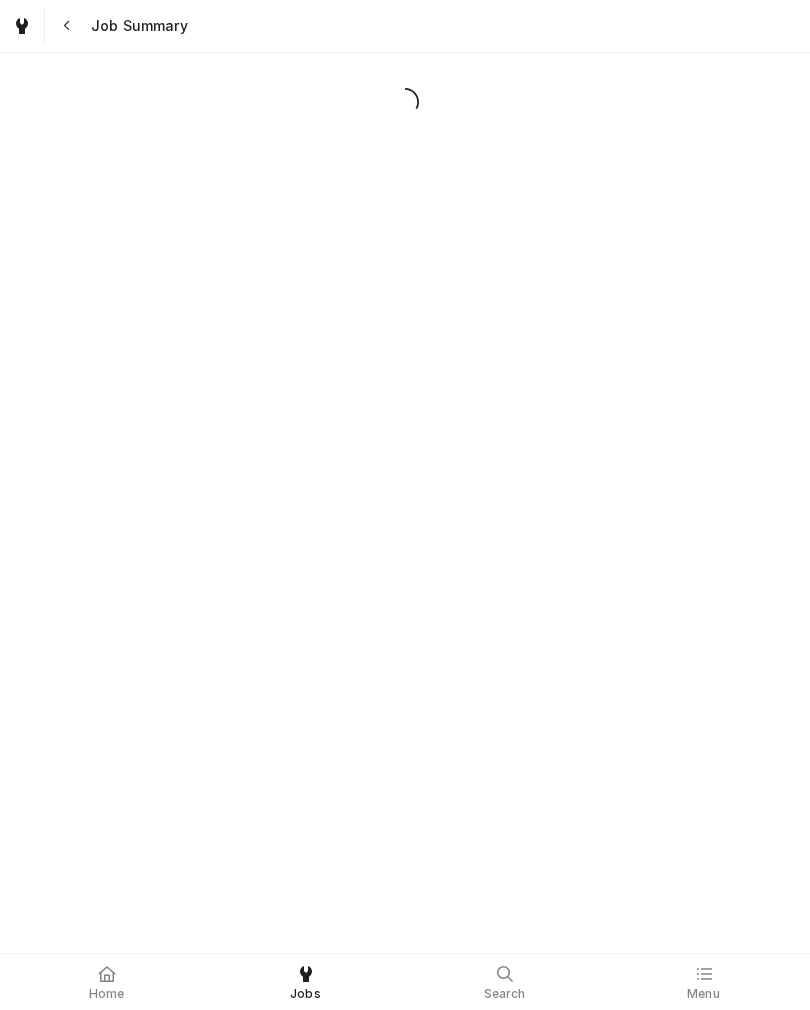 scroll, scrollTop: 0, scrollLeft: 0, axis: both 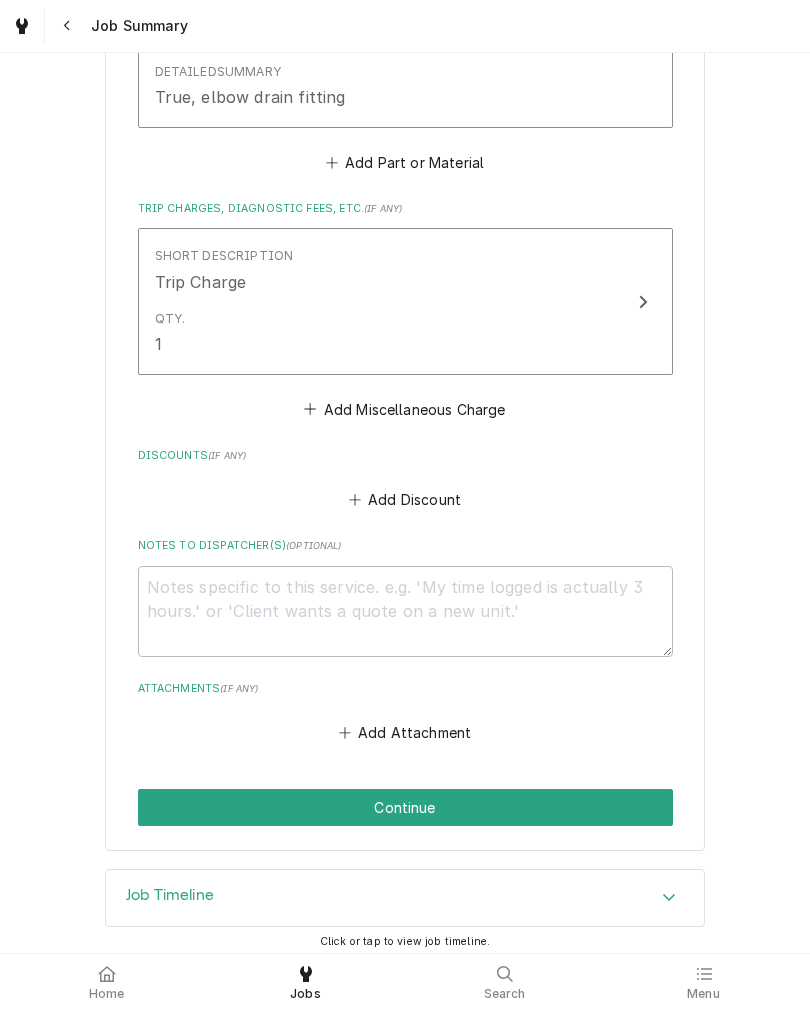 click on "Continue" at bounding box center [405, 807] 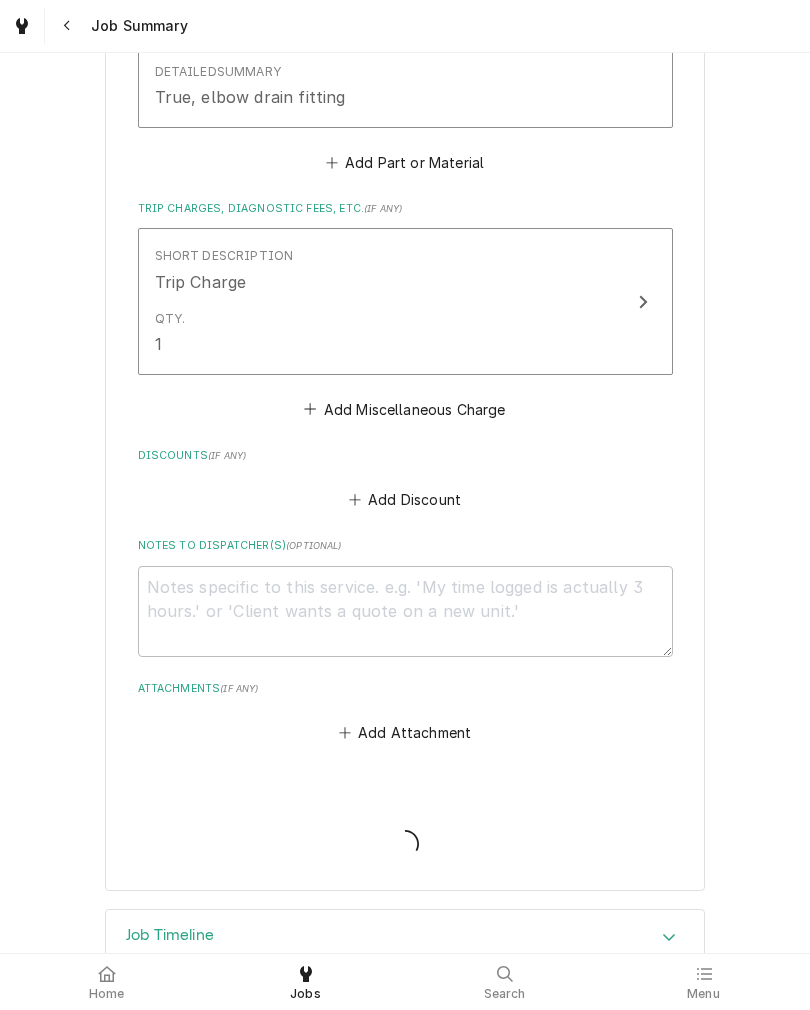 type on "x" 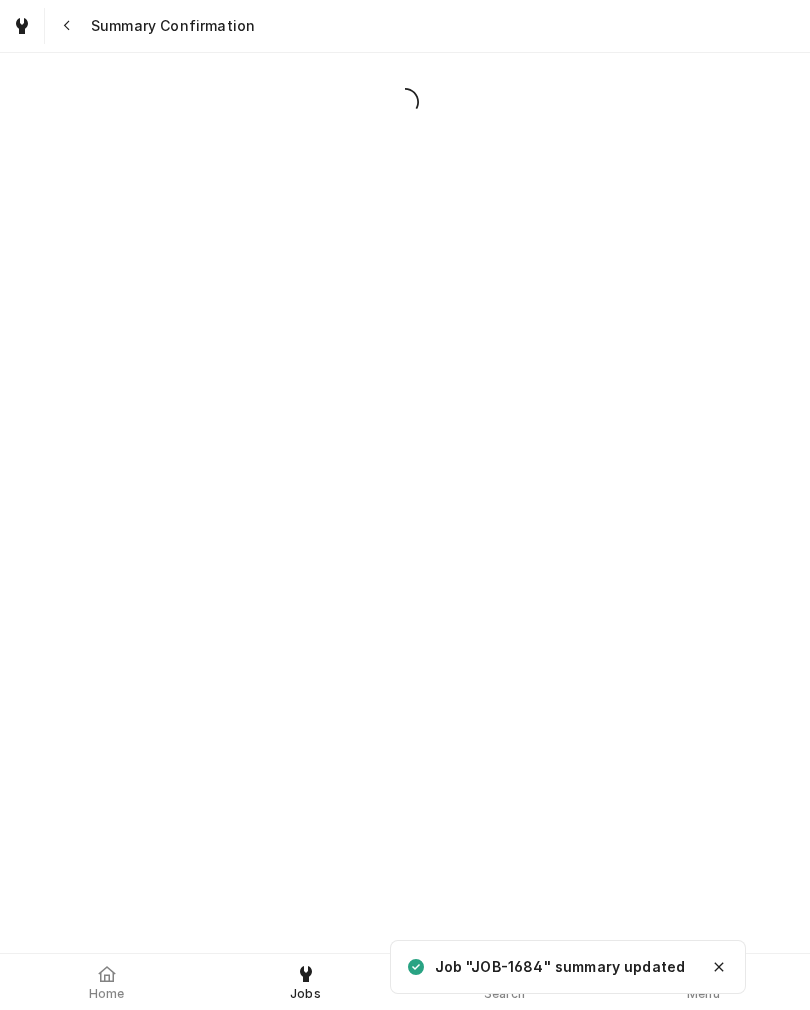 scroll, scrollTop: 0, scrollLeft: 0, axis: both 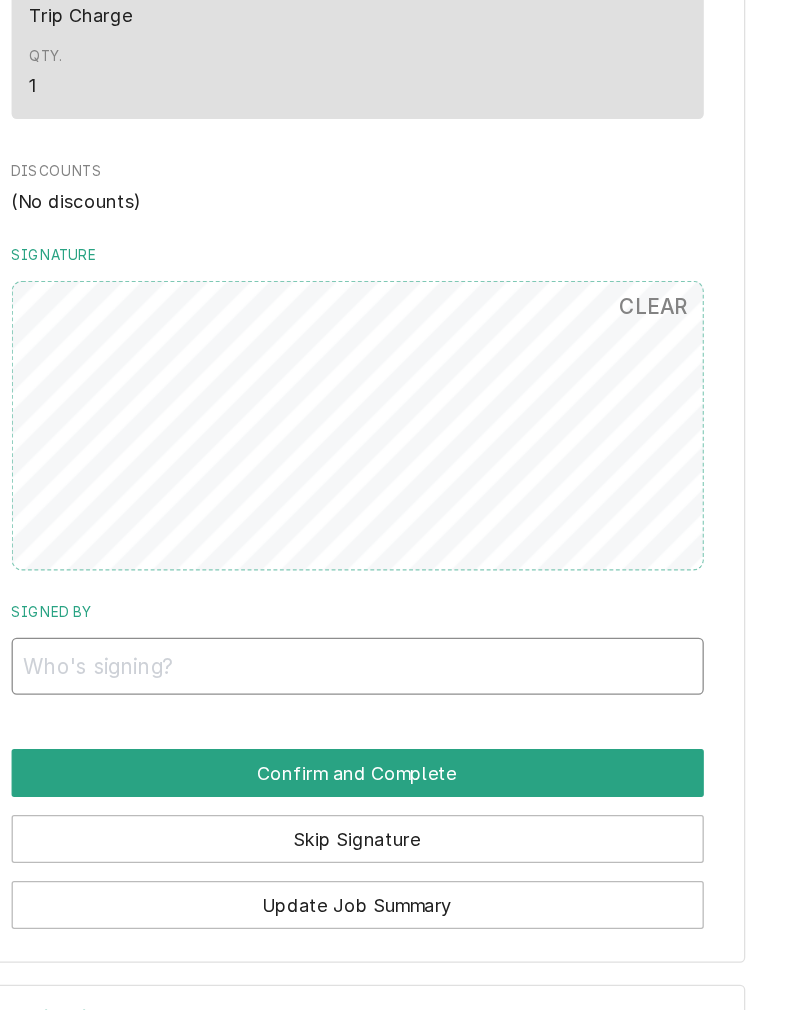 click on "Signed By" at bounding box center (405, 612) 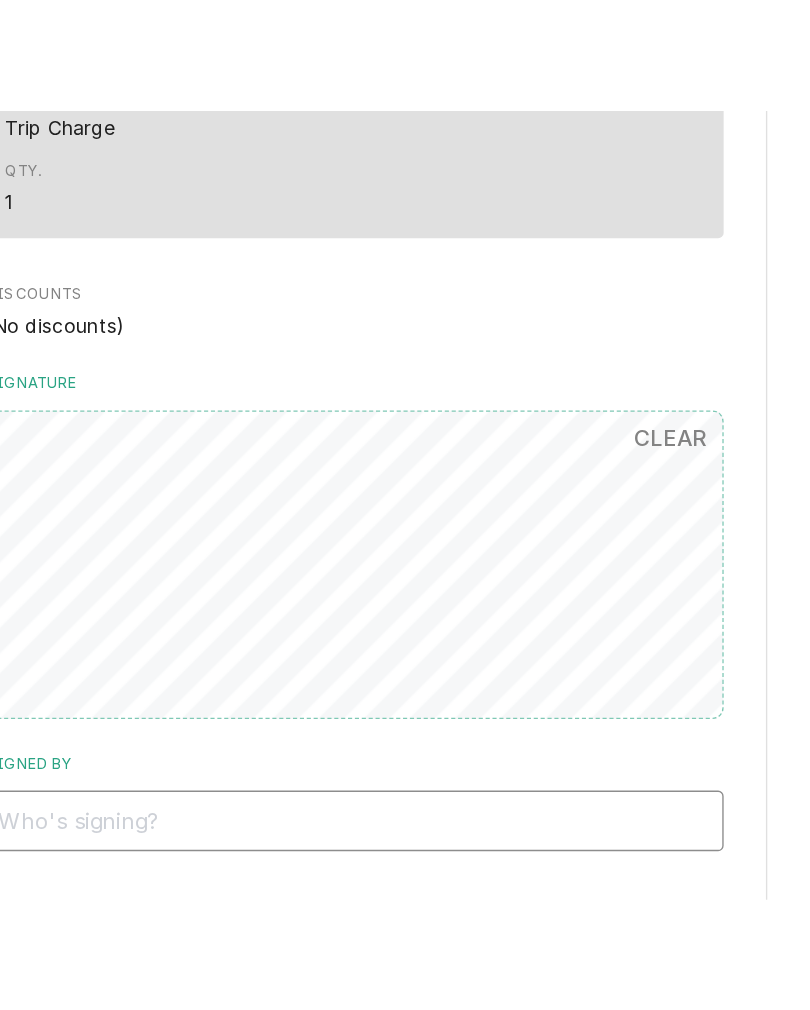 scroll, scrollTop: 0, scrollLeft: 0, axis: both 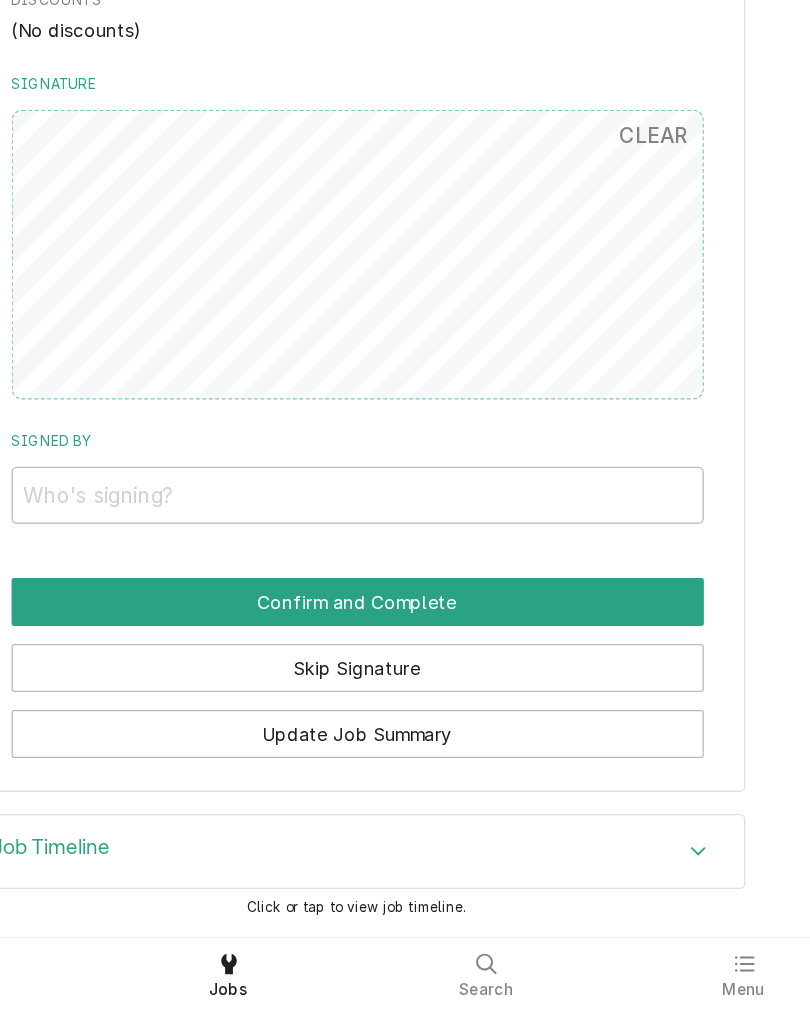 click on "Texas Roadhouse Intermediary, LLC Texas Roadhouse - Council Bluffs / 3231 S 24th St, Council Bluffs, IA 51501 Please have Texas Roadhouse Intermediary, LLC review the work summary and provide a signature to complete this service: Roopairs Job ID JOB-1684 Service Type Commercial Refrigeration Service Job Type Service Total Time Logged 2h 45min Service Charges Short Description Commercial Refrigeration Service Service Date Aug 1, 2025 Qty. 2.75hrs Service  Summary Broil lowboy not working. Found thermostat stuck off. Replaced thermostat. Replaced broken drain fitting dripping water into cabinet. Watched unit cool and set new thermostat
Manager mentioned split system in 300s was also dripping water. Cleaned out drain and pump Parts and Materials Short Description A12-700 Manufacturer — Manufacturer Part # — Qty. 1 Detailed  Summary Ranco cooler thermostat control. Short Description 28-1584 Manufacturer — Manufacturer Part # — Qty. 1 Detailed  Summary True, elbow drain fitting Short Description Qty. 1" at bounding box center [405, -245] 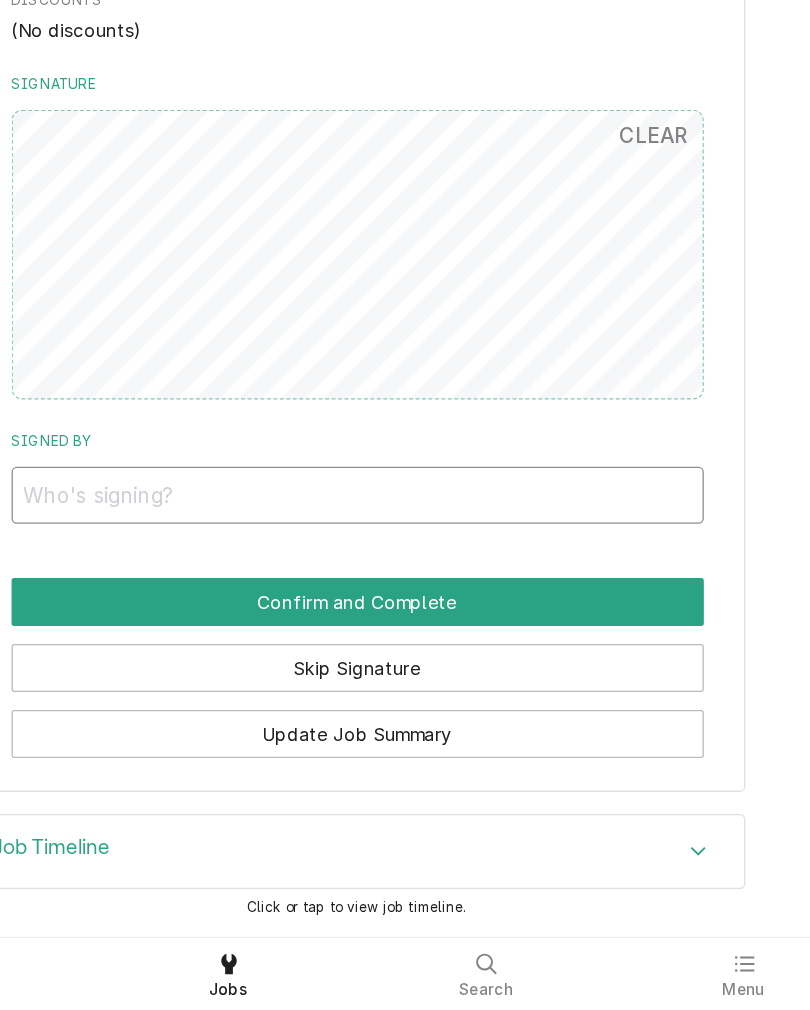 click on "Signed By" at bounding box center [405, 612] 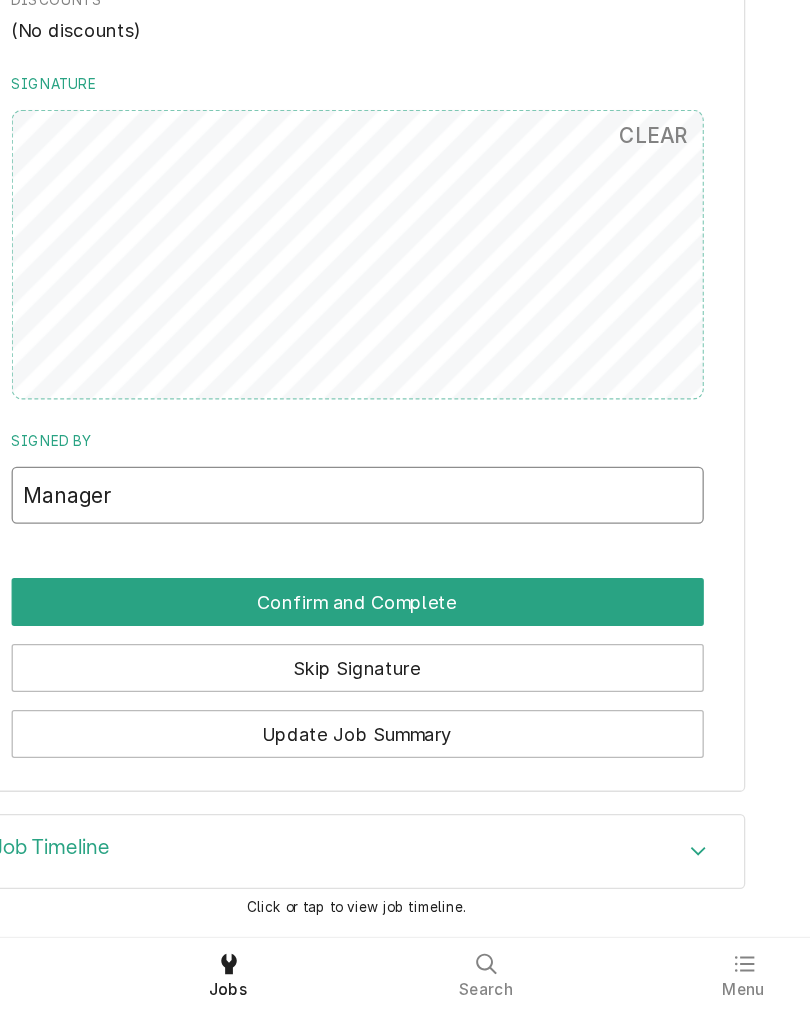 type on "Manager" 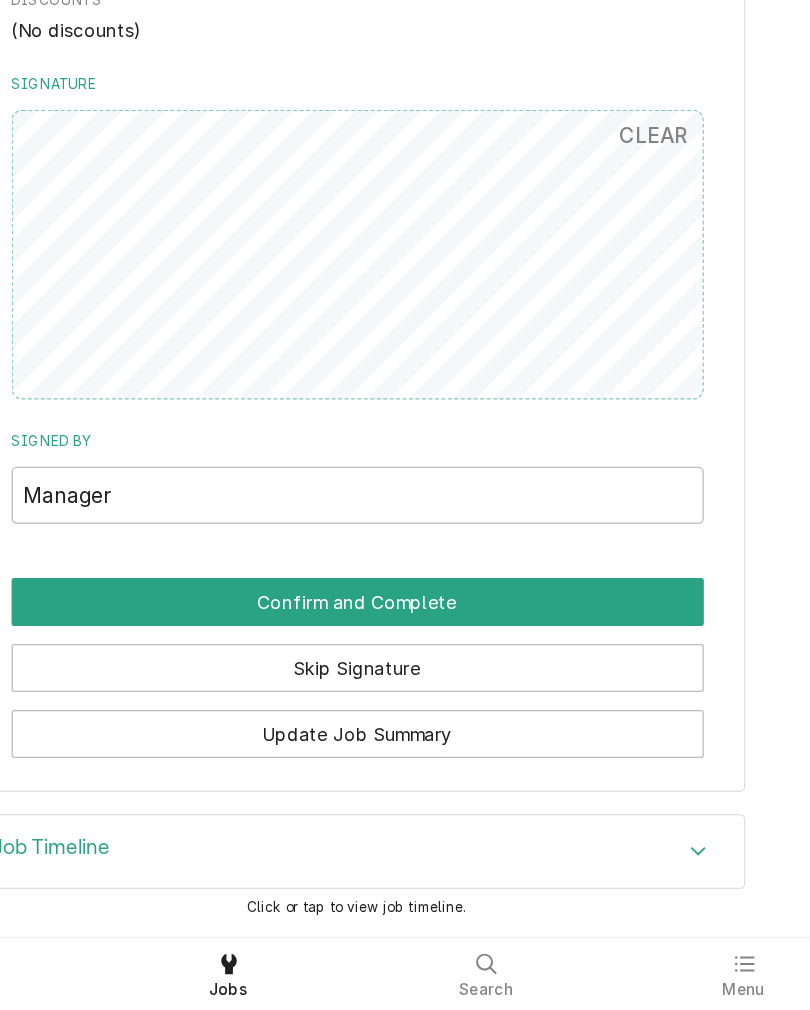 click on "Texas Roadhouse Intermediary, LLC Texas Roadhouse - Council Bluffs / 3231 S 24th St, Council Bluffs, IA 51501 Please have Texas Roadhouse Intermediary, LLC review the work summary and provide a signature to complete this service: Roopairs Job ID JOB-1684 Service Type Commercial Refrigeration Service Job Type Service Total Time Logged 2h 45min Service Charges Short Description Commercial Refrigeration Service Service Date Aug 1, 2025 Qty. 2.75hrs Service  Summary Broil lowboy not working. Found thermostat stuck off. Replaced thermostat. Replaced broken drain fitting dripping water into cabinet. Watched unit cool and set new thermostat
Manager mentioned split system in 300s was also dripping water. Cleaned out drain and pump Parts and Materials Short Description A12-700 Manufacturer — Manufacturer Part # — Qty. 1 Detailed  Summary Ranco cooler thermostat control. Short Description 28-1584 Manufacturer — Manufacturer Part # — Qty. 1 Detailed  Summary True, elbow drain fitting Short Description Qty. 1" at bounding box center (405, -245) 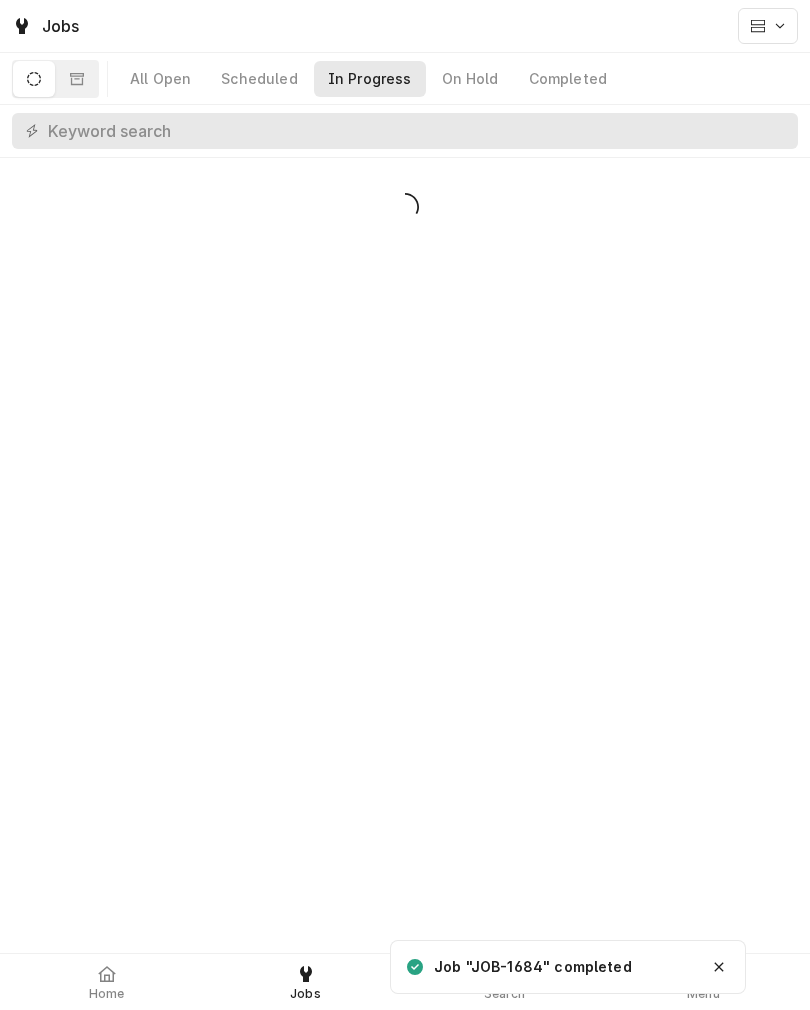 scroll, scrollTop: 0, scrollLeft: 0, axis: both 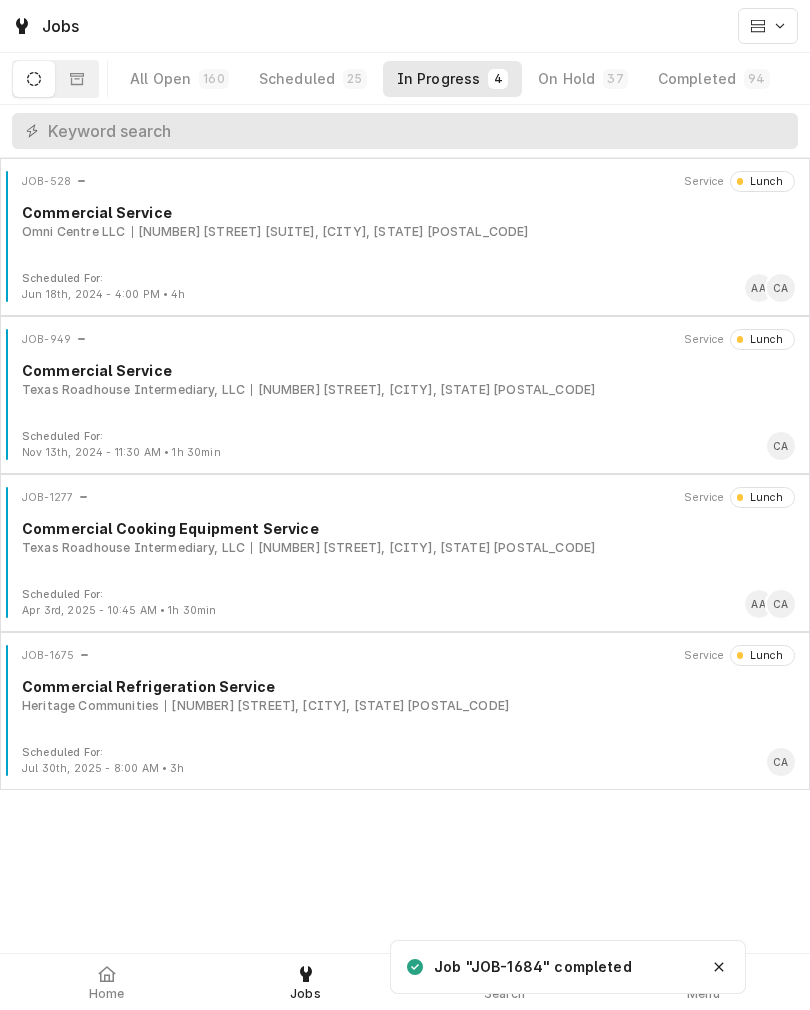 click on "Scheduled 25" at bounding box center (313, 79) 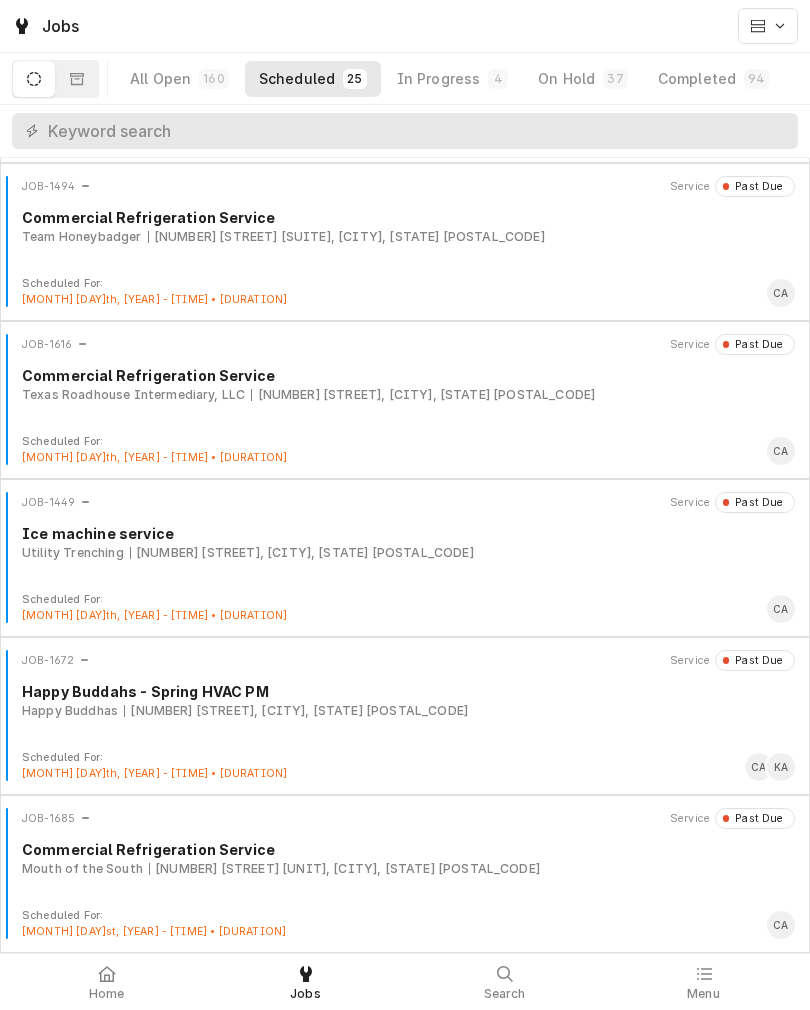 scroll, scrollTop: 3155, scrollLeft: 0, axis: vertical 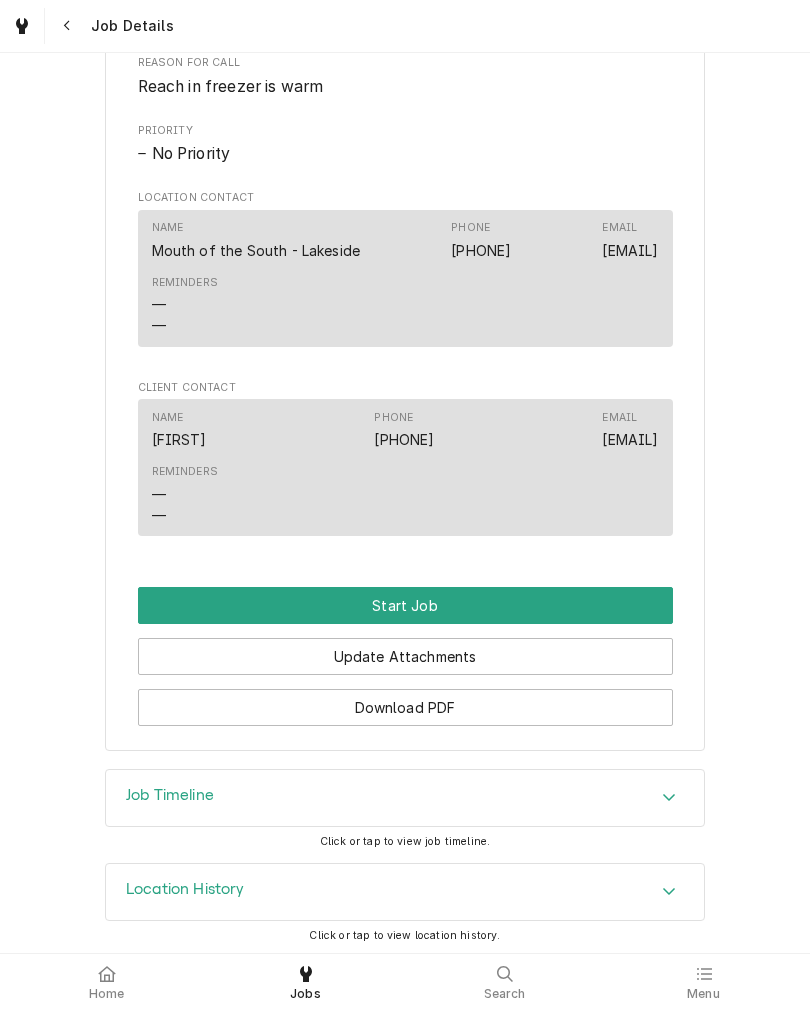 click on "Start Job" at bounding box center (405, 605) 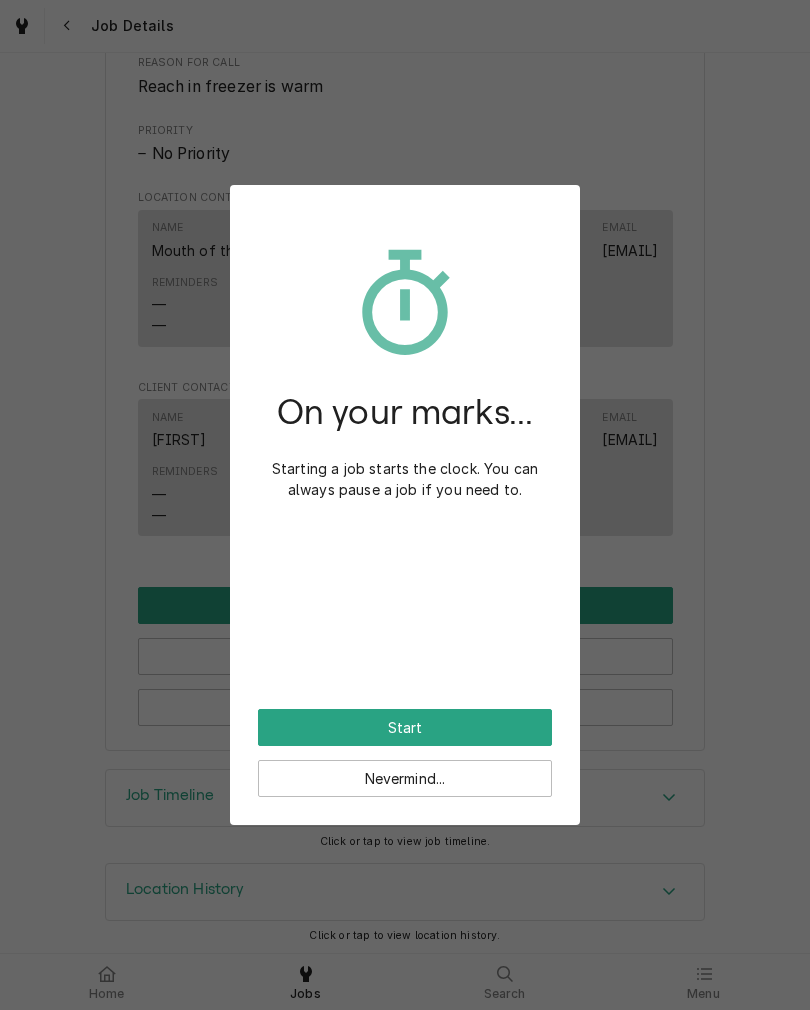 click on "Start" at bounding box center (405, 727) 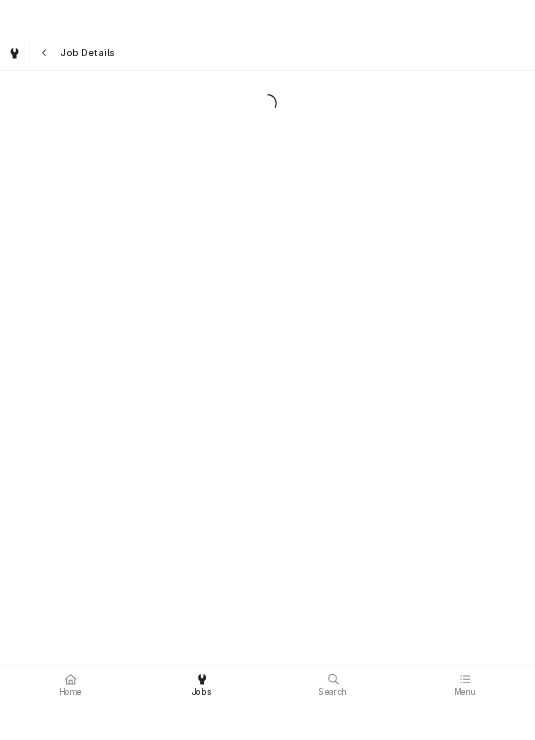 scroll, scrollTop: 0, scrollLeft: 0, axis: both 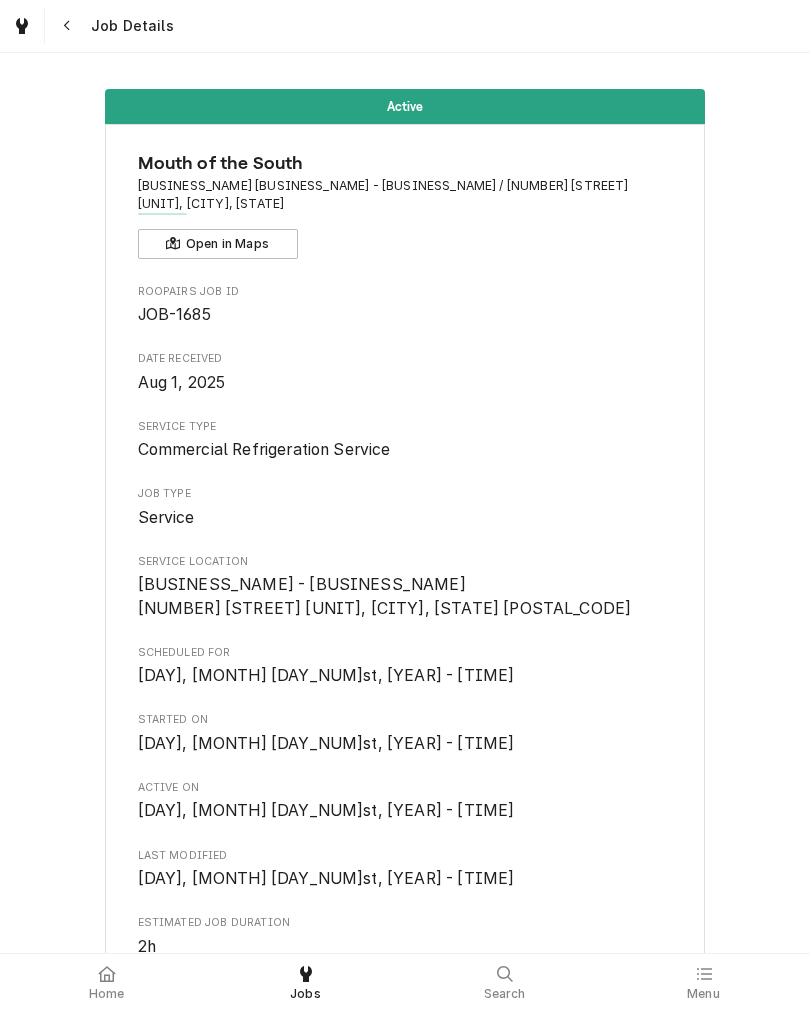 click on "[BUSINESS_NAME] [BUSINESS_NAME] [BUSINESS_NAME] - [BUSINESS_NAME] / [NUMBER] [STREET] [UNIT], [CITY], [STATE] Open in Maps Roopairs Job ID JOB-1685 Date Received [MONTH] 1, [YEAR] Service Type Commercial Refrigeration Service Job Type Service Service Location [BUSINESS_NAME] - [BUSINESS_NAME]
[NUMBER] [STREET] [UNIT]
[CITY], [STATE] Scheduled For [DAY], [MONTH] [DAY_NUM]st, [YEAR] - [TIME] Started On [DAY], [MONTH] [DAY_NUM]st, [YEAR] - [TIME] Active On [DAY], [MONTH] [DAY_NUM]st, [YEAR] - [TIME] Last Modified [DAY], [MONTH] [DAY_NUM]st, [YEAR] - [TIME] Estimated Job Duration 2h Assigned Technician(s) [FIRST] [LAST] Reason For Call Reach in freezer is warm Priority No Priority Location Contact Name [BUSINESS_NAME] - [BUSINESS_NAME] Phone [PHONE] Email [EMAIL] Reminders — — Client Contact Name [FIRST] Phone [PHONE] Email [EMAIL] Reminders — — Complete Job Pause Job Edit Equipment Edit Job Summary Update Attachments Download PDF" at bounding box center [405, 1011] 